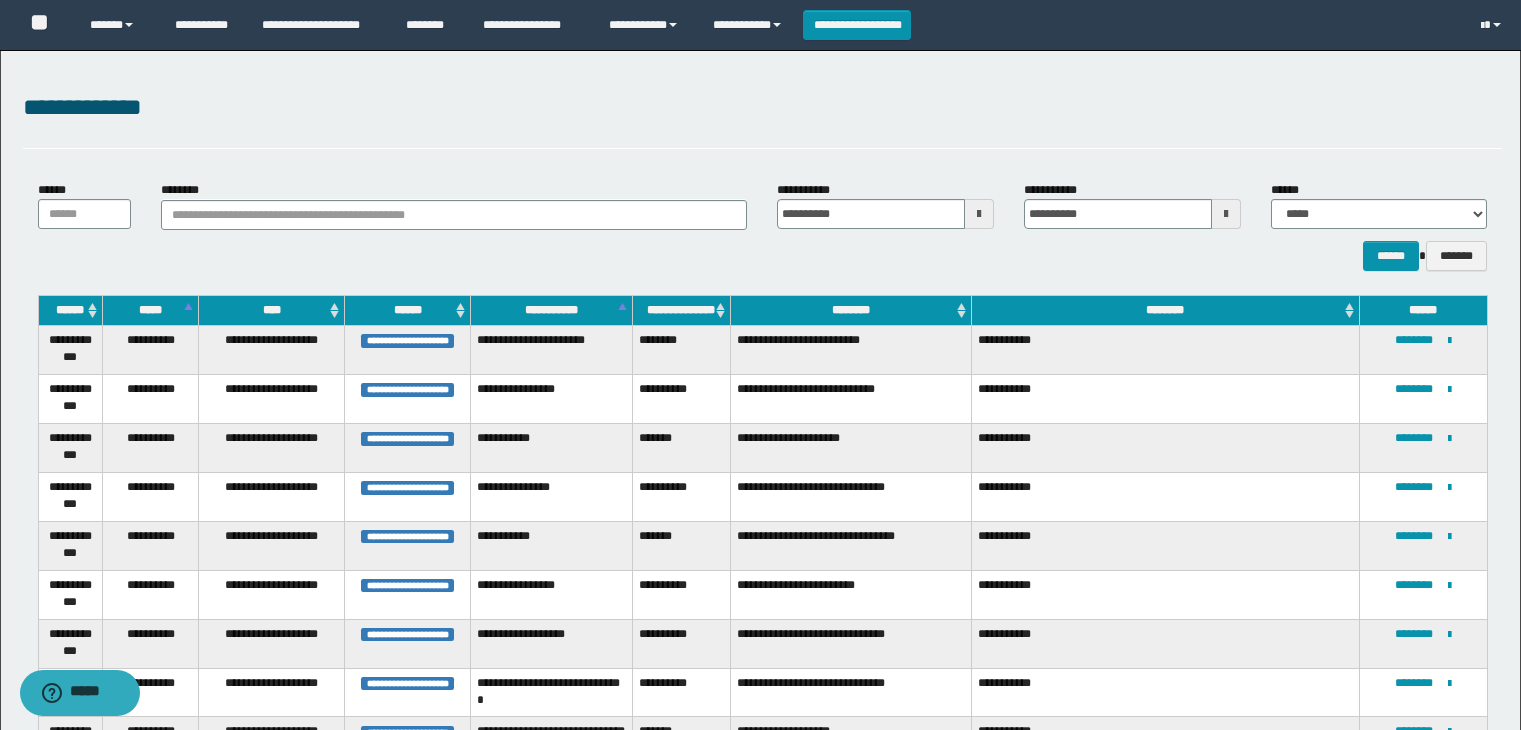 scroll, scrollTop: 128, scrollLeft: 0, axis: vertical 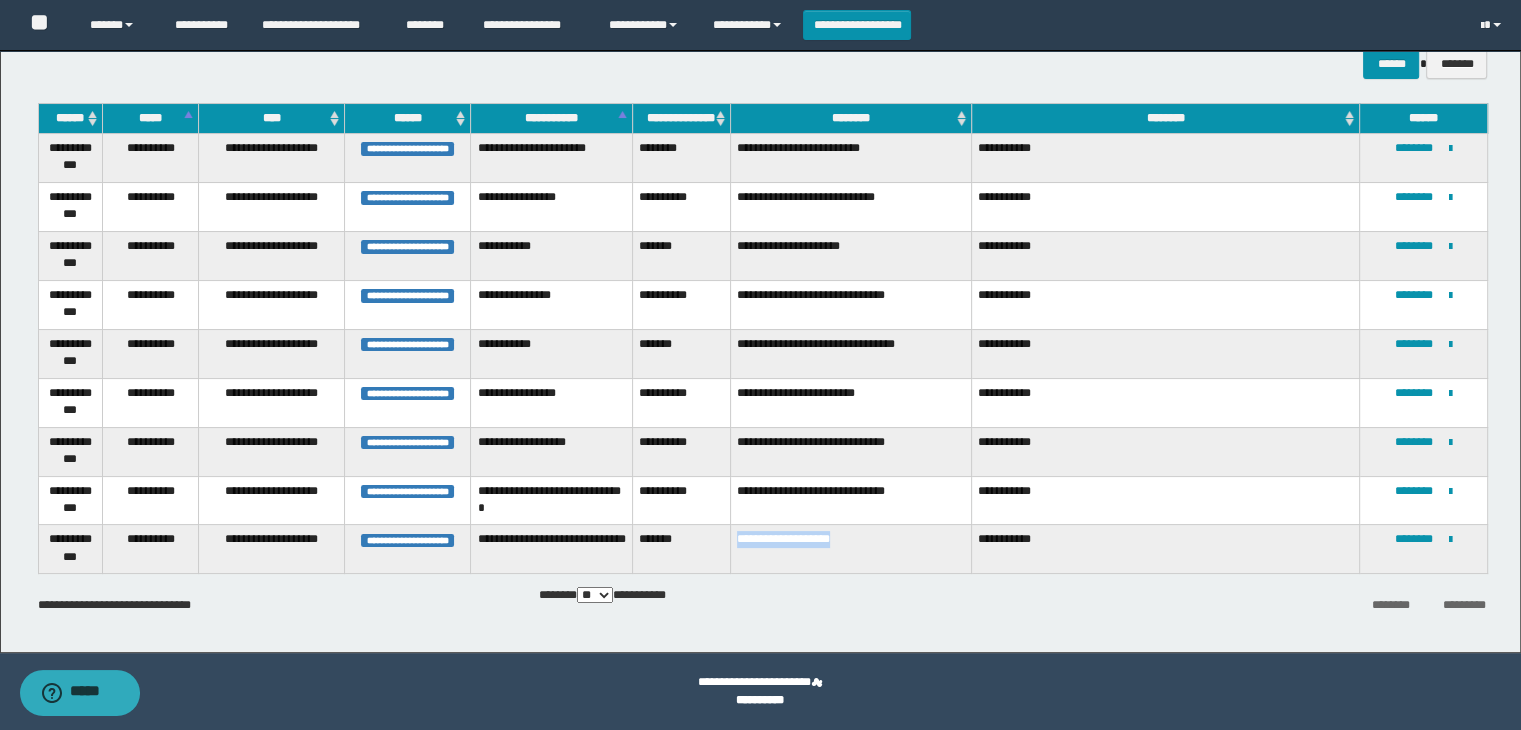 drag, startPoint x: 730, startPoint y: 524, endPoint x: 832, endPoint y: 546, distance: 104.34558 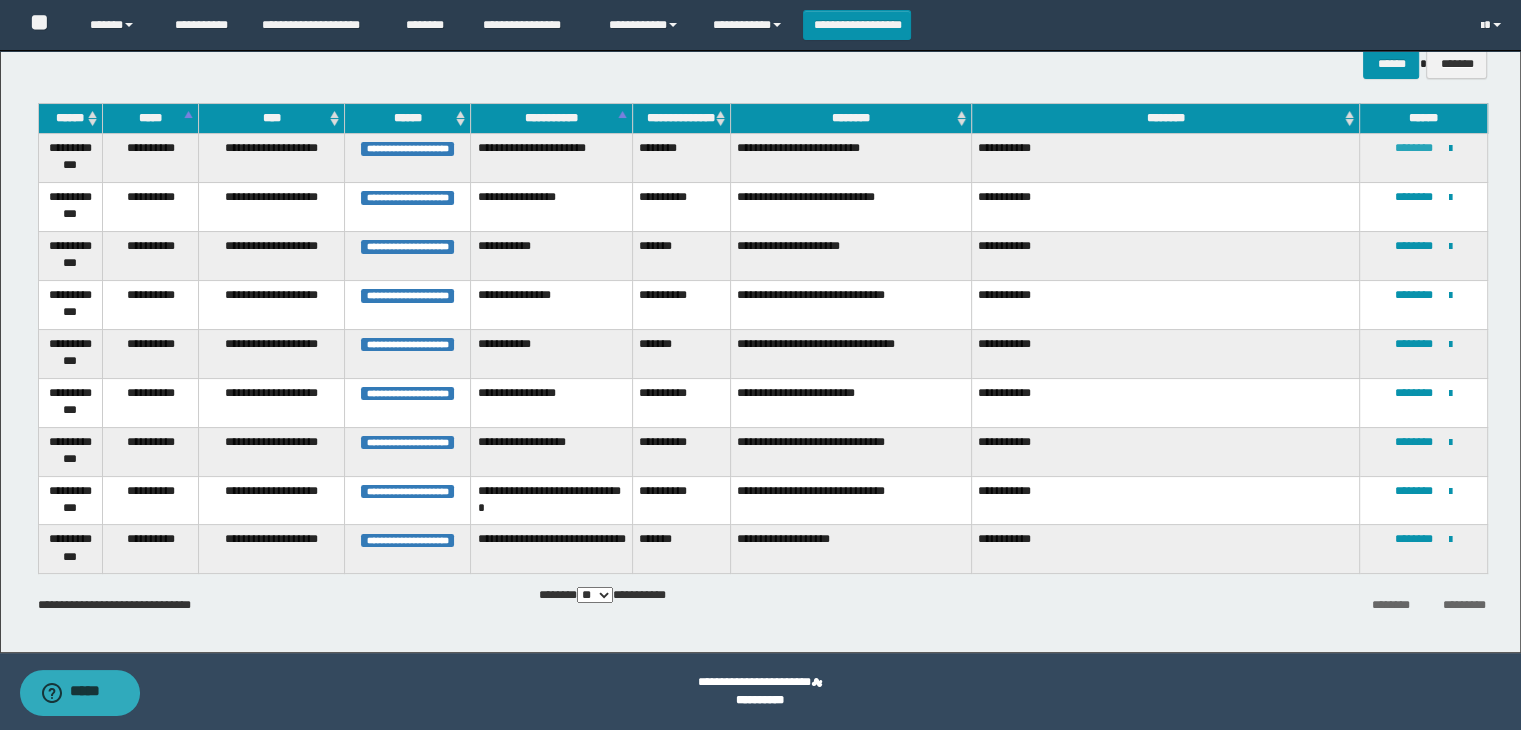 click on "********" at bounding box center (1414, 148) 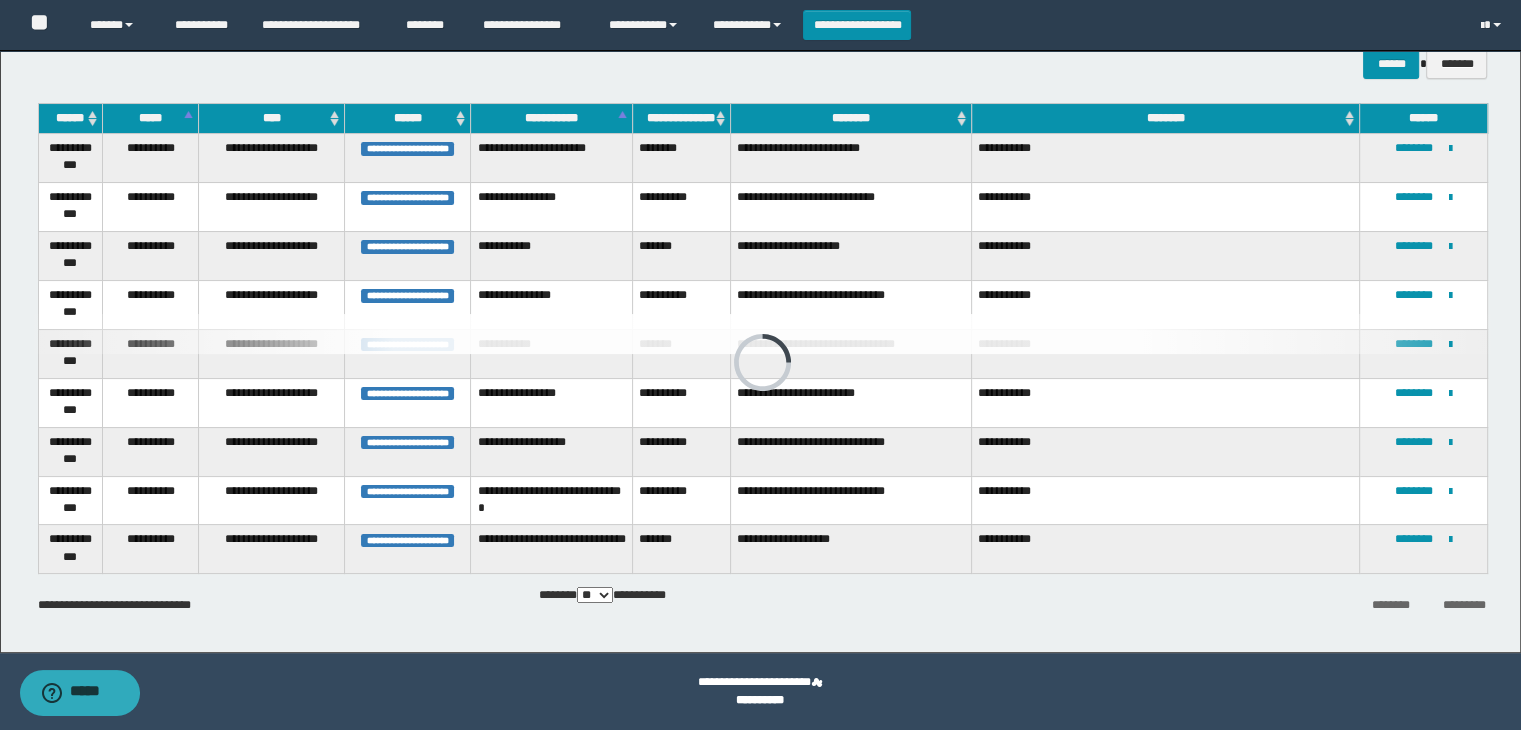 scroll, scrollTop: 145, scrollLeft: 0, axis: vertical 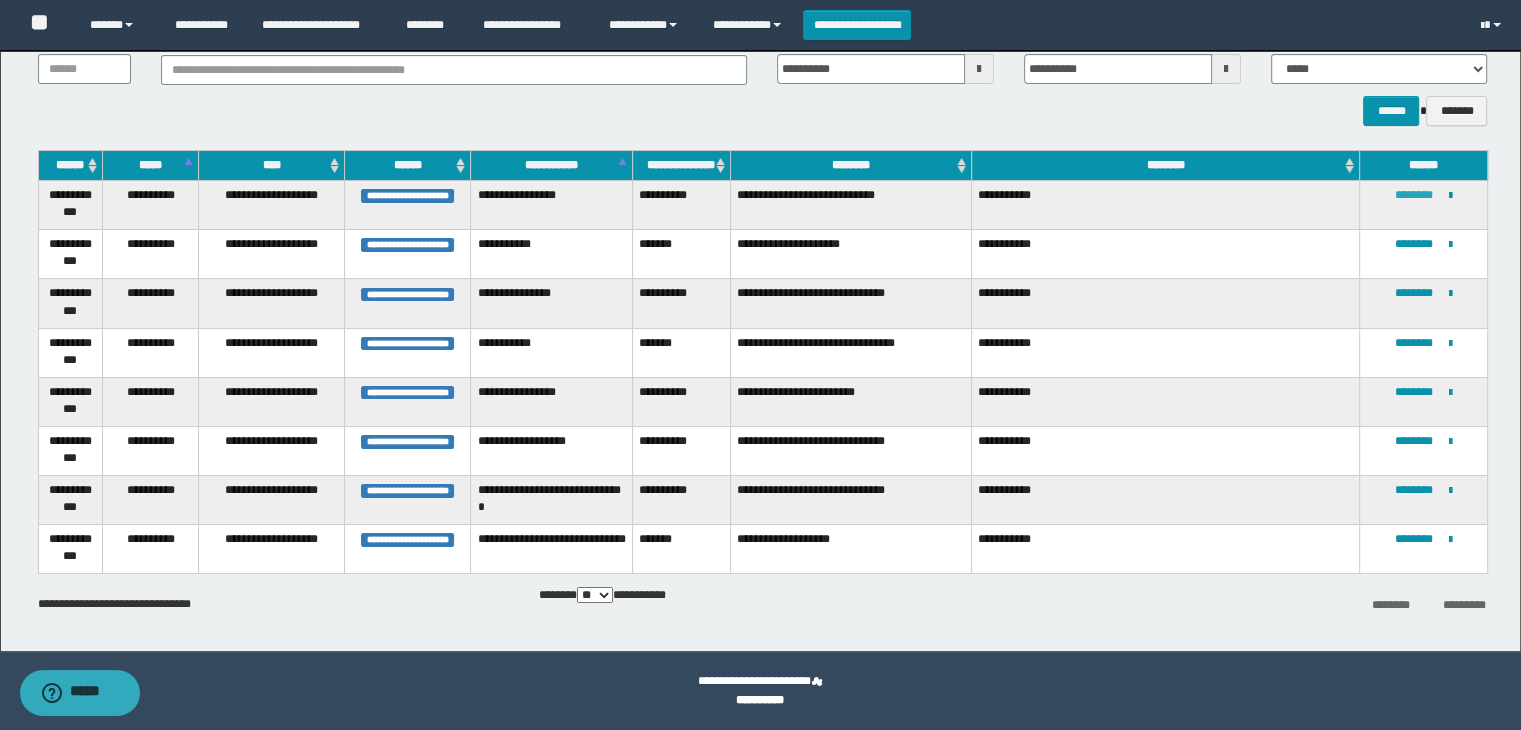 click on "********" at bounding box center (1414, 195) 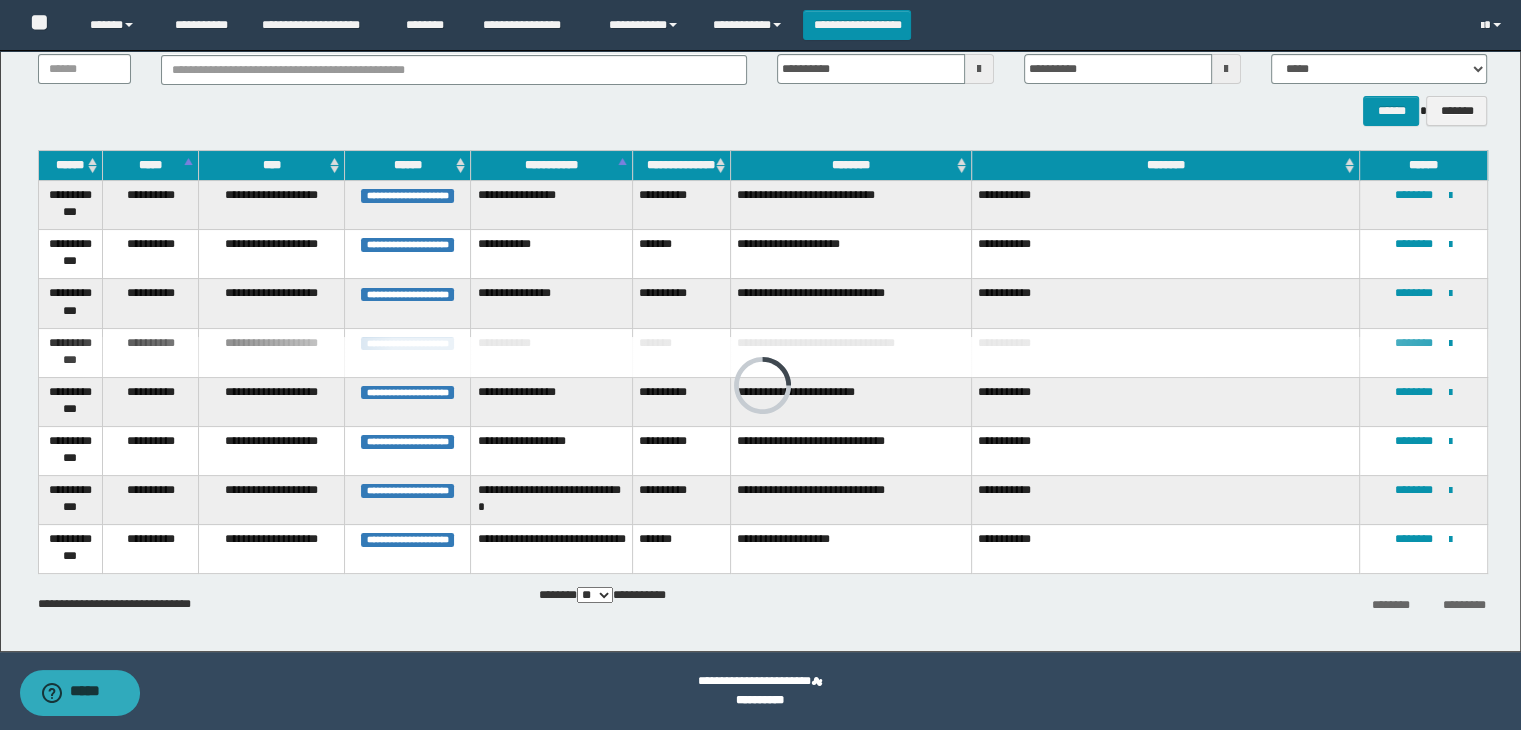 scroll, scrollTop: 98, scrollLeft: 0, axis: vertical 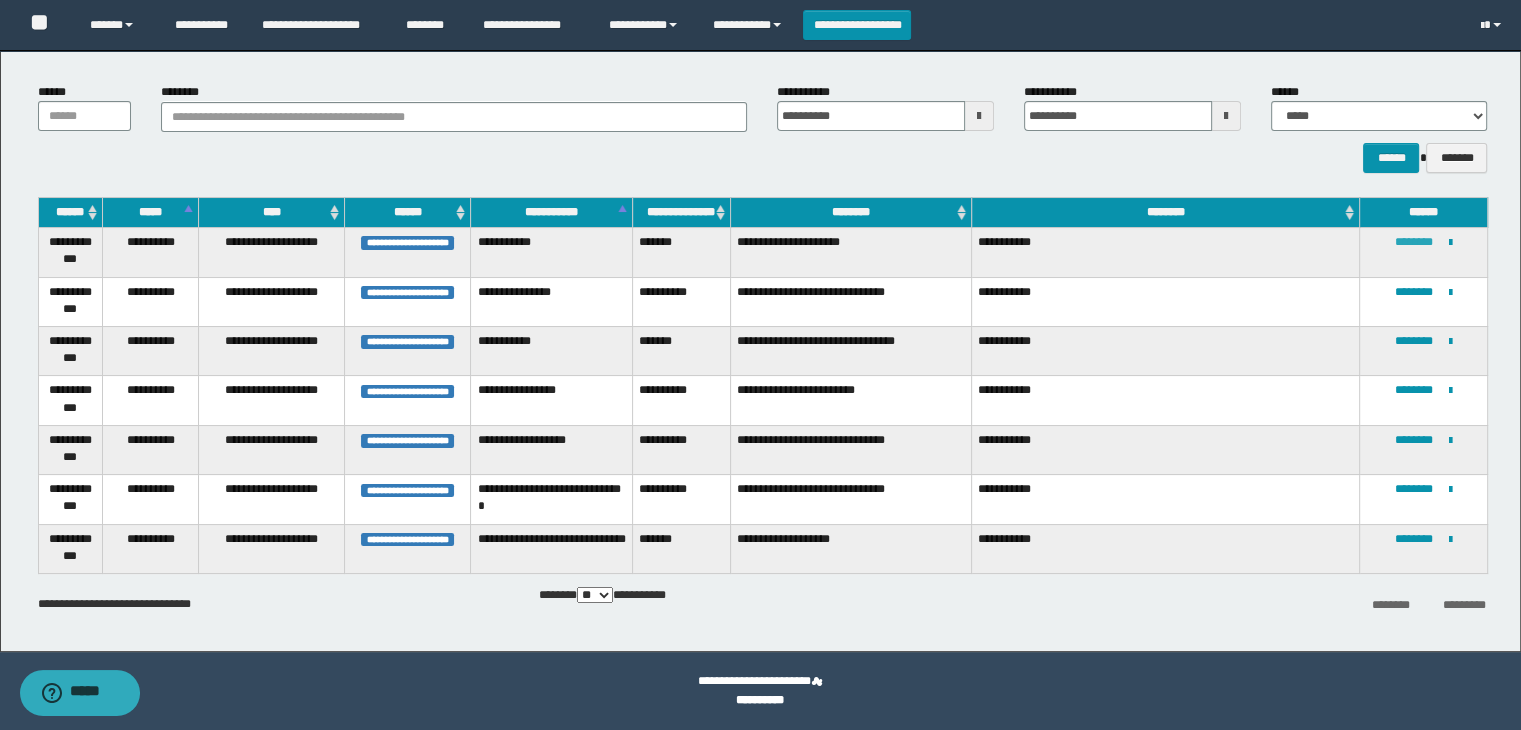 click on "********" at bounding box center [1414, 242] 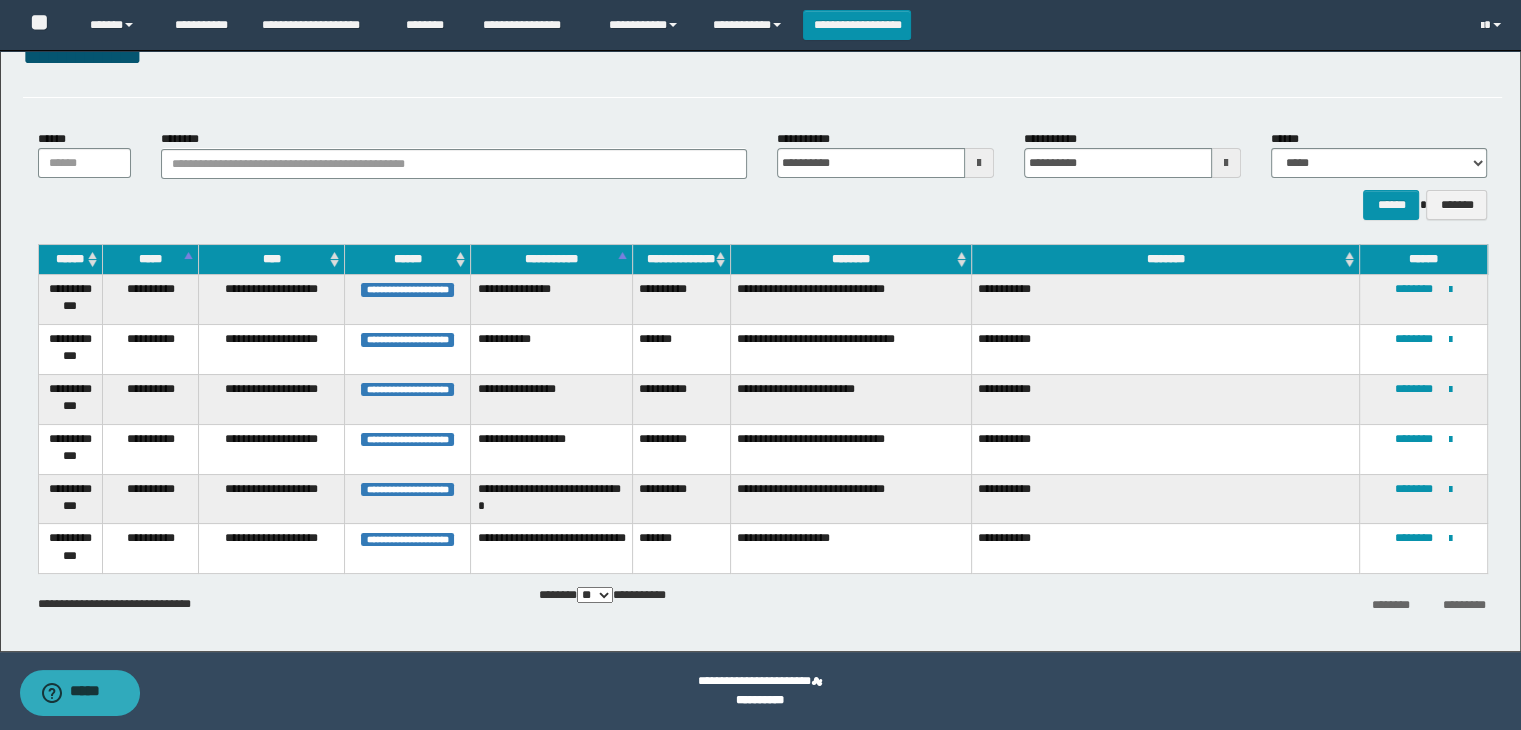 scroll, scrollTop: 51, scrollLeft: 0, axis: vertical 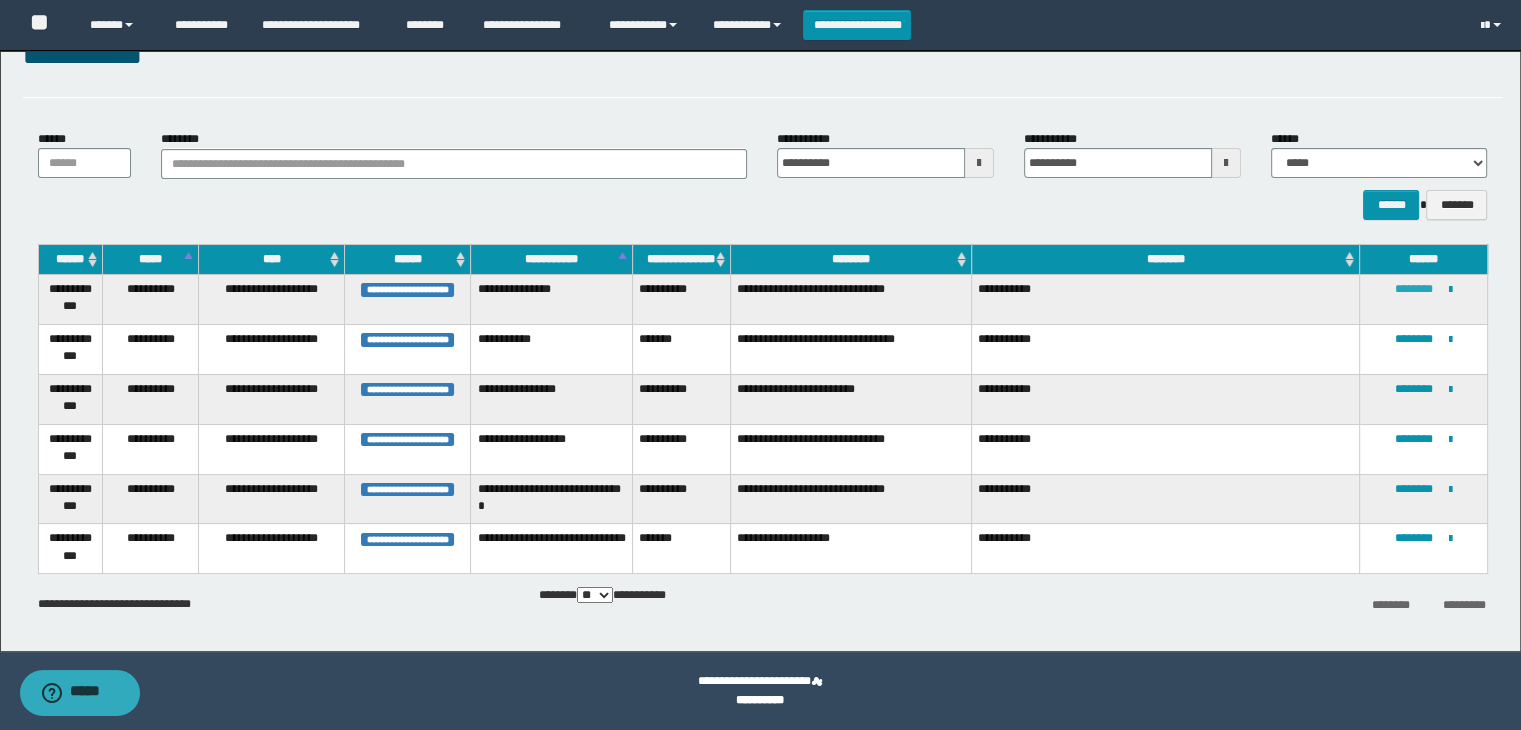 click on "********" at bounding box center [1414, 289] 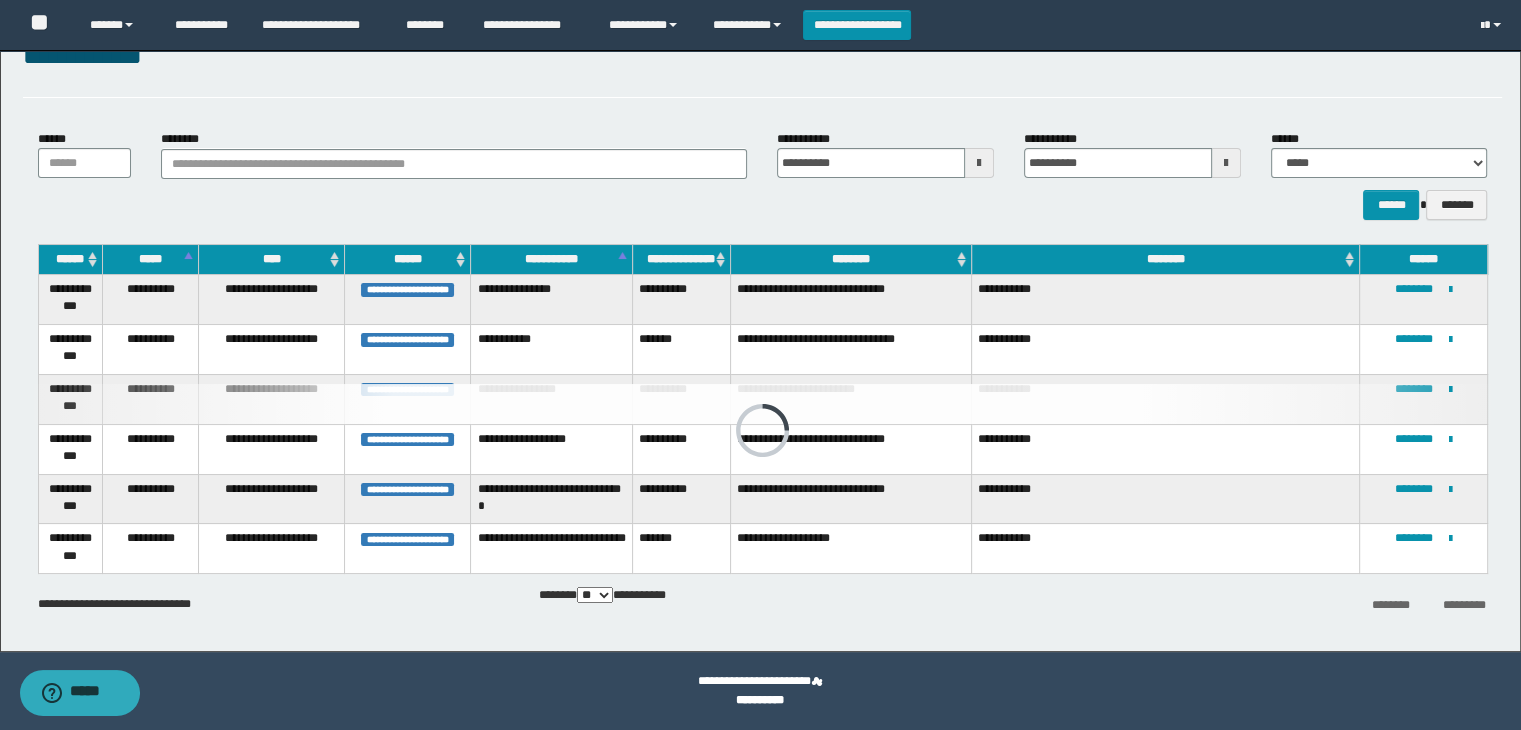 scroll, scrollTop: 4, scrollLeft: 0, axis: vertical 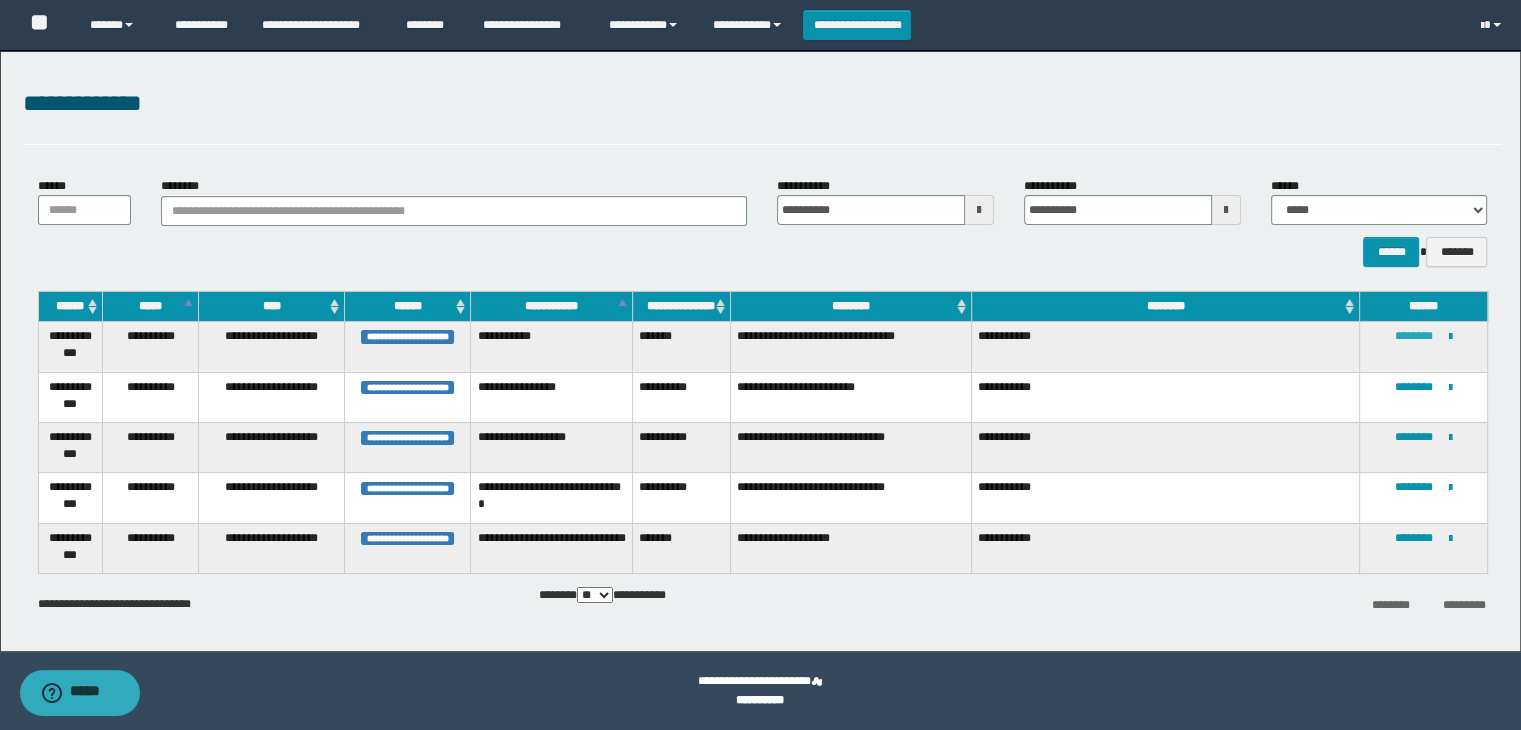 click on "********" at bounding box center (1414, 336) 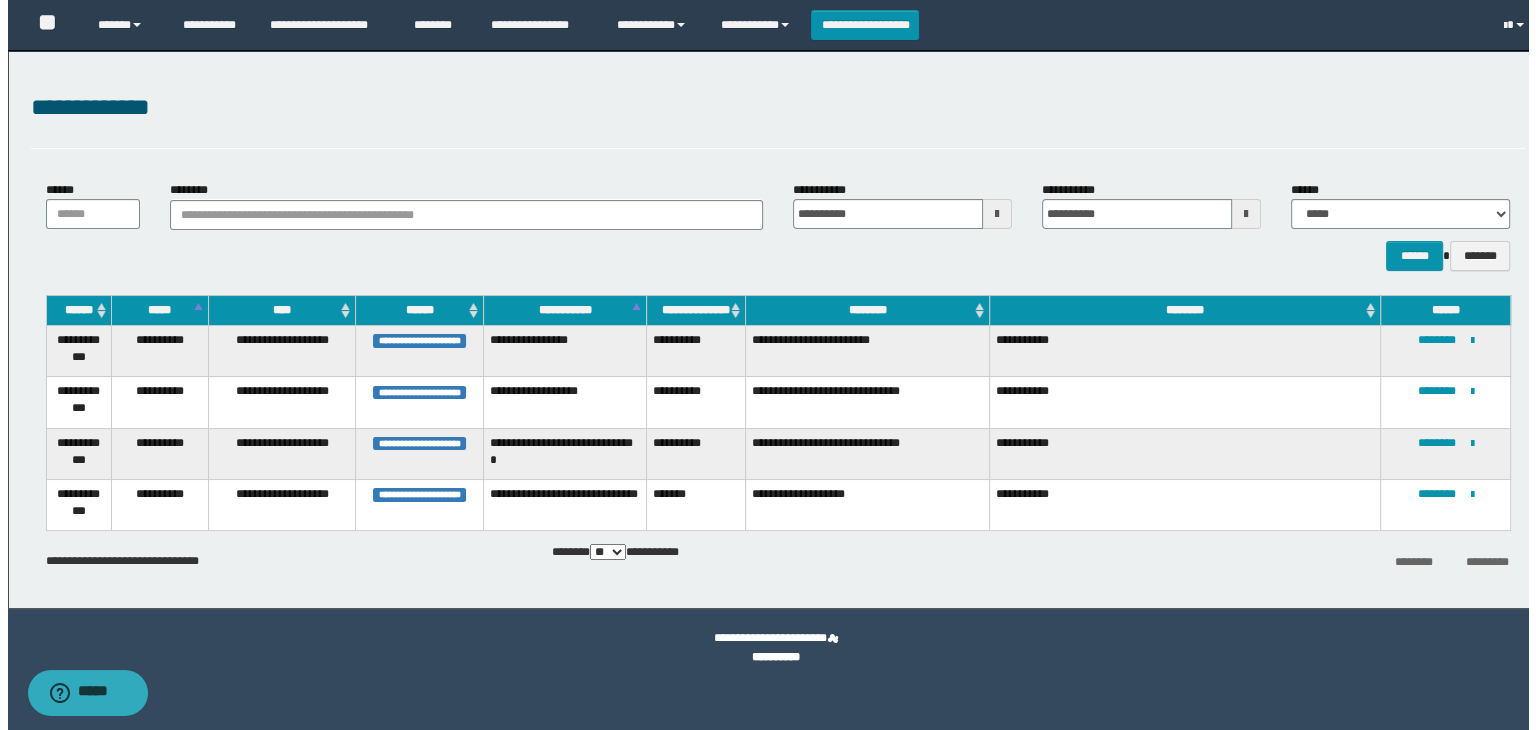 scroll, scrollTop: 0, scrollLeft: 0, axis: both 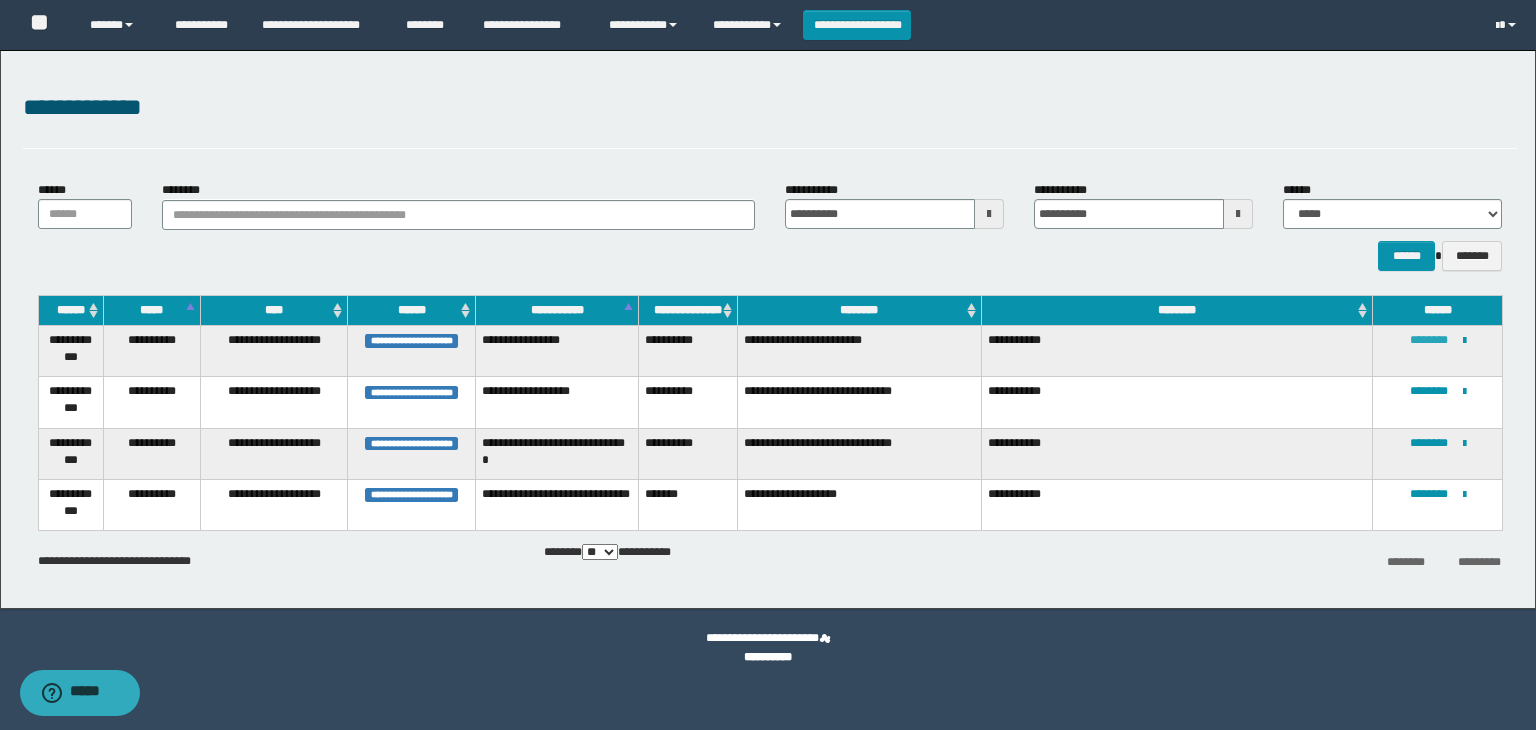 click on "********" at bounding box center [1429, 340] 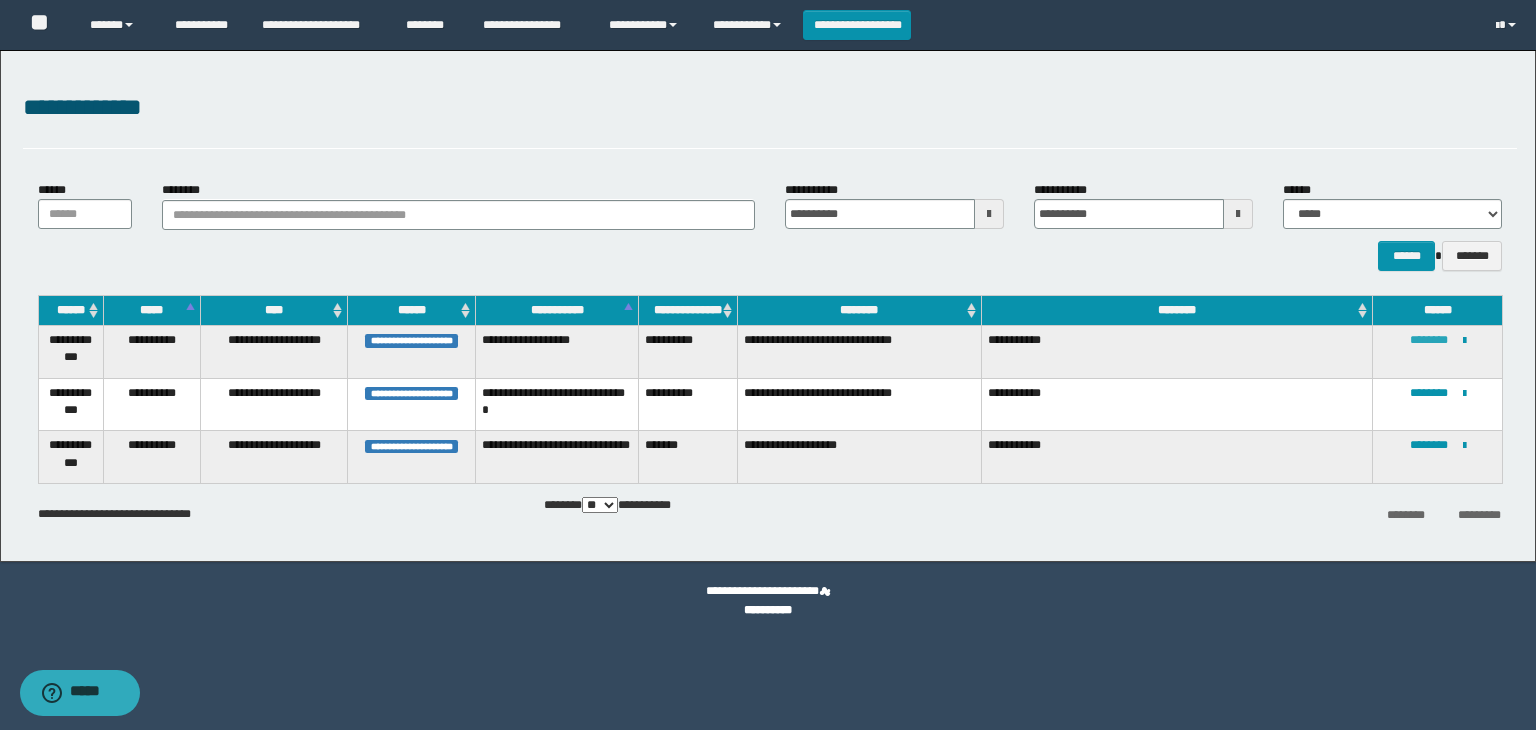 click on "********" at bounding box center (1429, 340) 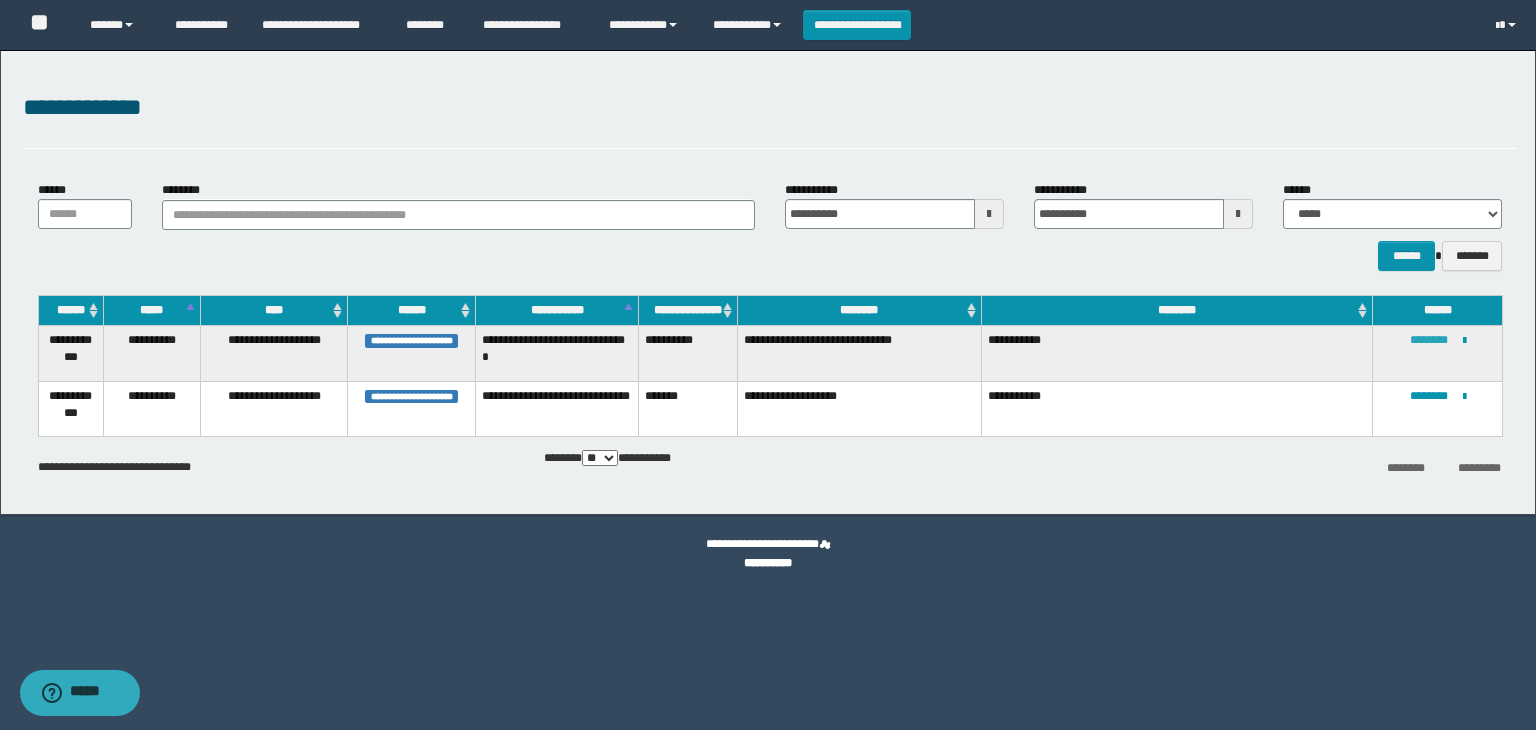 click on "********" at bounding box center (1429, 340) 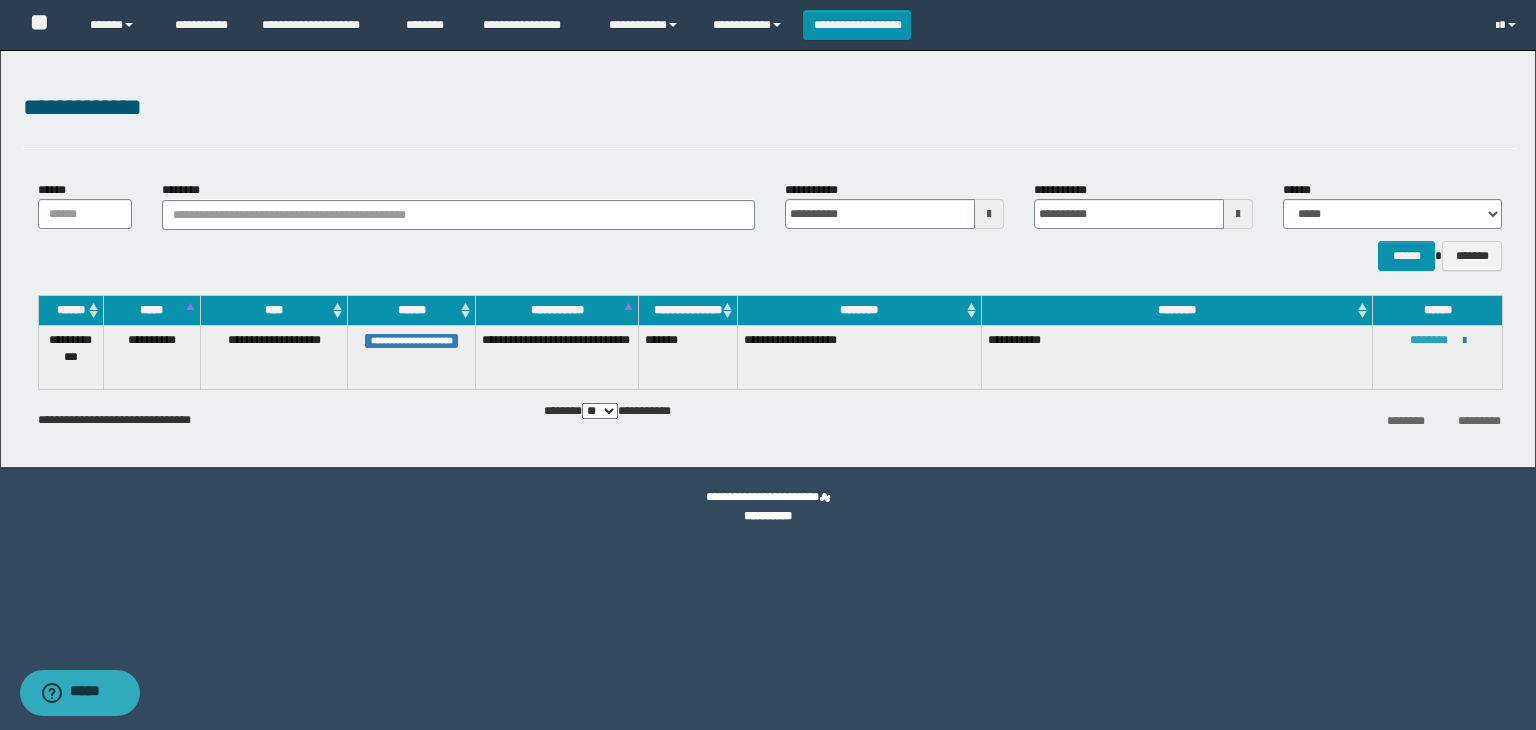 click on "********" at bounding box center [1429, 340] 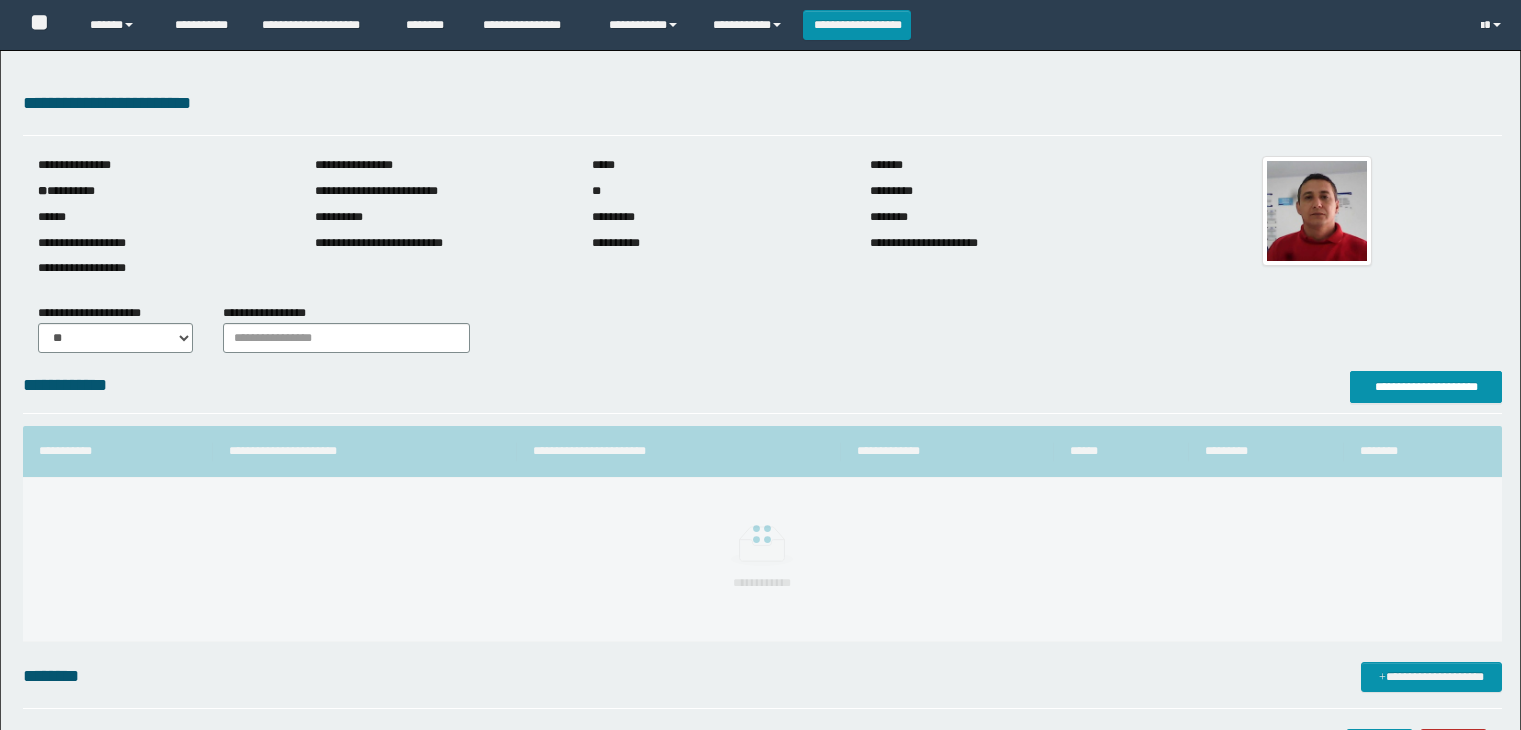 scroll, scrollTop: 0, scrollLeft: 0, axis: both 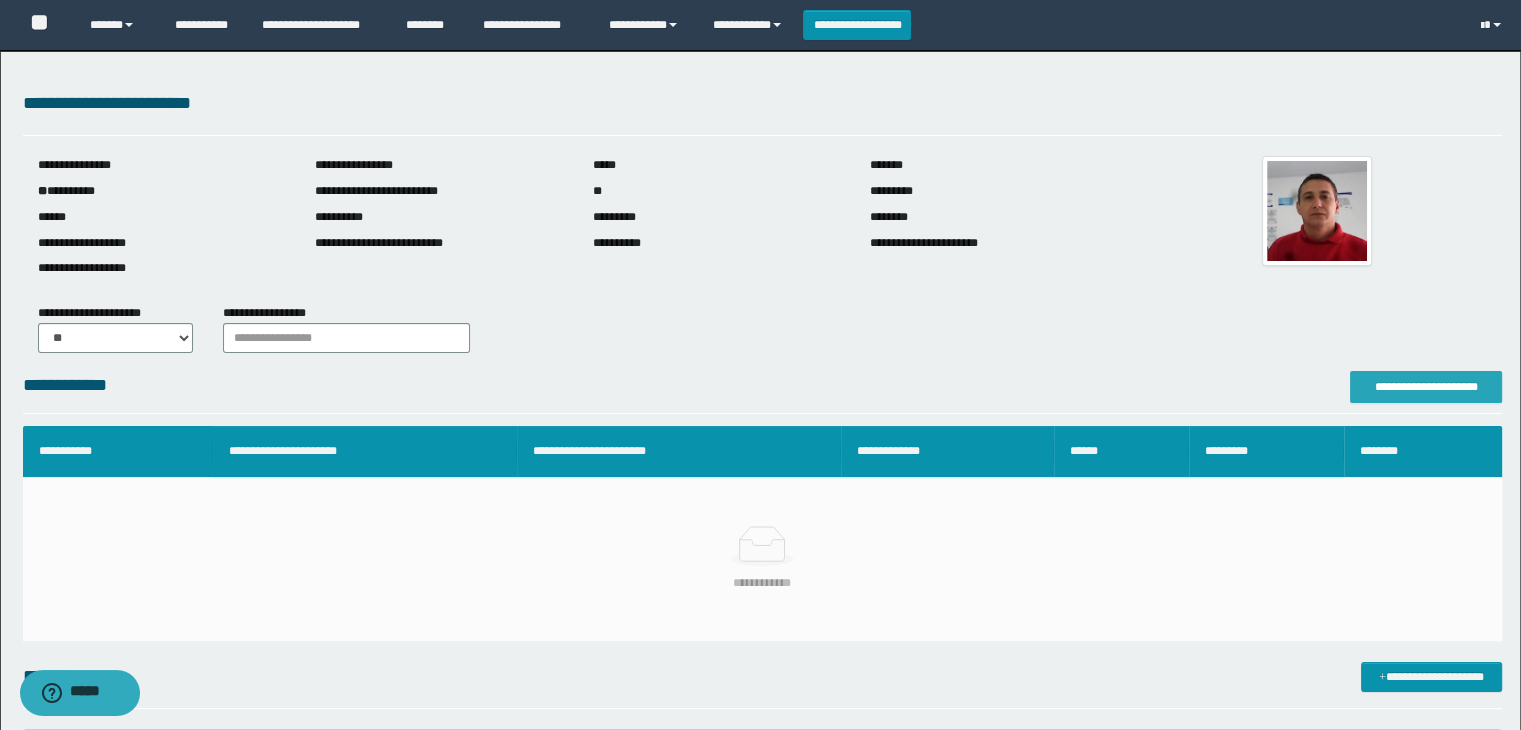 click on "**********" at bounding box center [1426, 387] 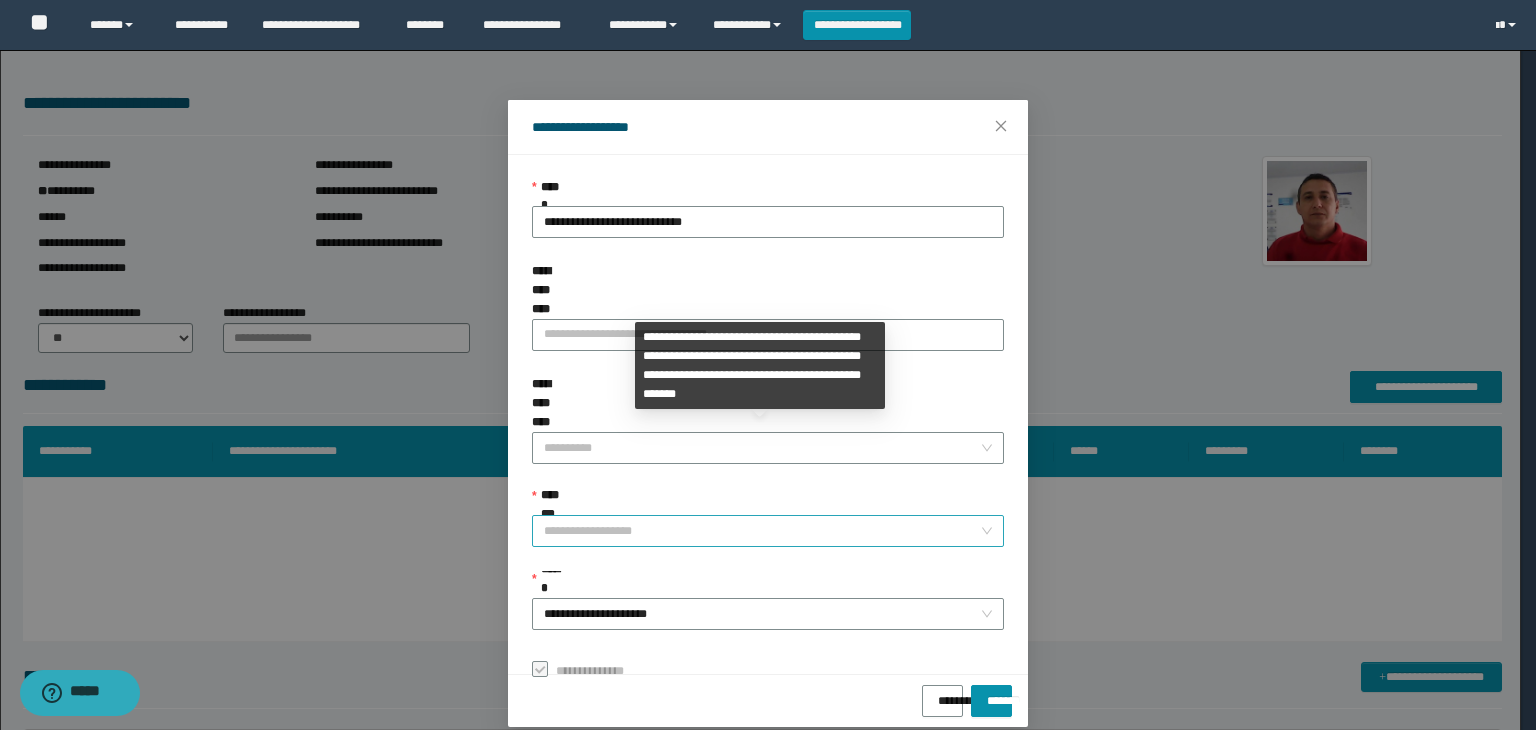 click on "**********" at bounding box center [768, 531] 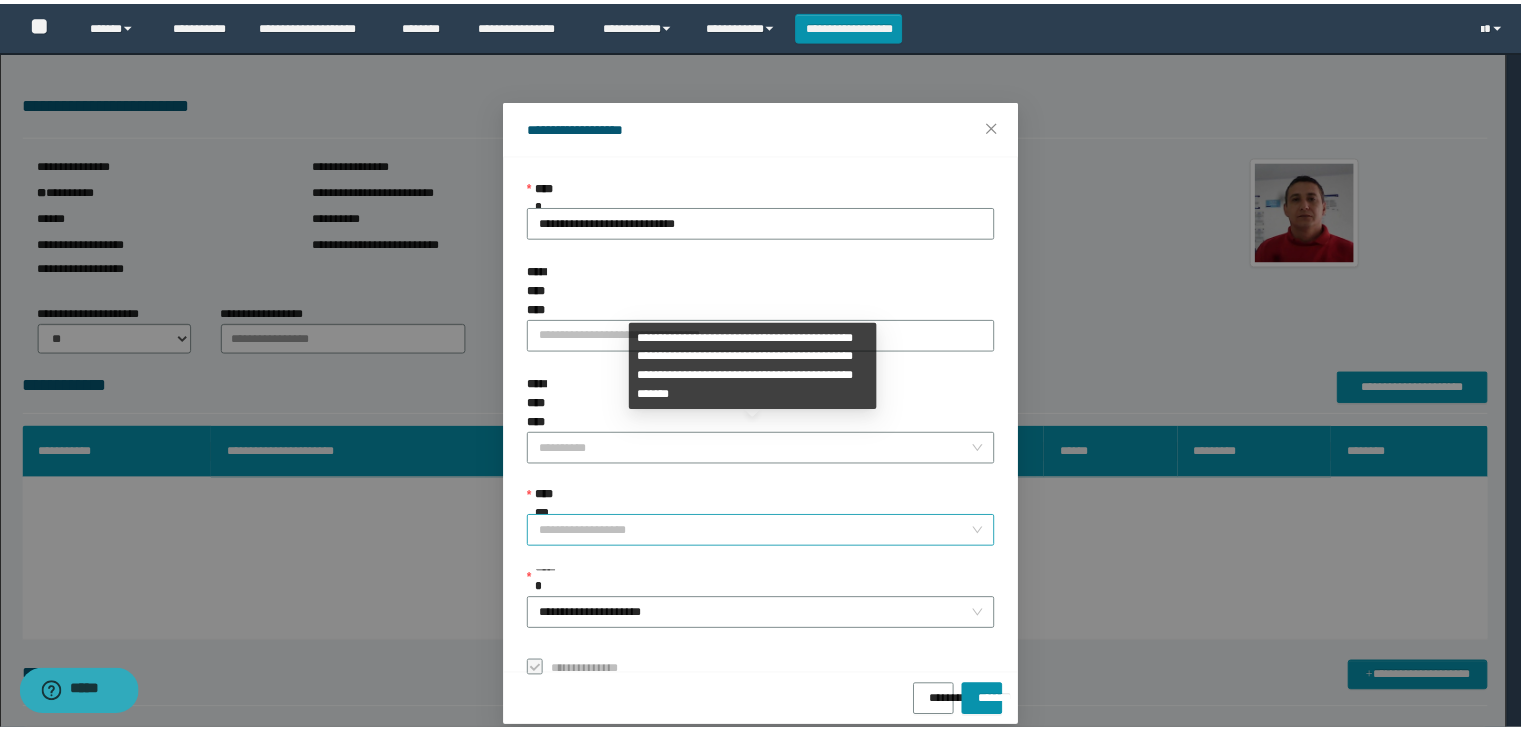 scroll, scrollTop: 192, scrollLeft: 0, axis: vertical 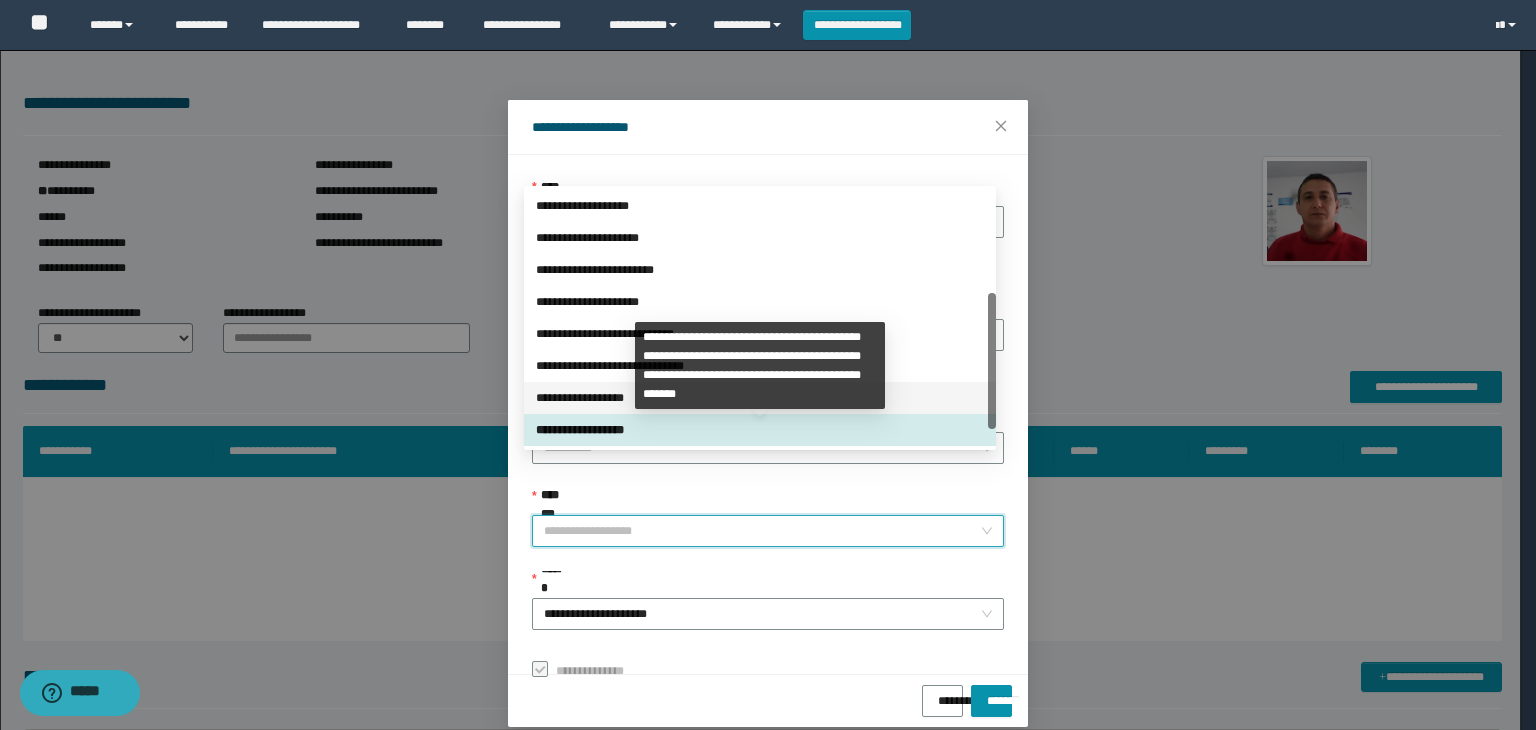 click on "**********" at bounding box center (760, 398) 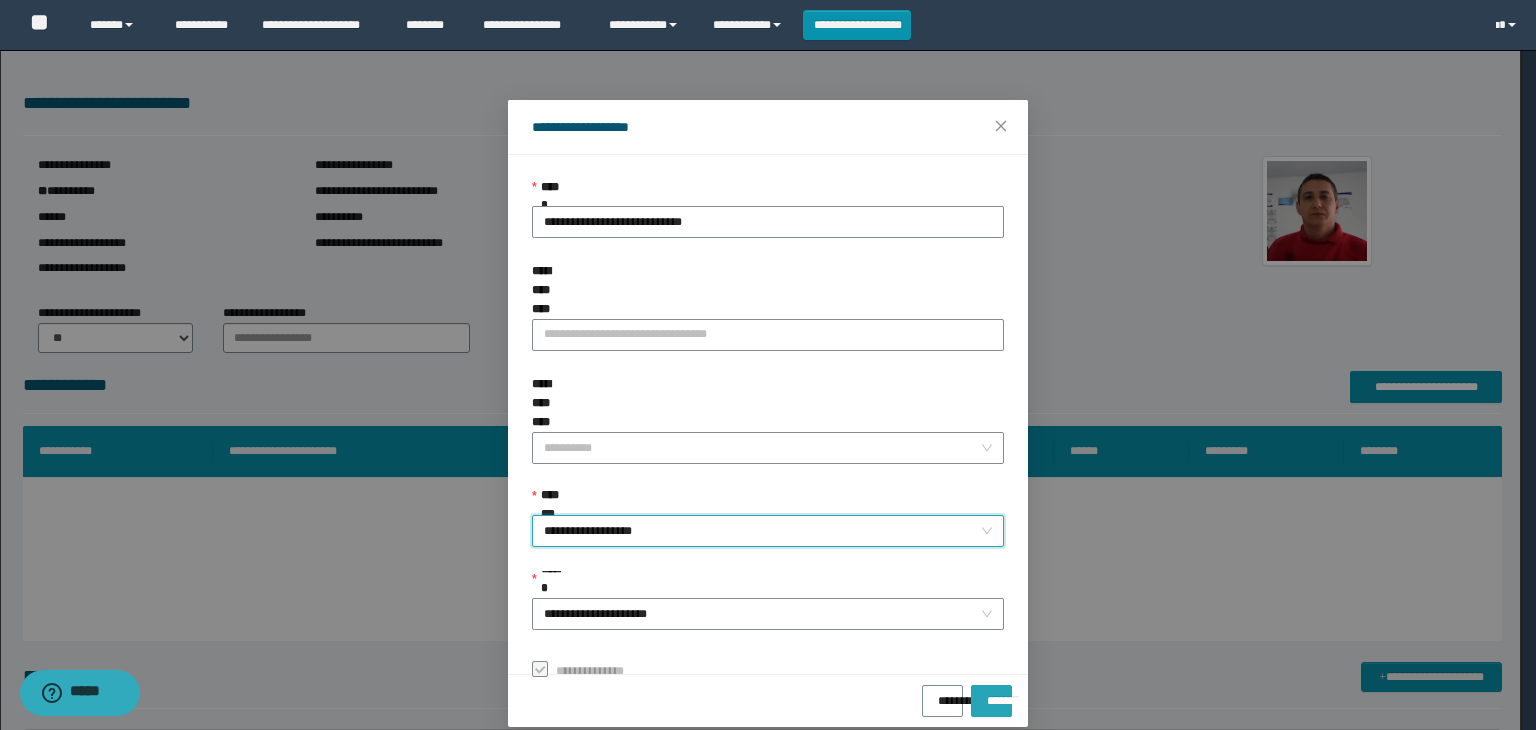 click on "*******" at bounding box center (991, 694) 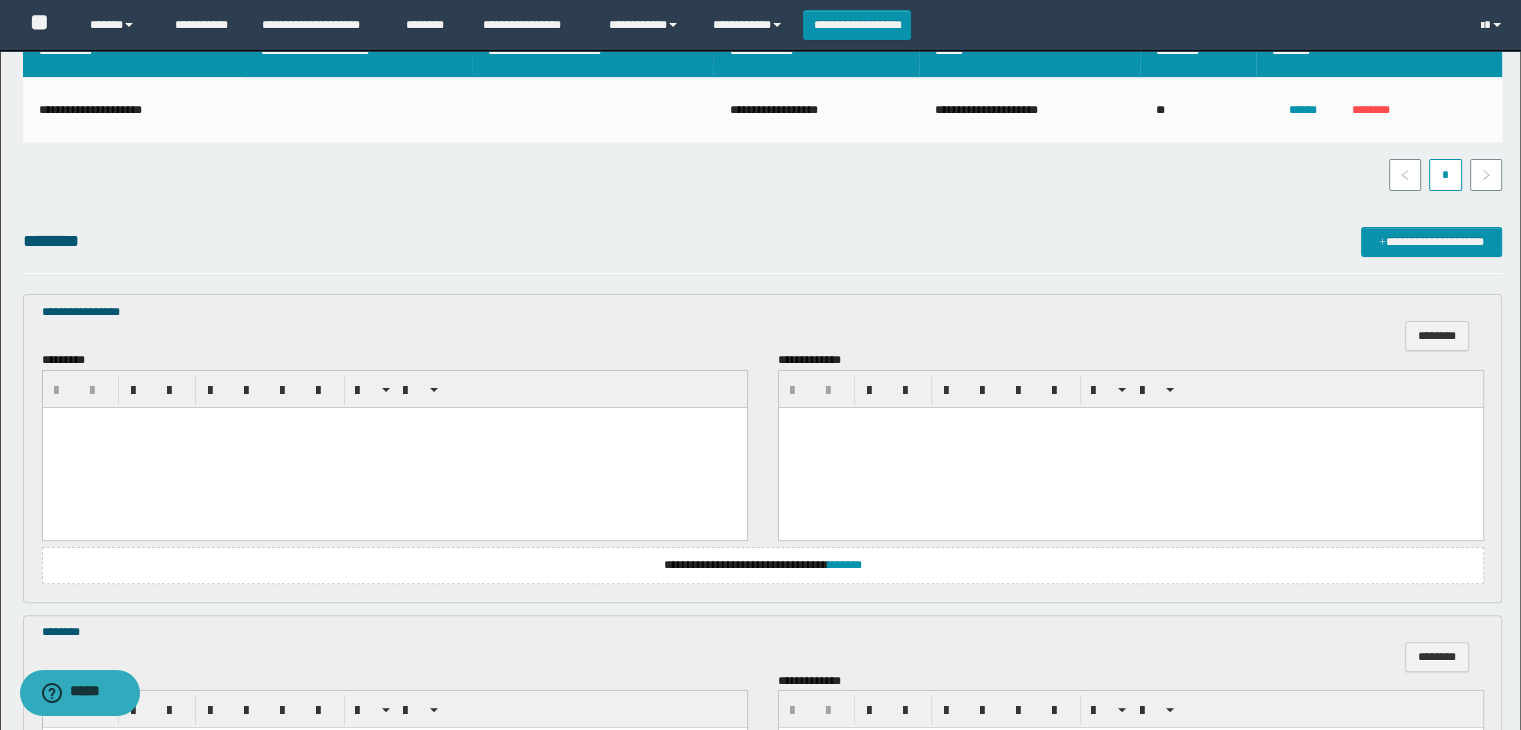 scroll, scrollTop: 500, scrollLeft: 0, axis: vertical 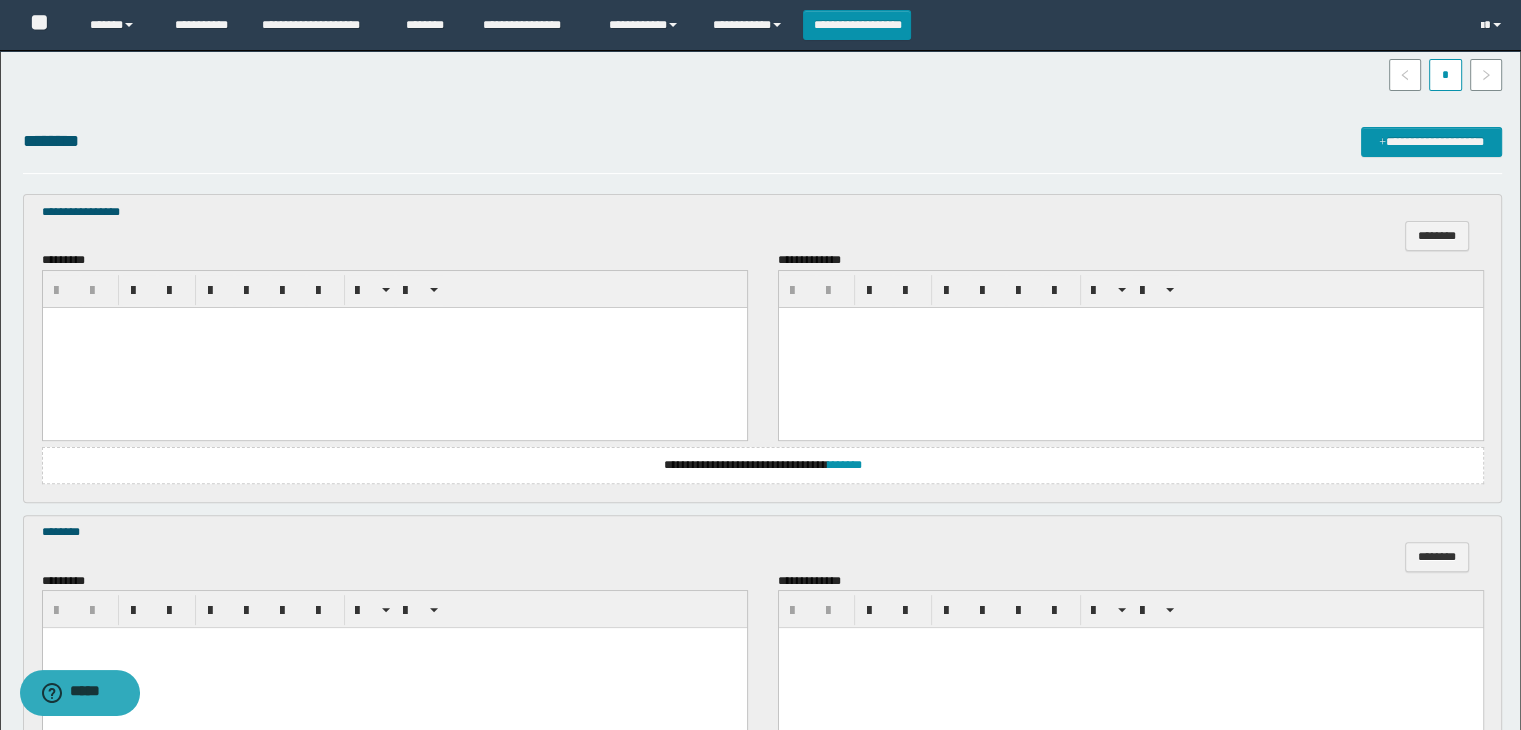click at bounding box center [394, 322] 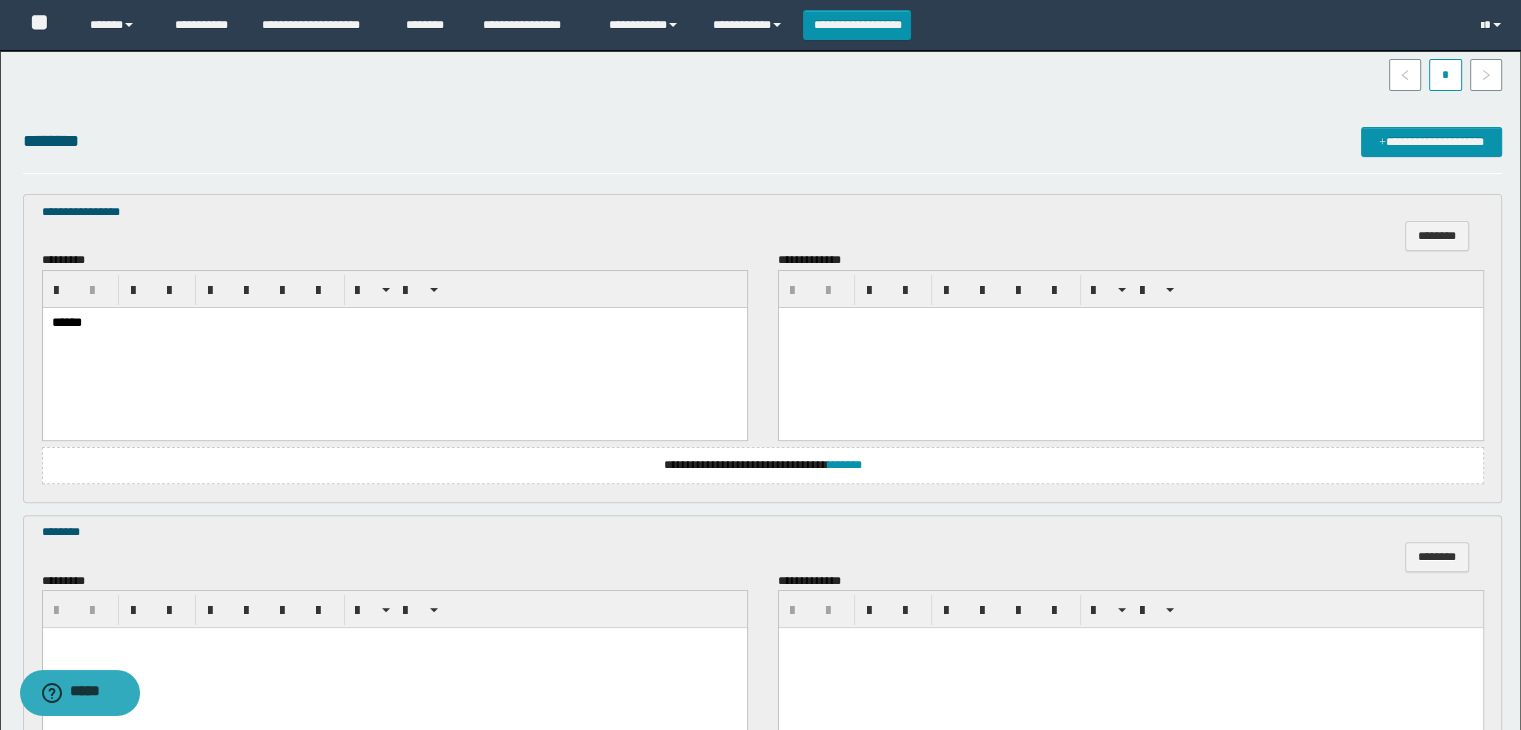scroll, scrollTop: 800, scrollLeft: 0, axis: vertical 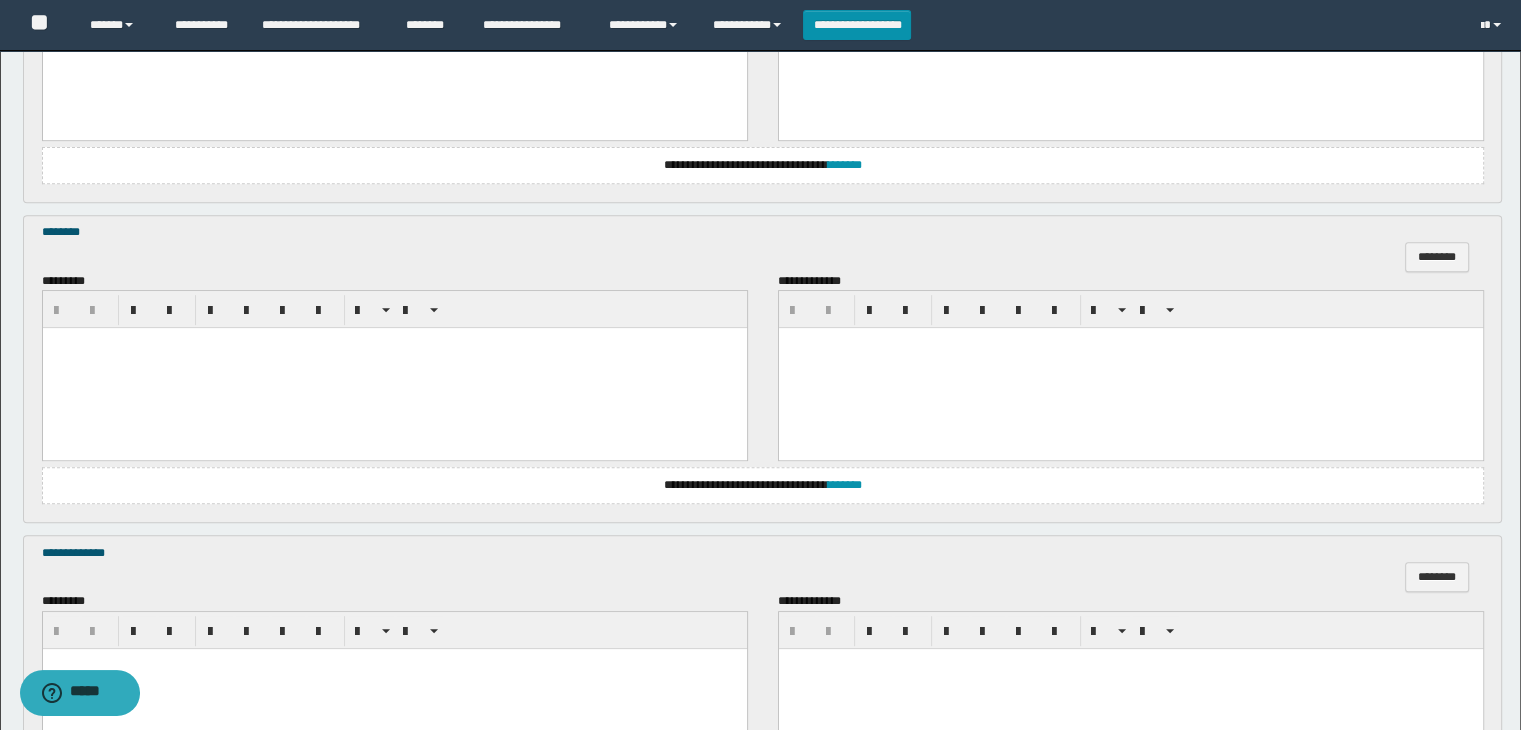 click at bounding box center [394, 368] 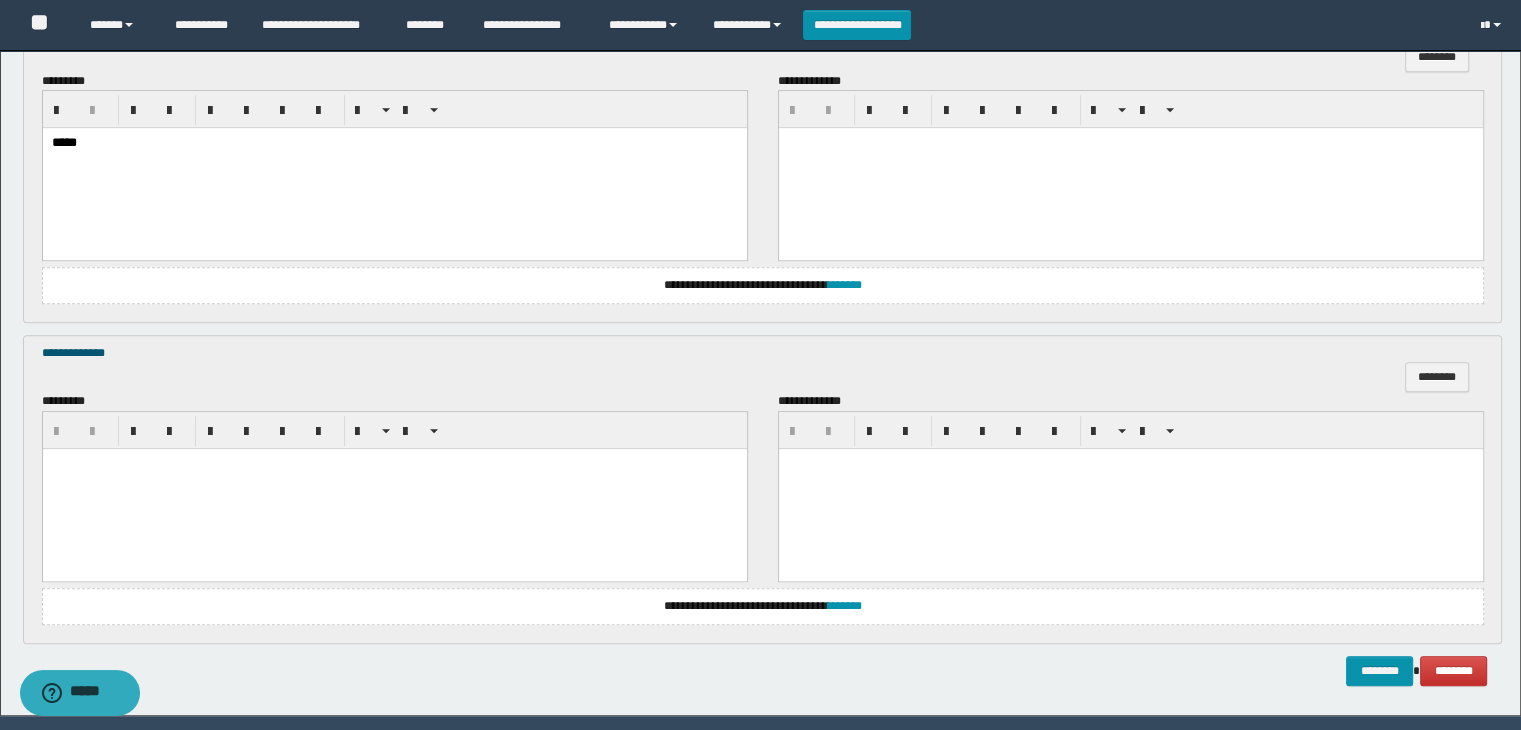 scroll, scrollTop: 1064, scrollLeft: 0, axis: vertical 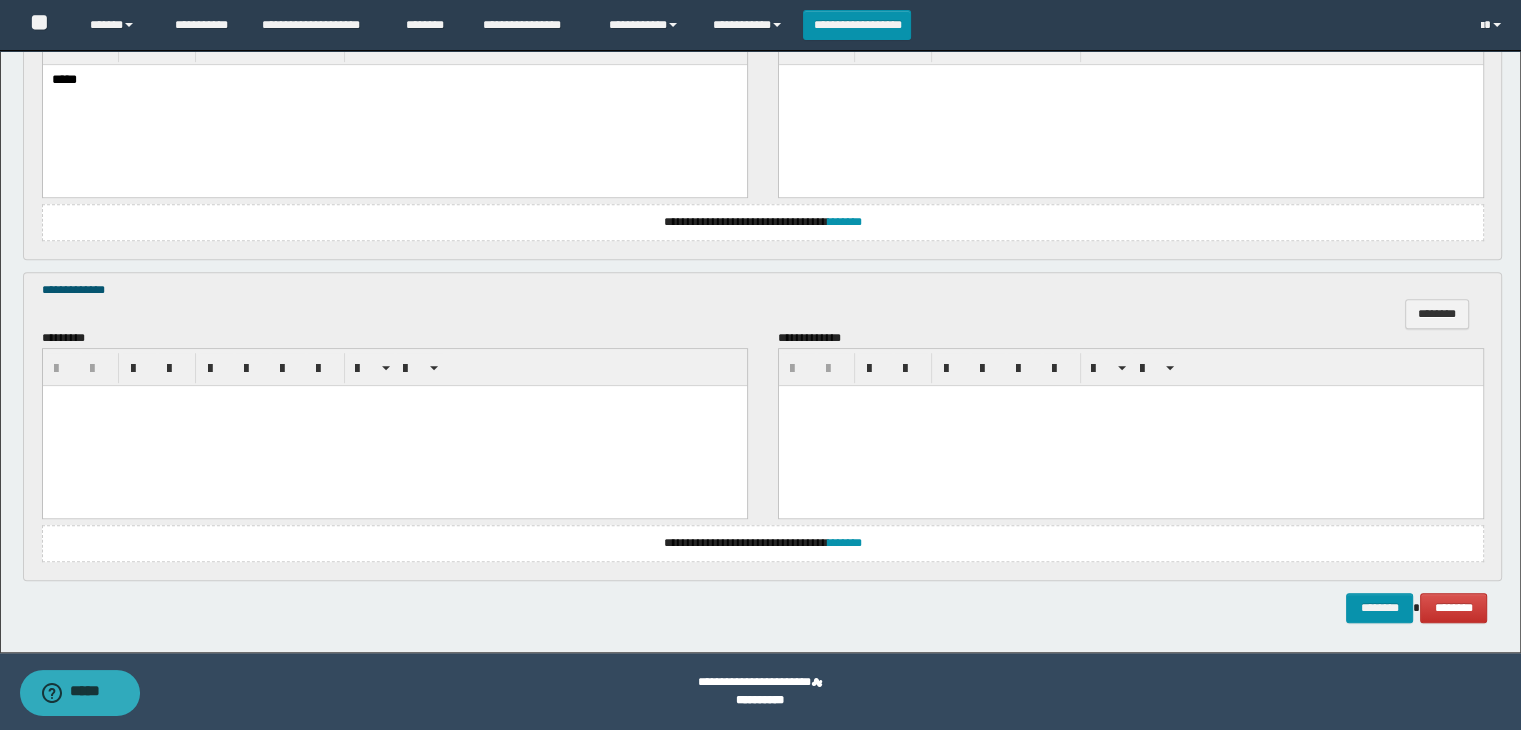 click at bounding box center (394, 425) 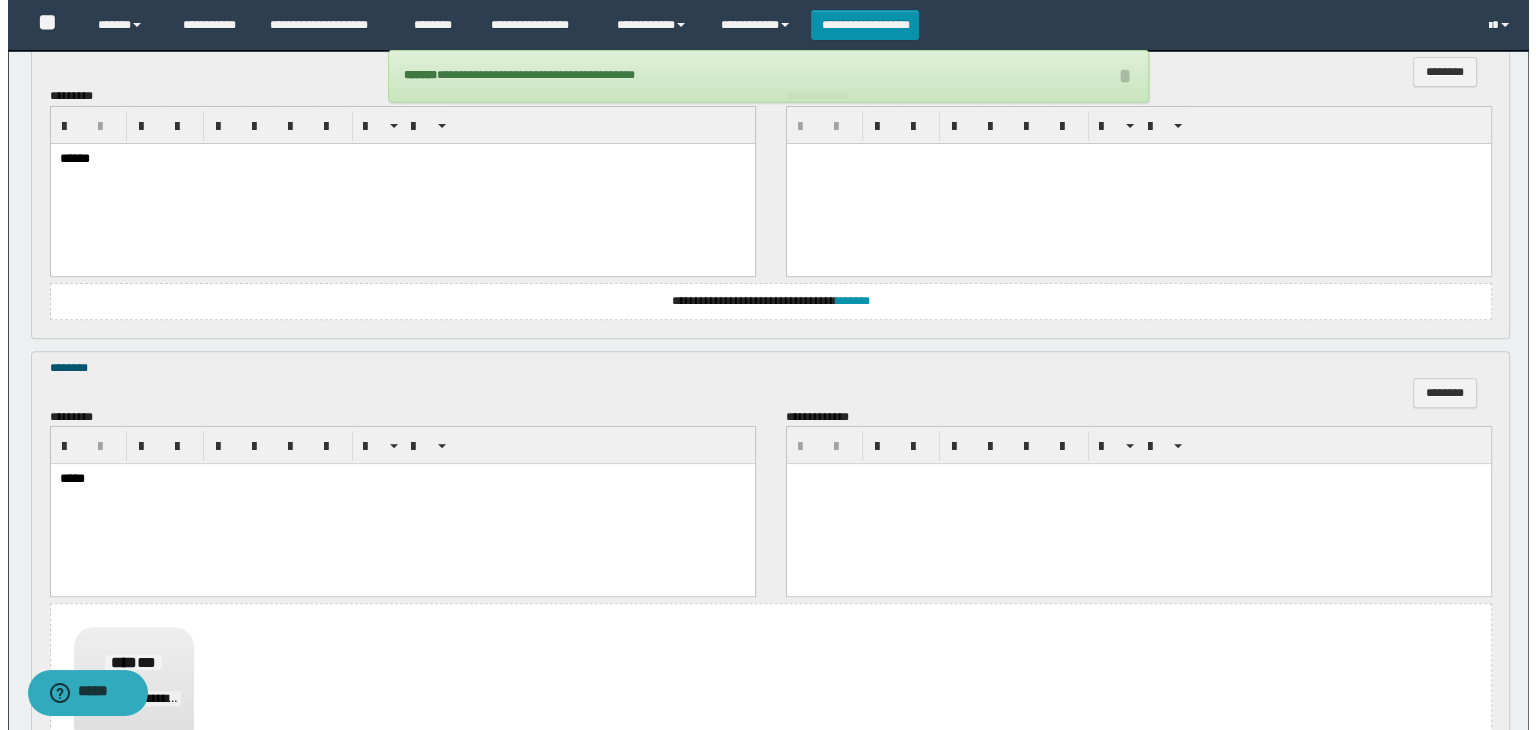 scroll, scrollTop: 464, scrollLeft: 0, axis: vertical 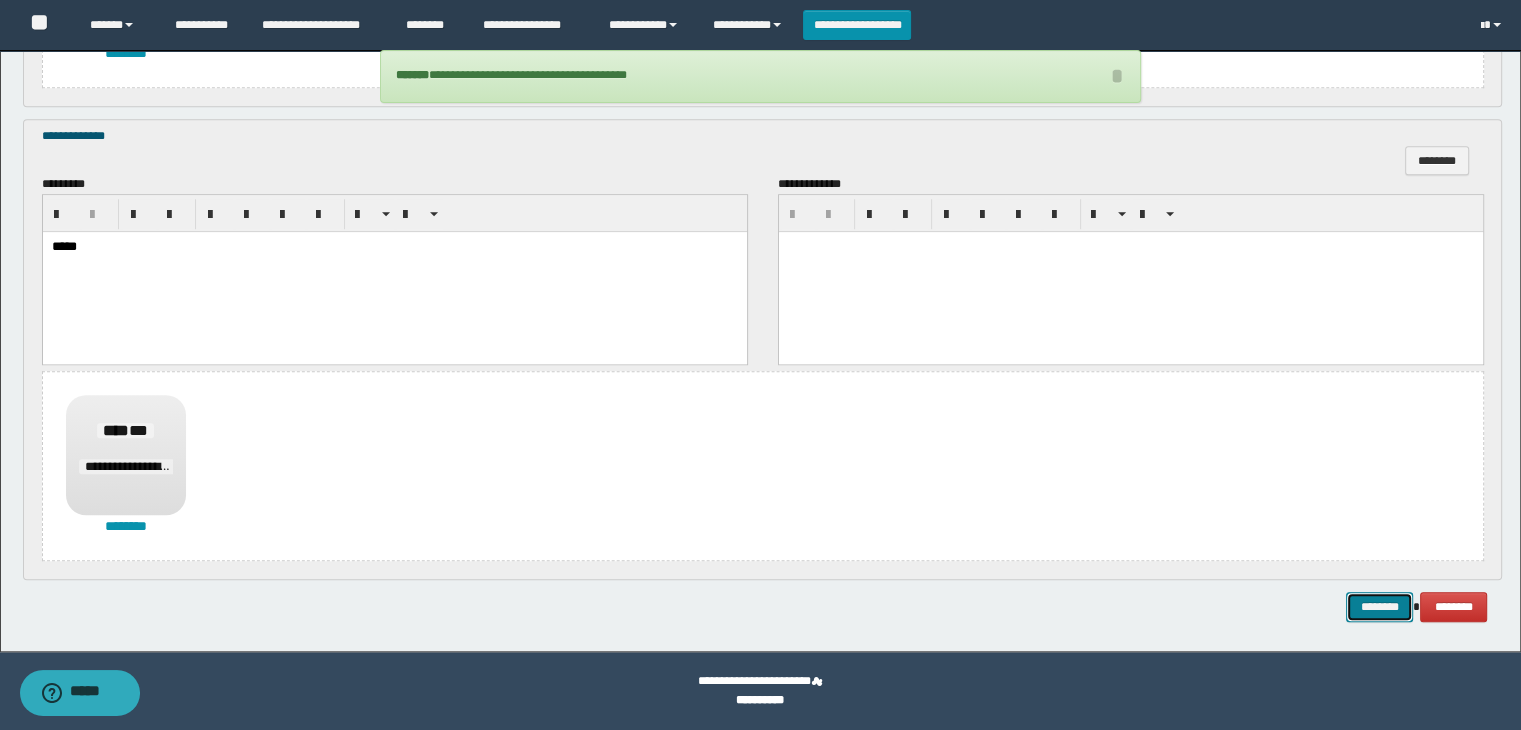 click on "********" at bounding box center [1379, 607] 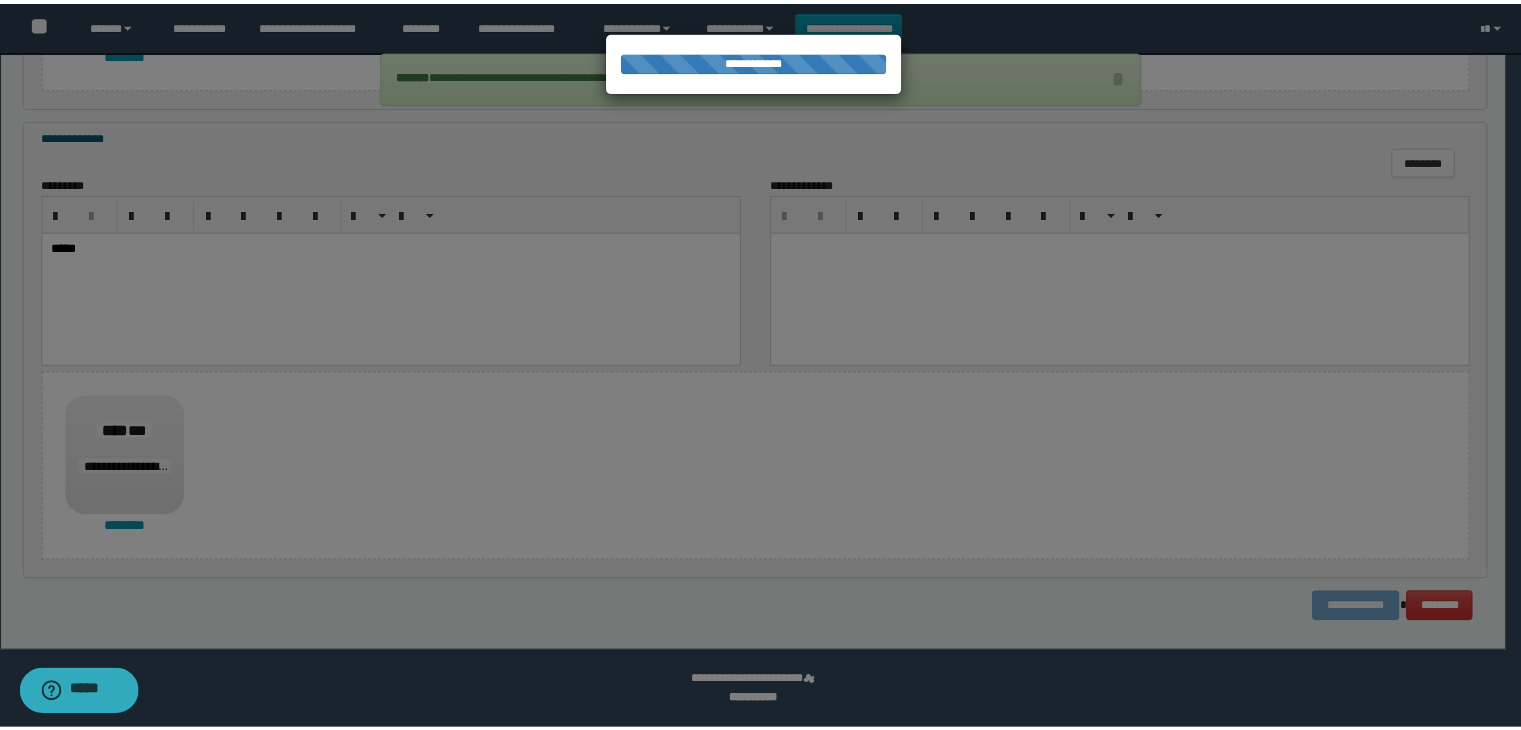 scroll, scrollTop: 0, scrollLeft: 0, axis: both 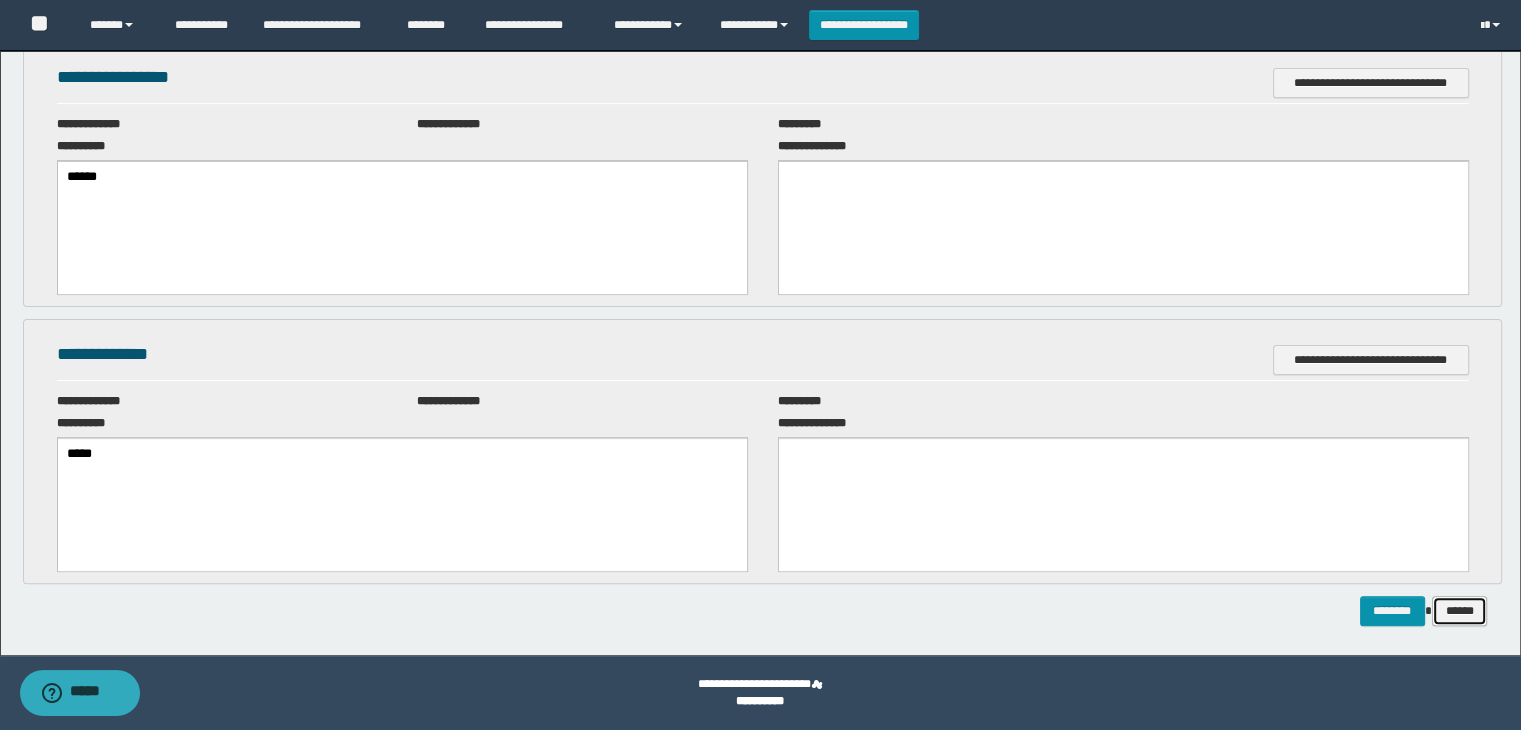 click on "******" at bounding box center [1460, 611] 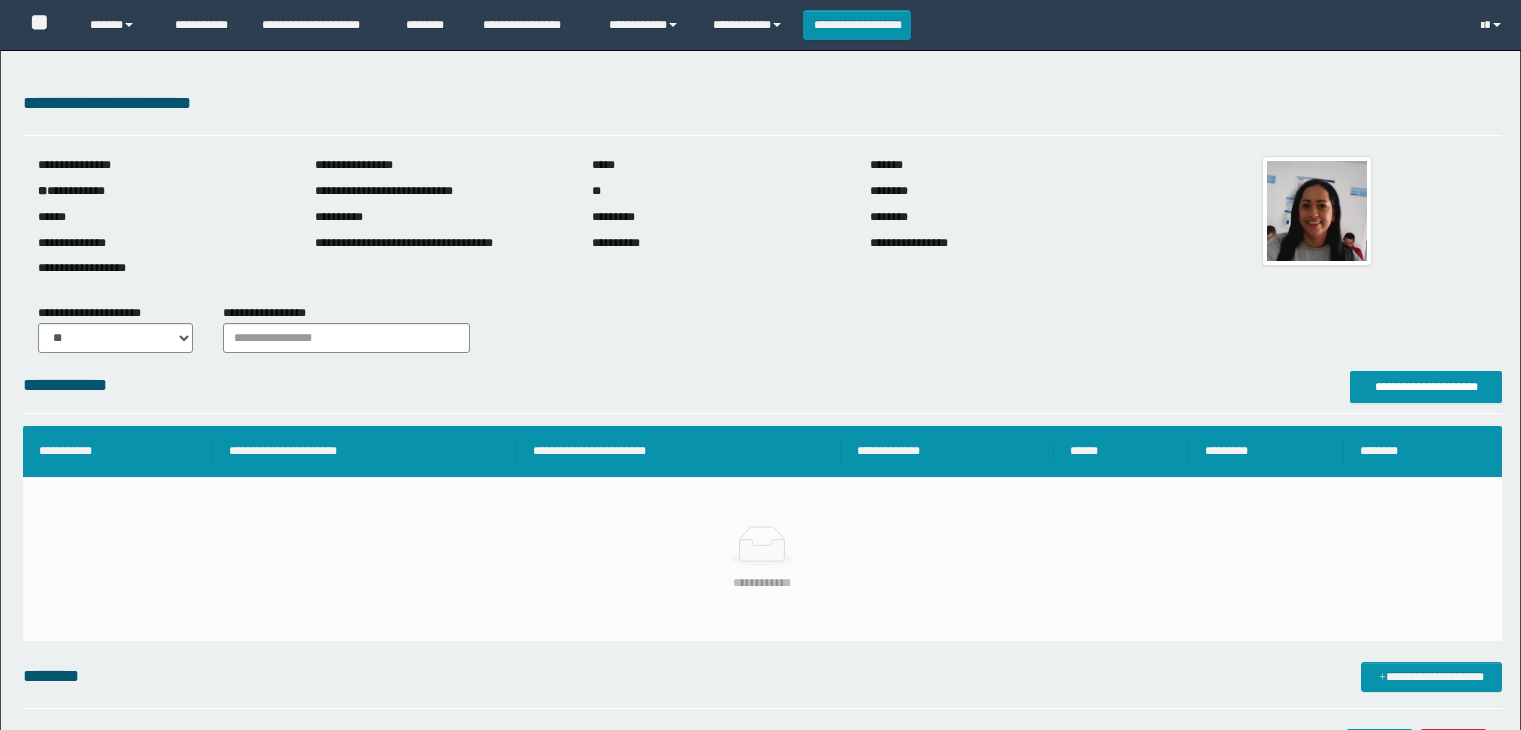 scroll, scrollTop: 0, scrollLeft: 0, axis: both 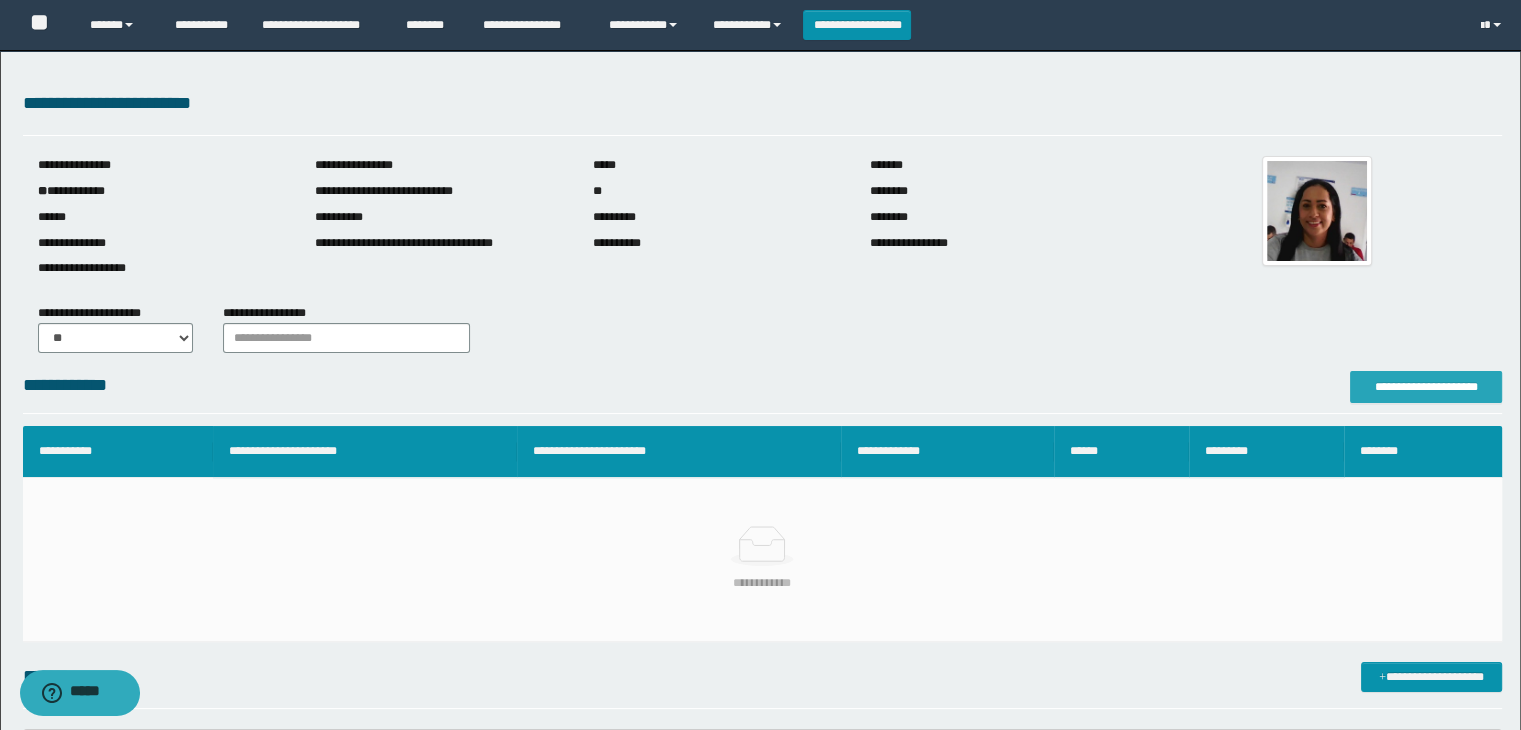 click on "**********" at bounding box center (1426, 387) 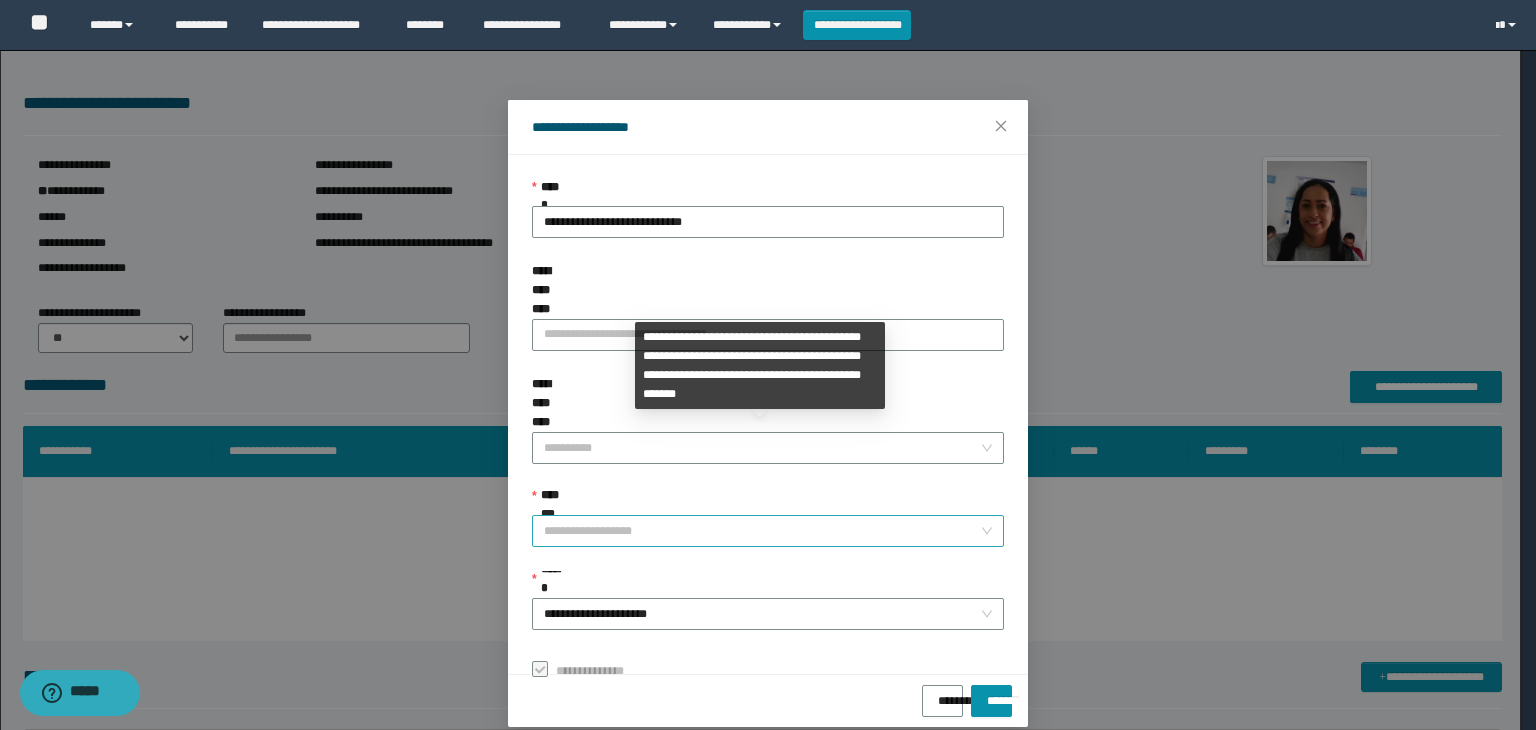 click on "**********" at bounding box center [768, 531] 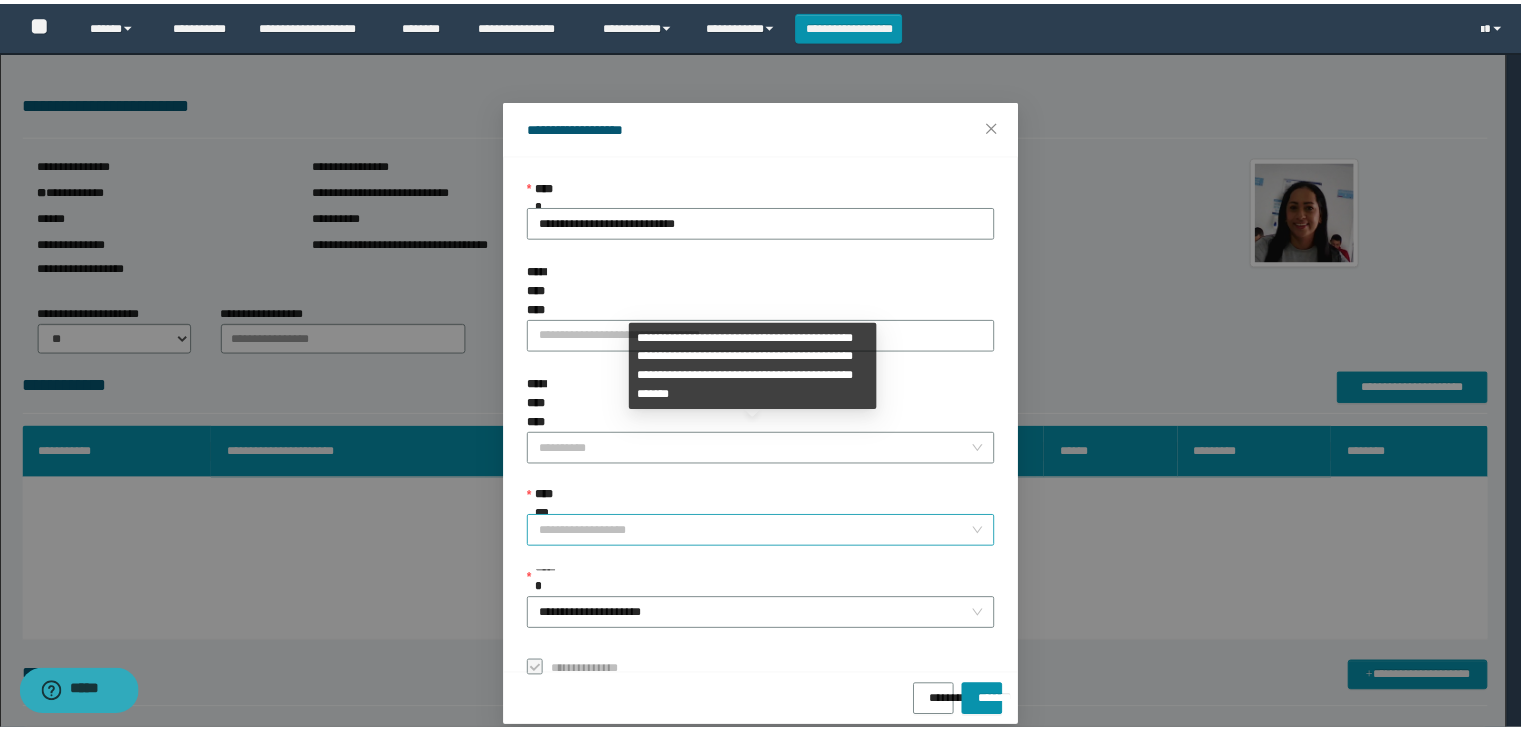 scroll, scrollTop: 192, scrollLeft: 0, axis: vertical 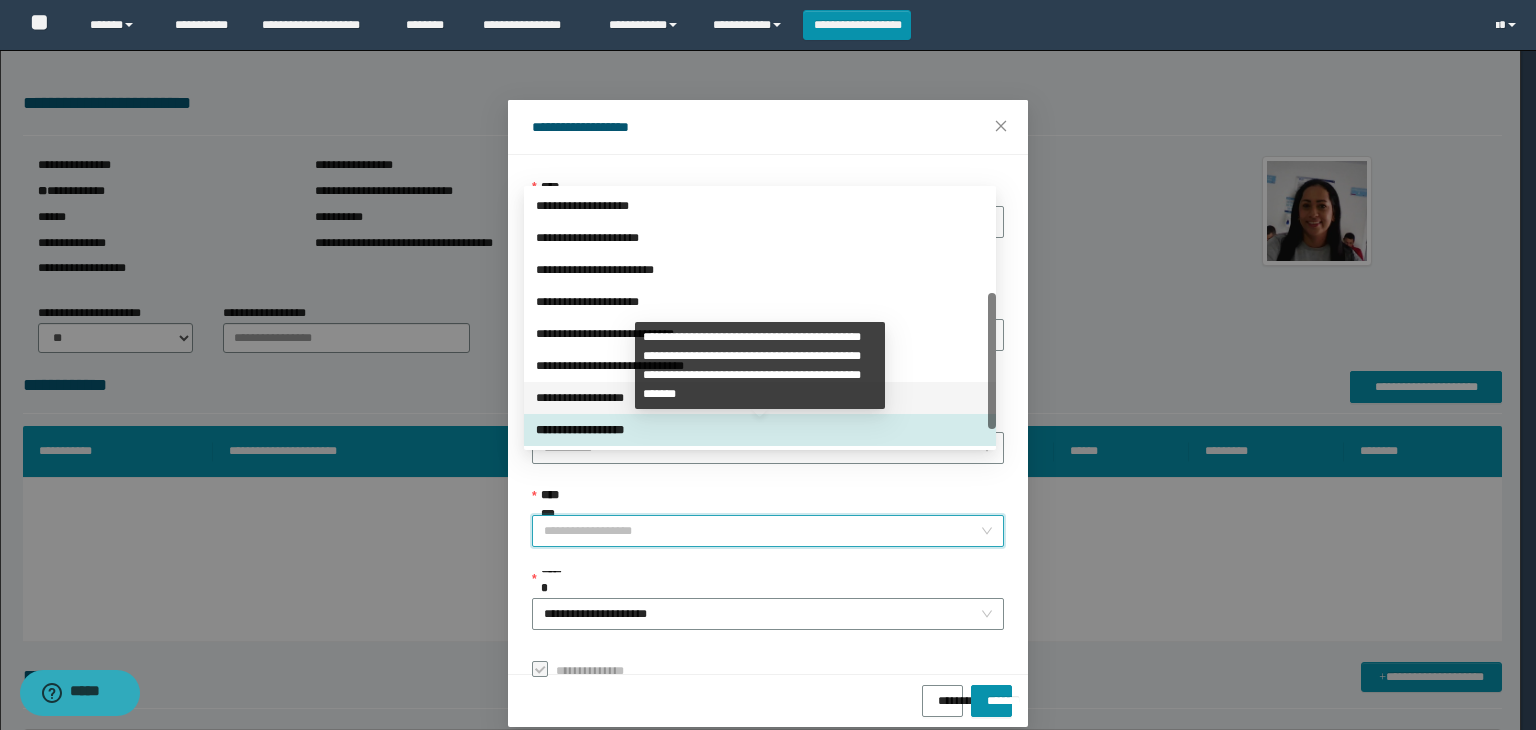 click on "**********" at bounding box center (760, 398) 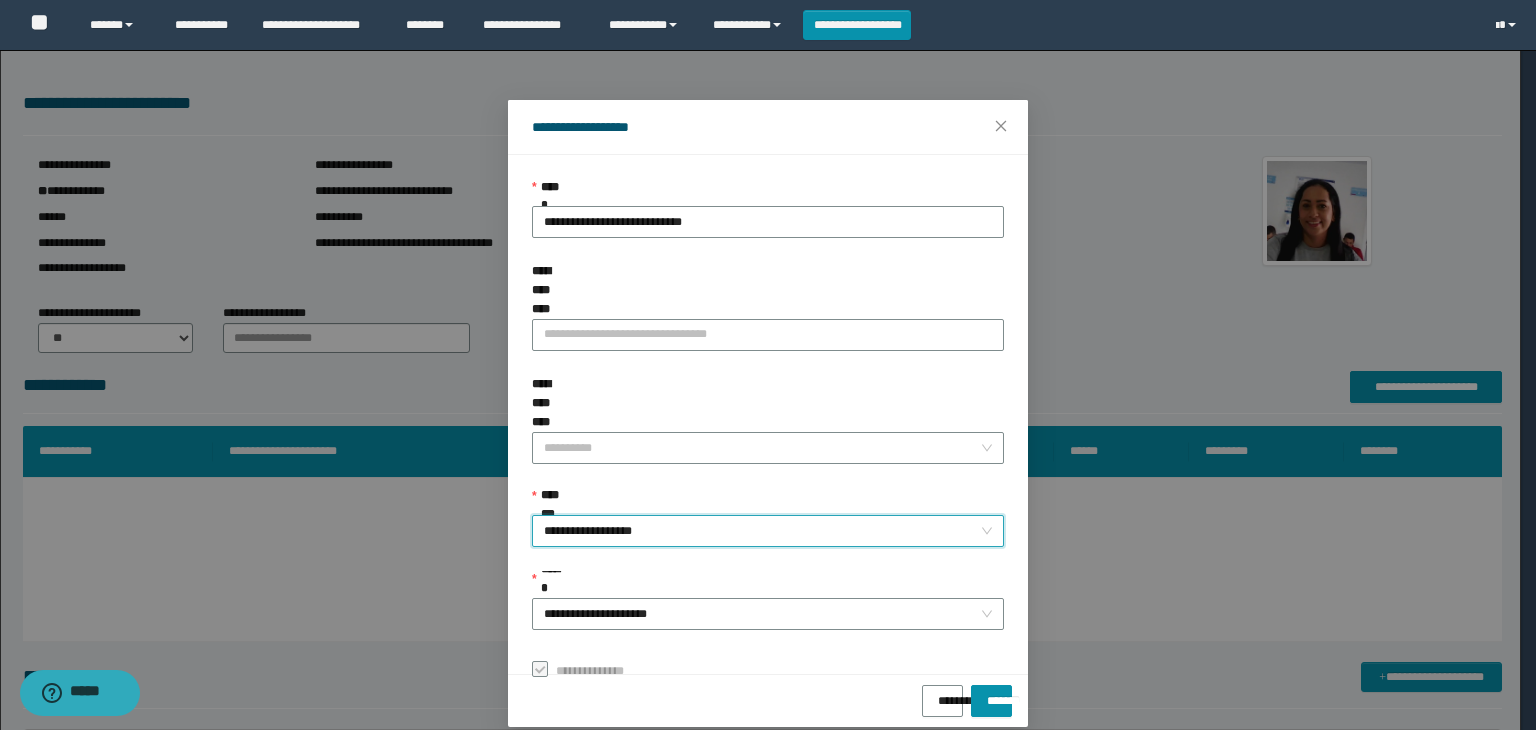 click on "******** *******" at bounding box center (768, 700) 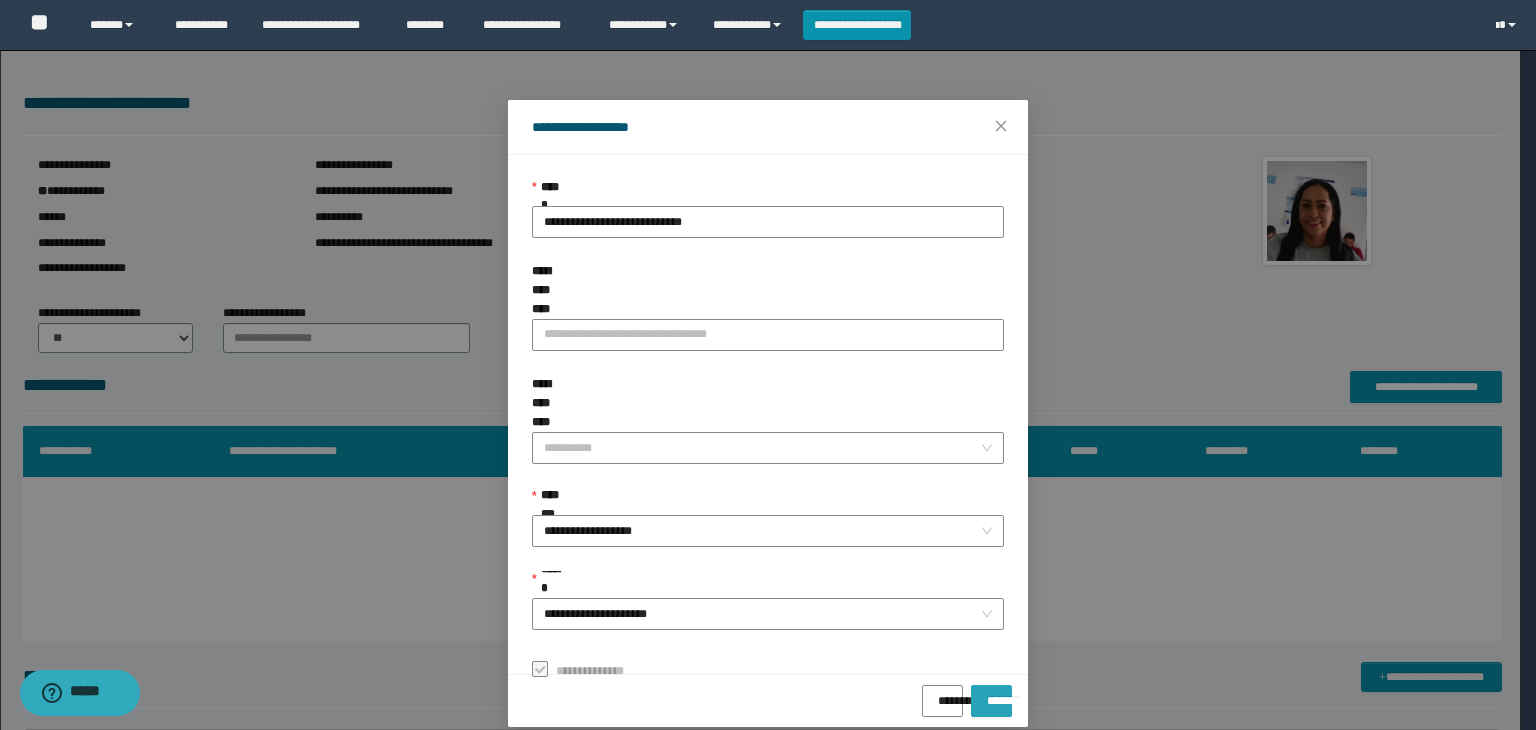 click on "*******" at bounding box center (991, 701) 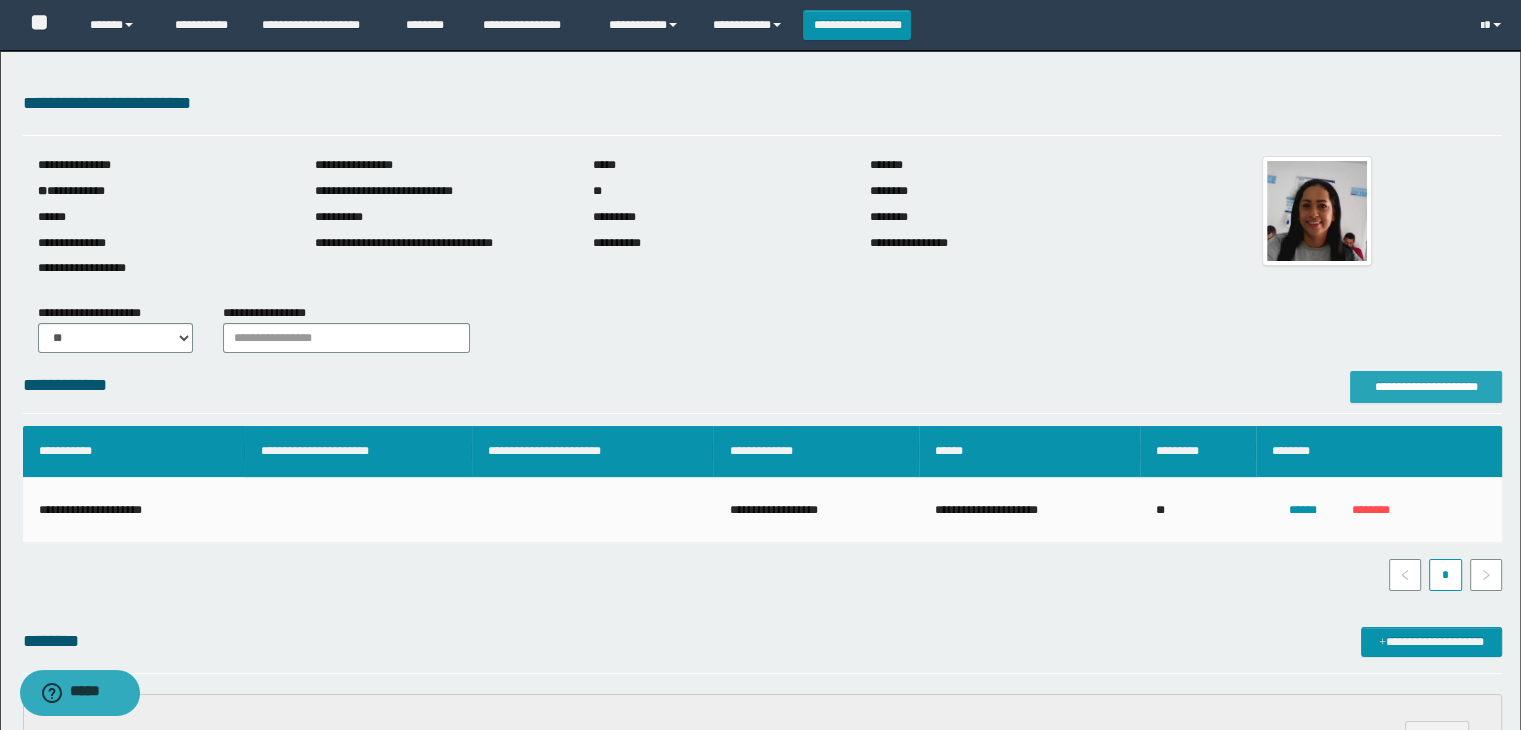 scroll, scrollTop: 400, scrollLeft: 0, axis: vertical 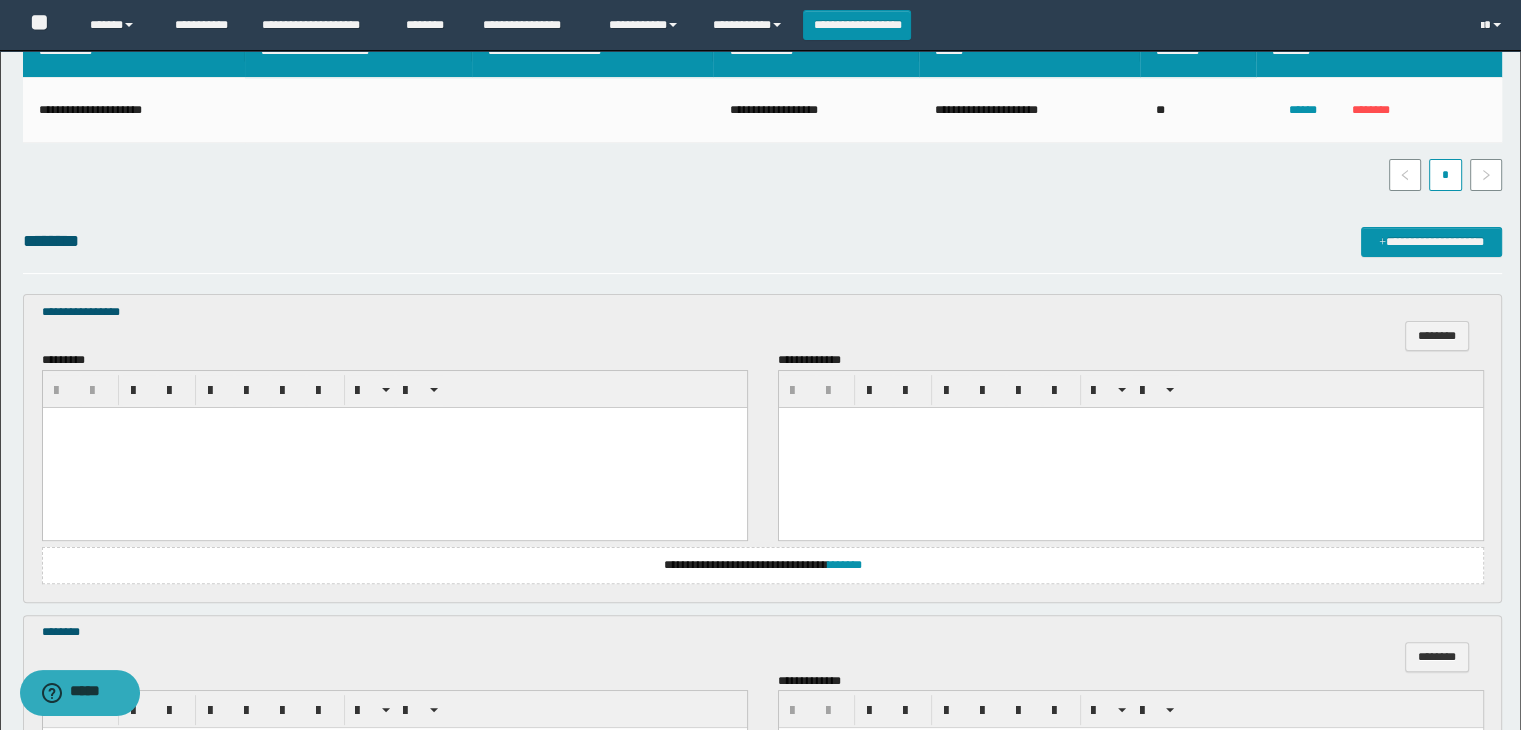 click at bounding box center (394, 447) 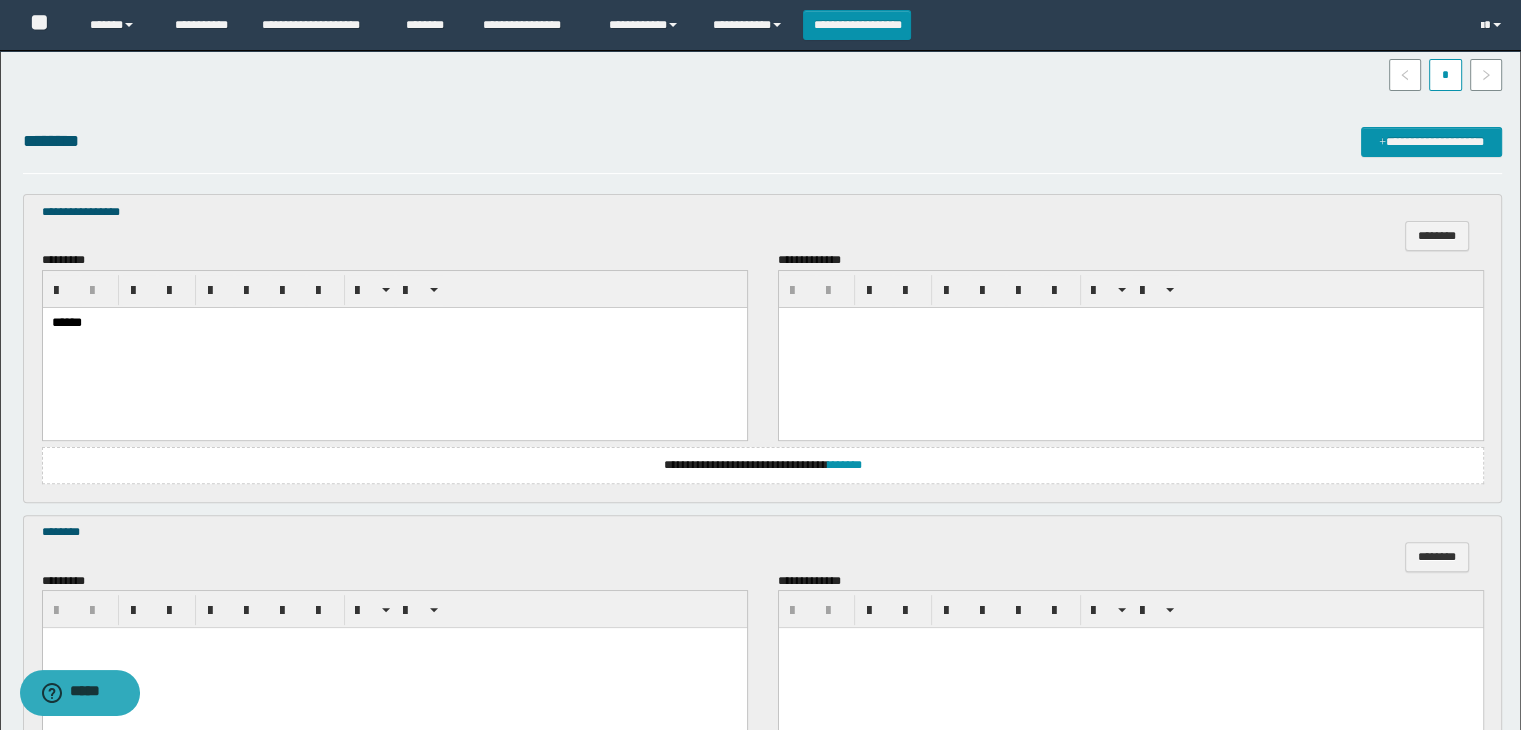 scroll, scrollTop: 600, scrollLeft: 0, axis: vertical 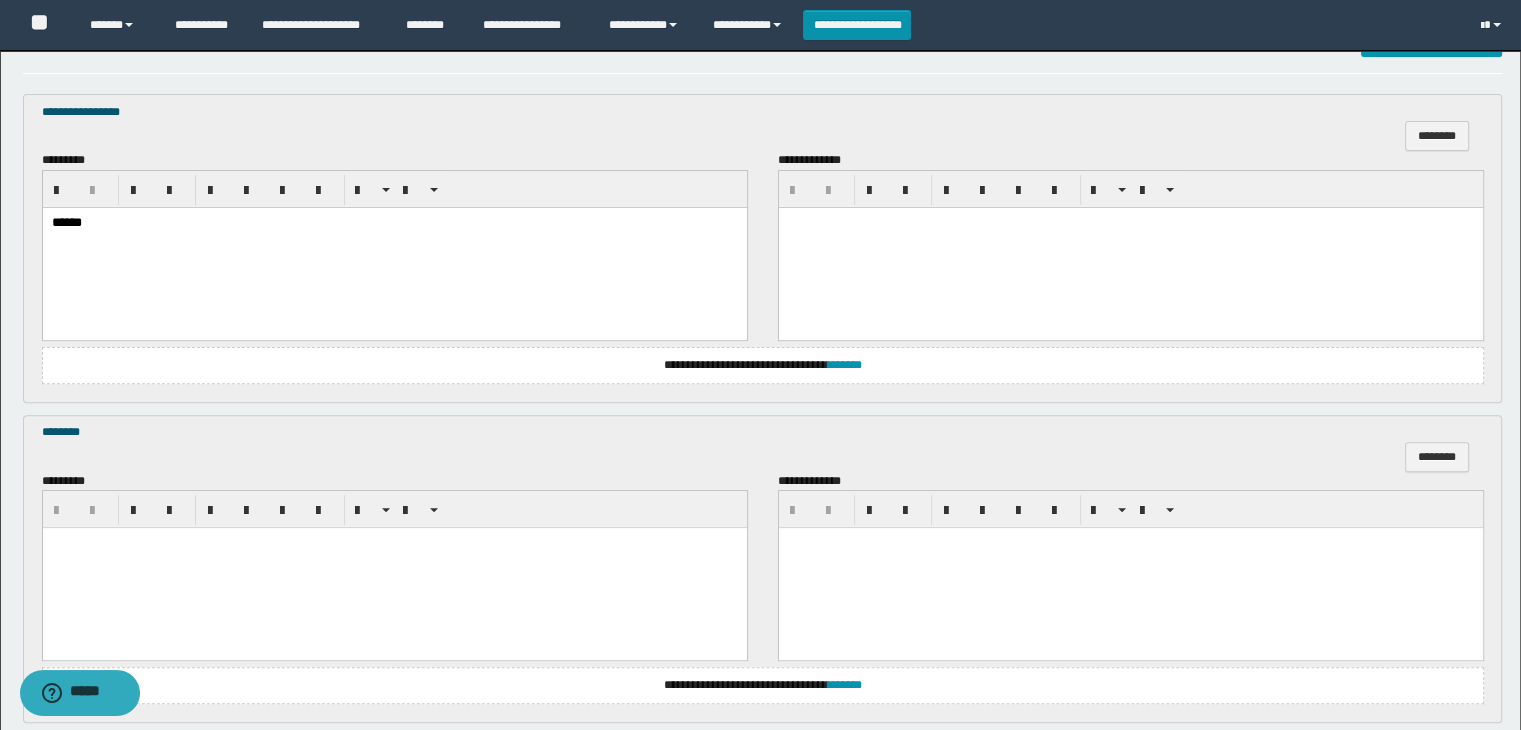 click at bounding box center [394, 543] 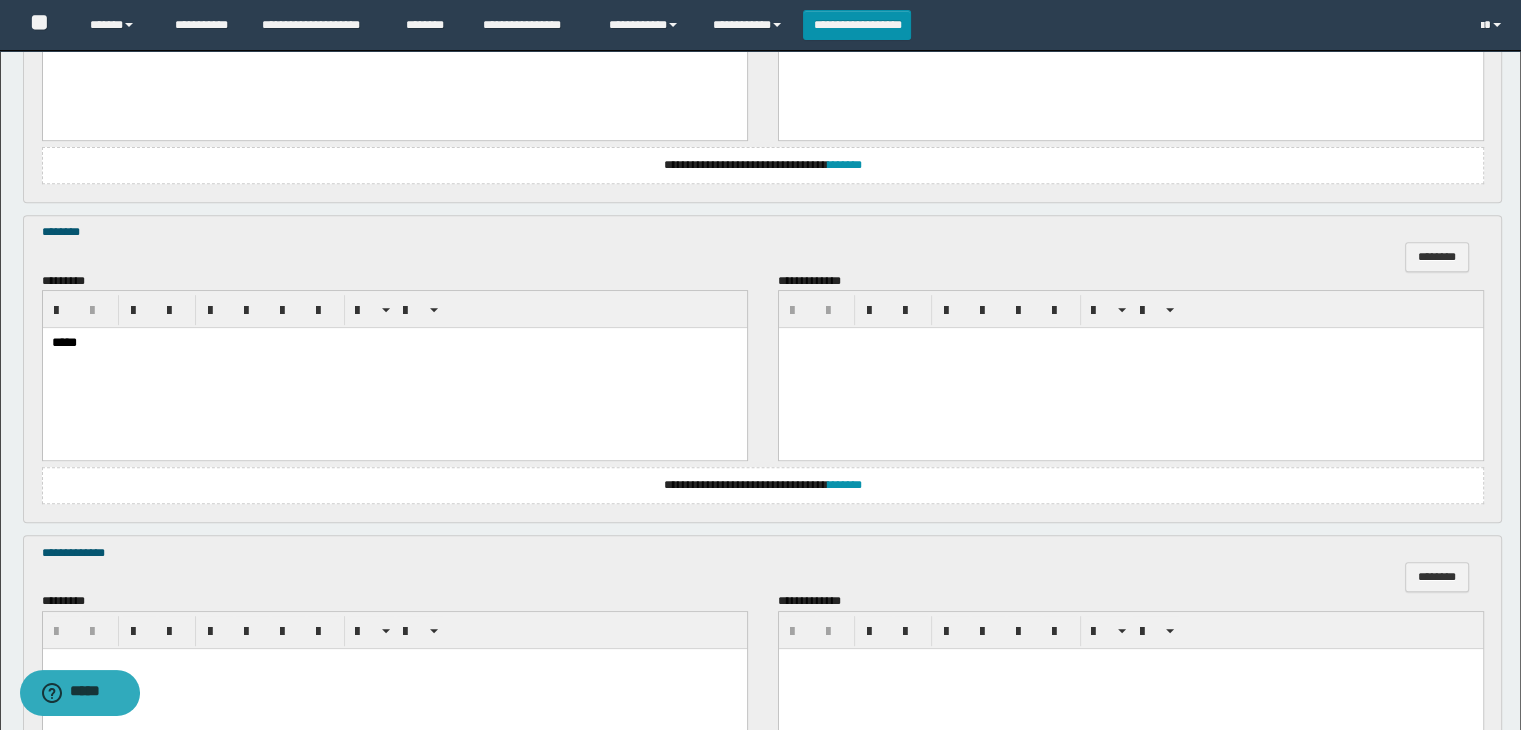 scroll, scrollTop: 900, scrollLeft: 0, axis: vertical 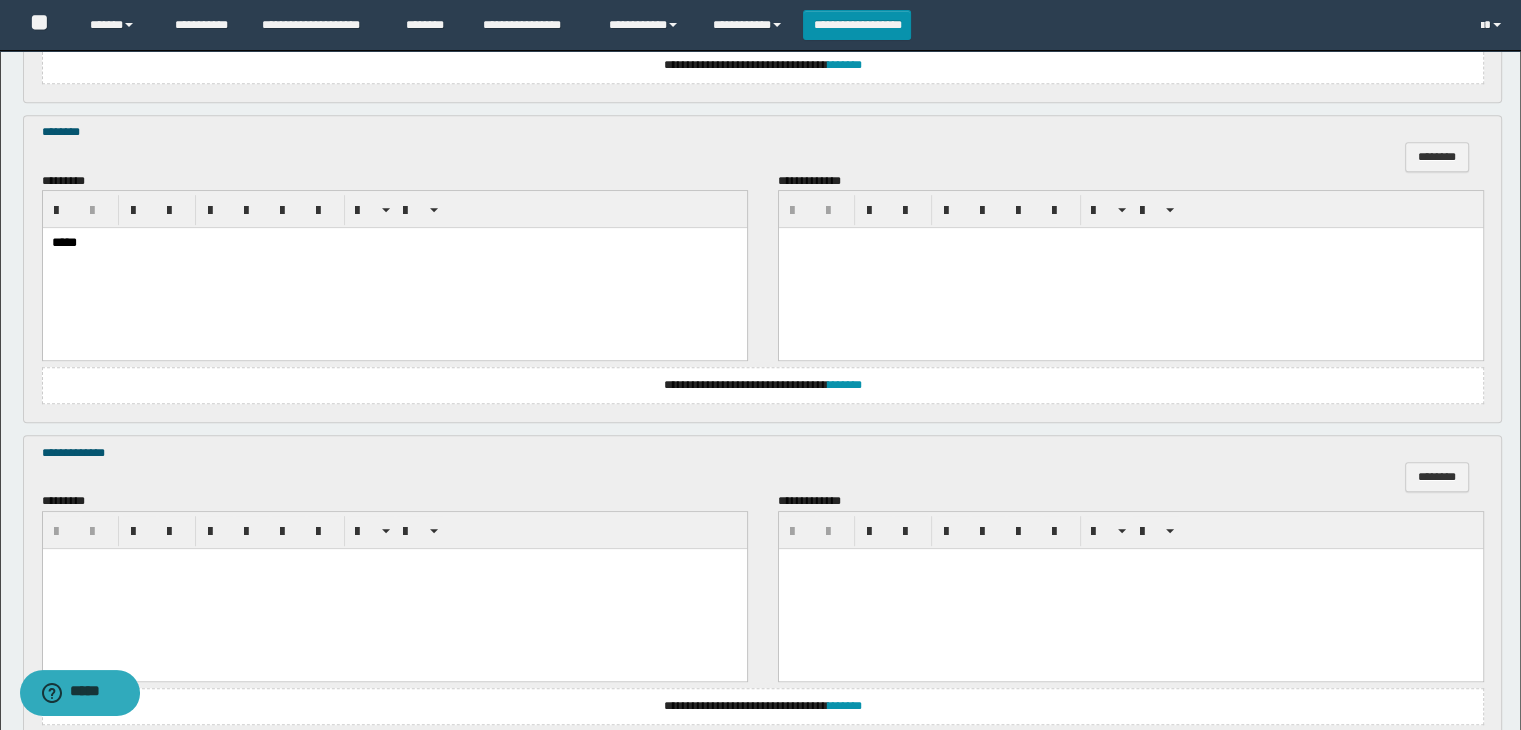 click at bounding box center (394, 588) 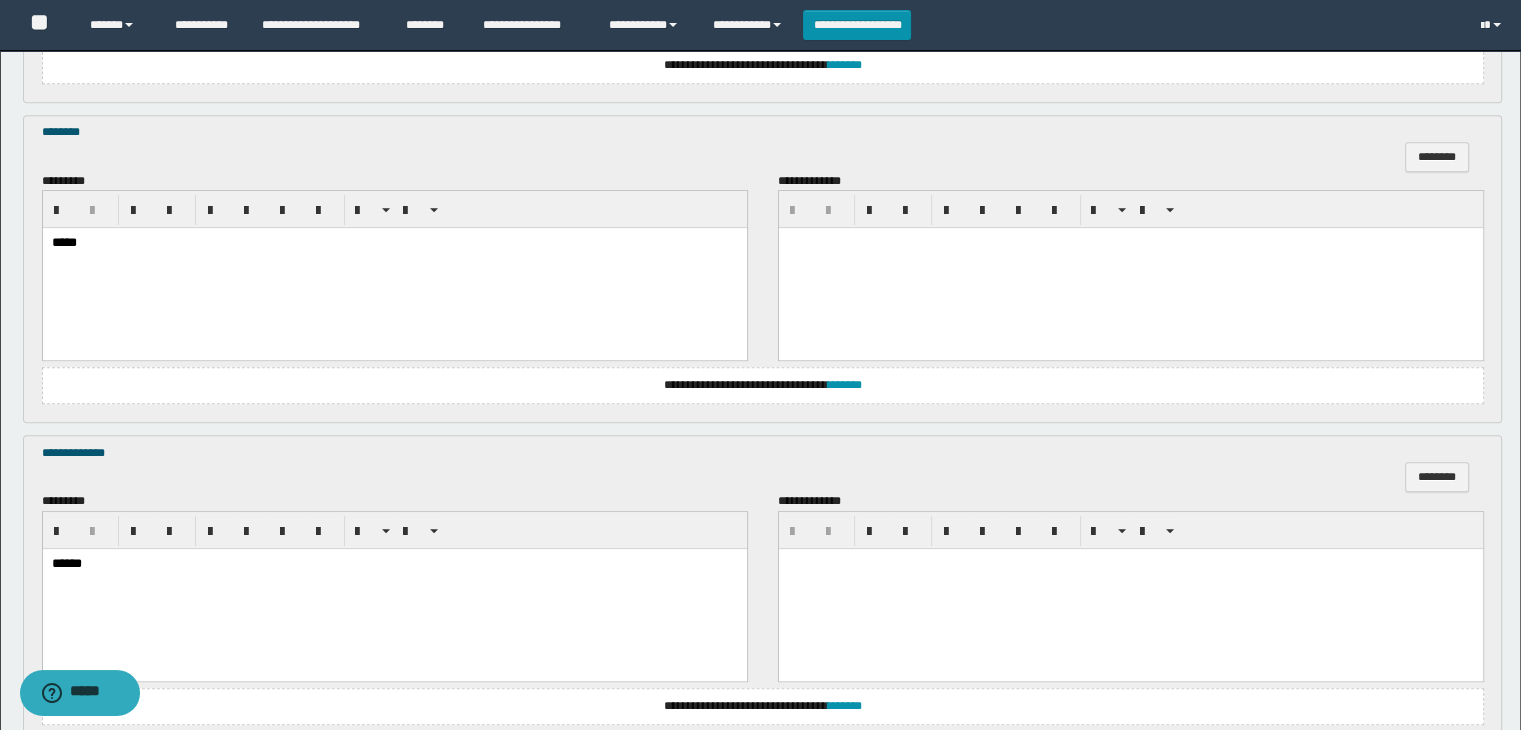 scroll, scrollTop: 1064, scrollLeft: 0, axis: vertical 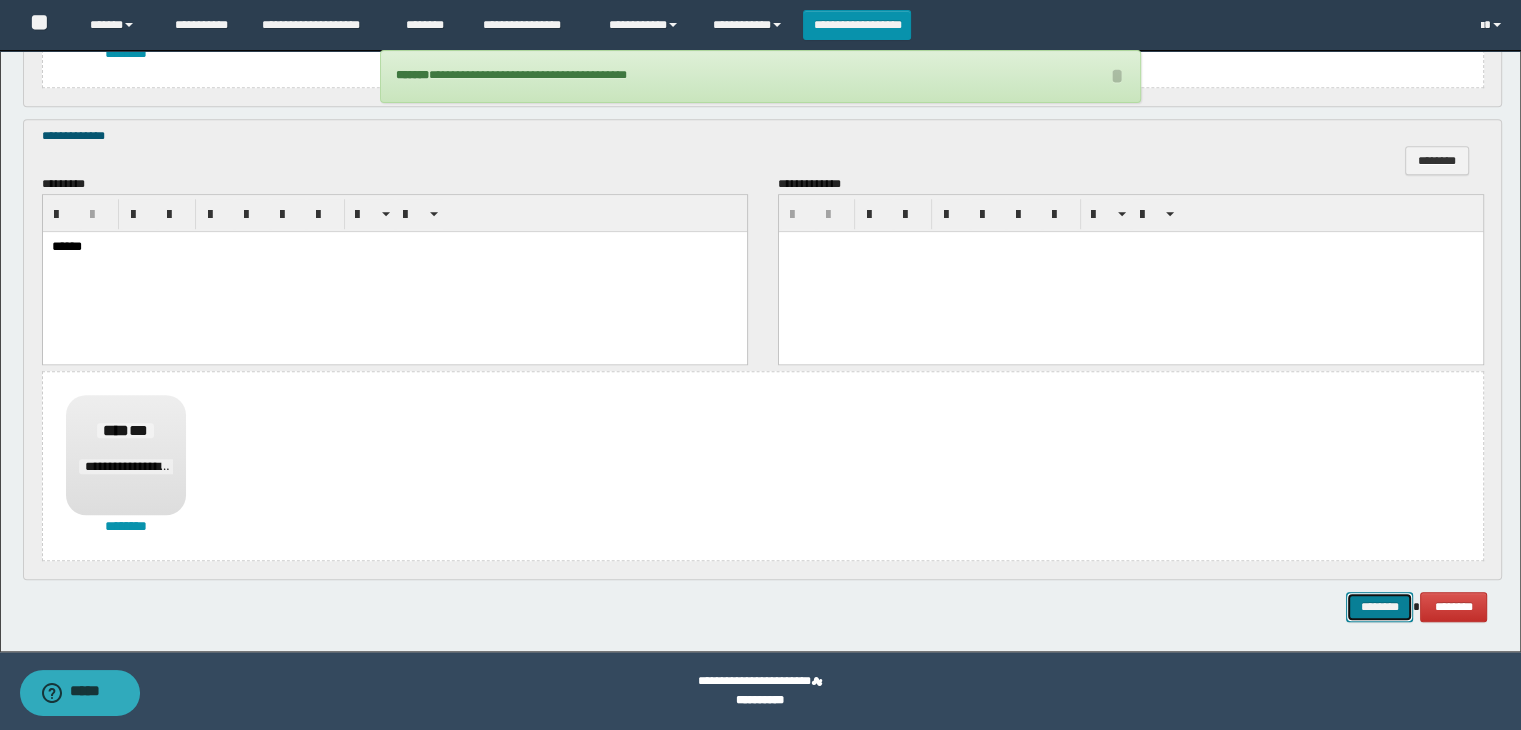click on "********" at bounding box center [1379, 607] 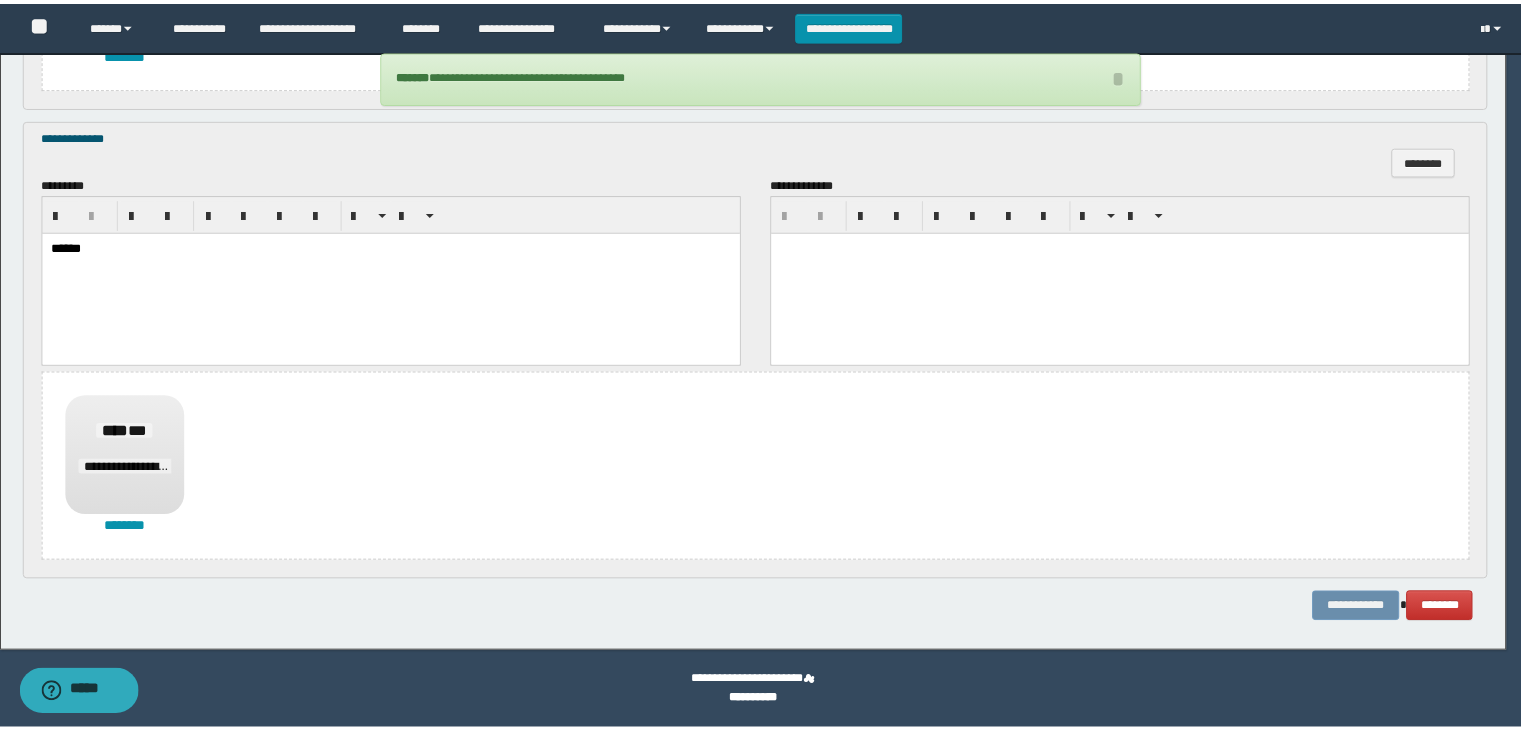 scroll, scrollTop: 0, scrollLeft: 0, axis: both 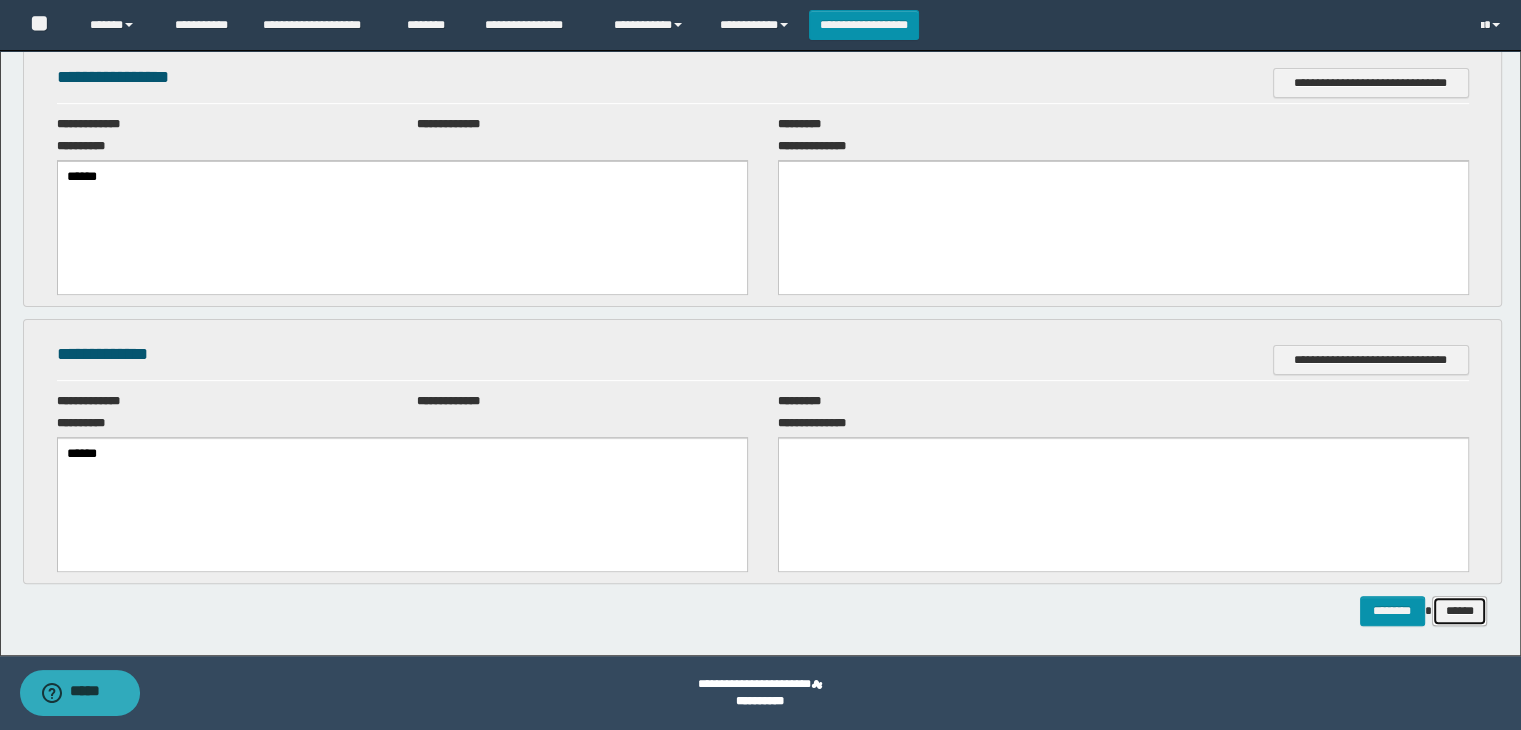 click on "******" at bounding box center [1460, 611] 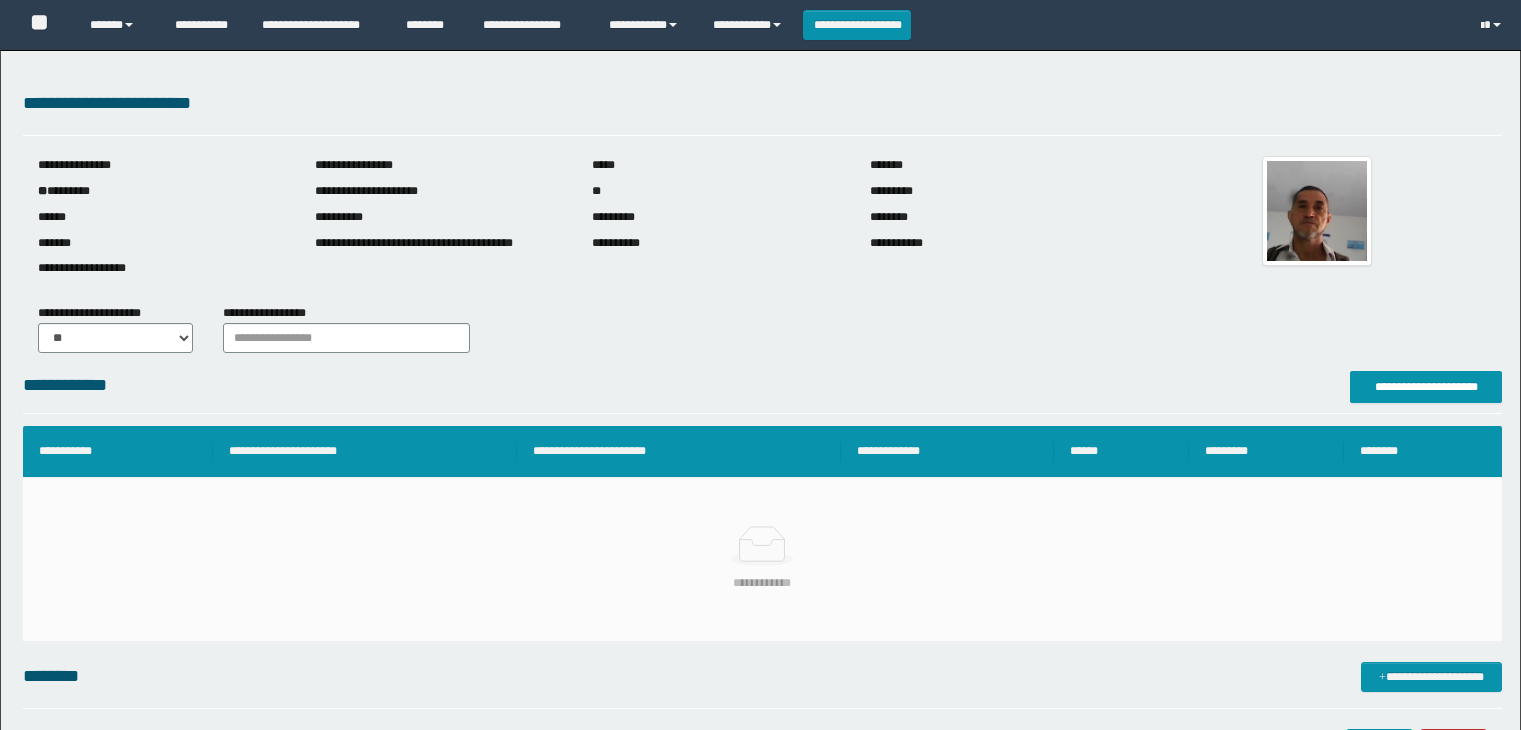 scroll, scrollTop: 0, scrollLeft: 0, axis: both 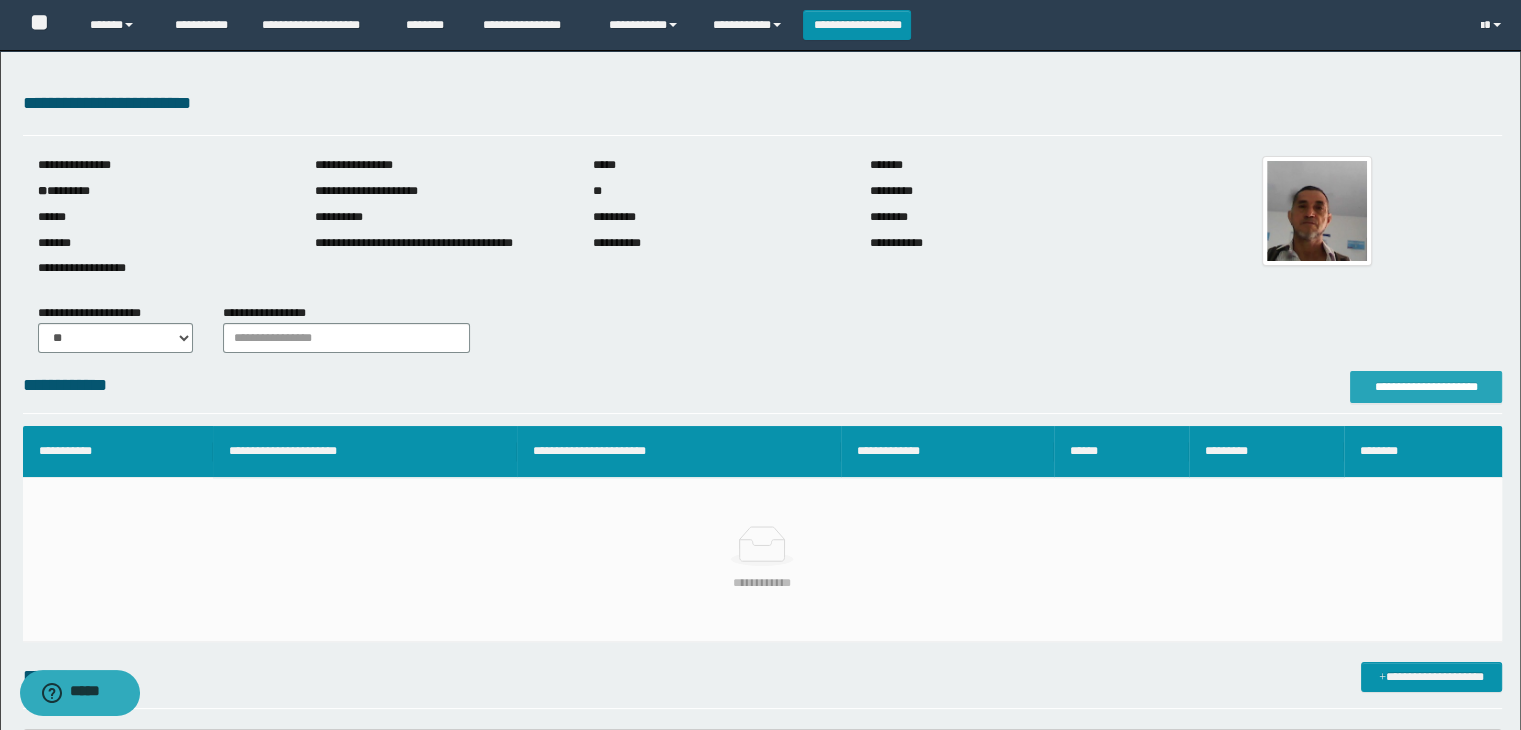 click on "**********" at bounding box center [1426, 387] 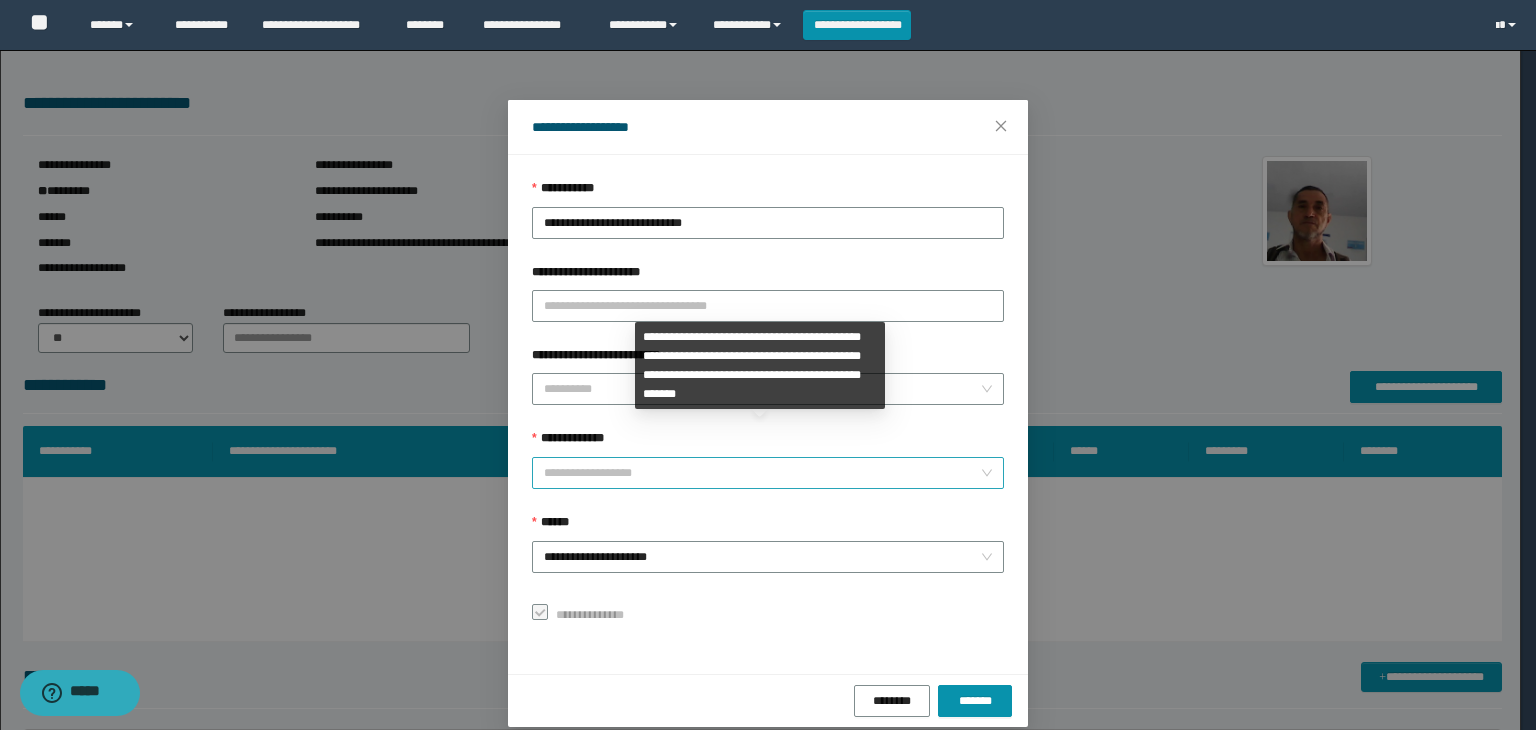 click on "**********" at bounding box center [768, 473] 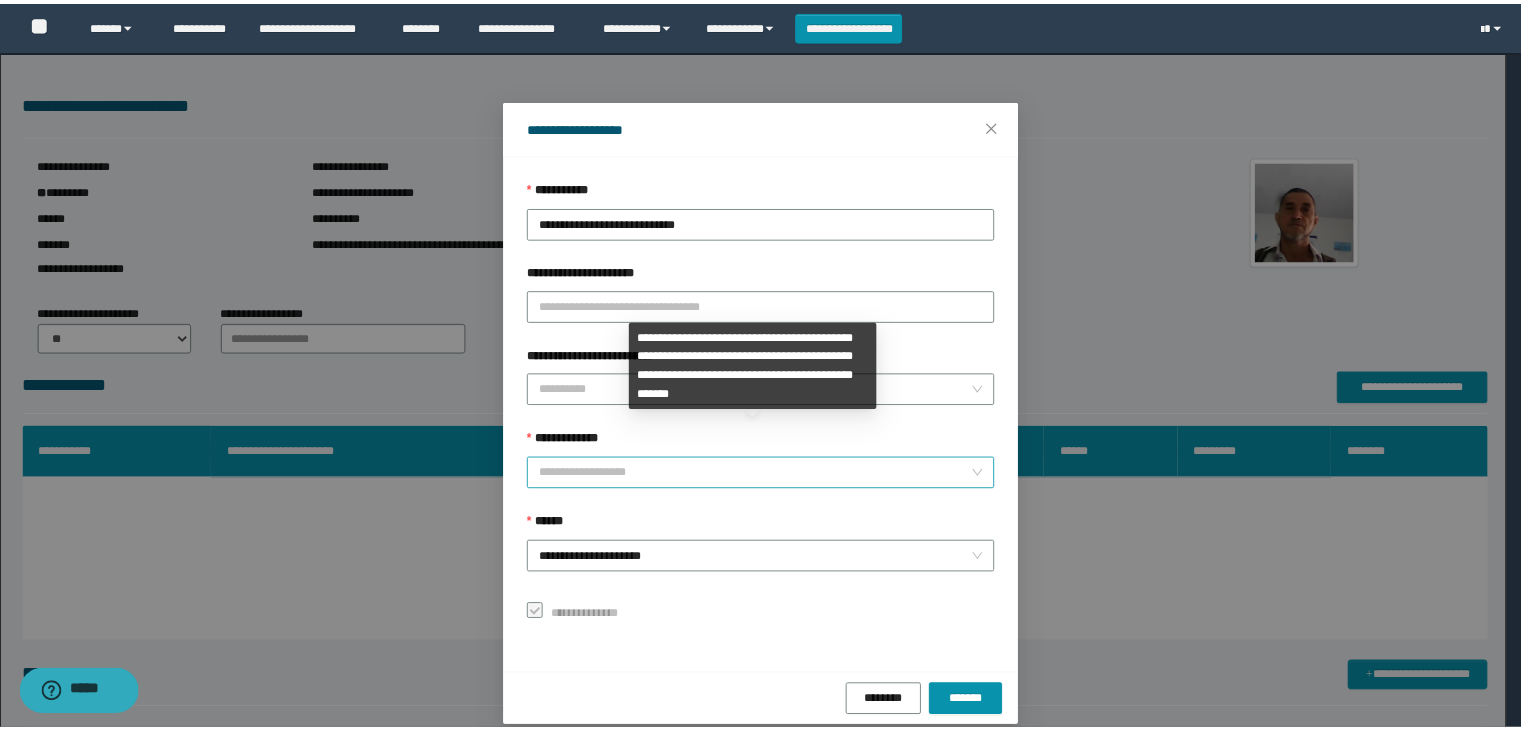 scroll, scrollTop: 192, scrollLeft: 0, axis: vertical 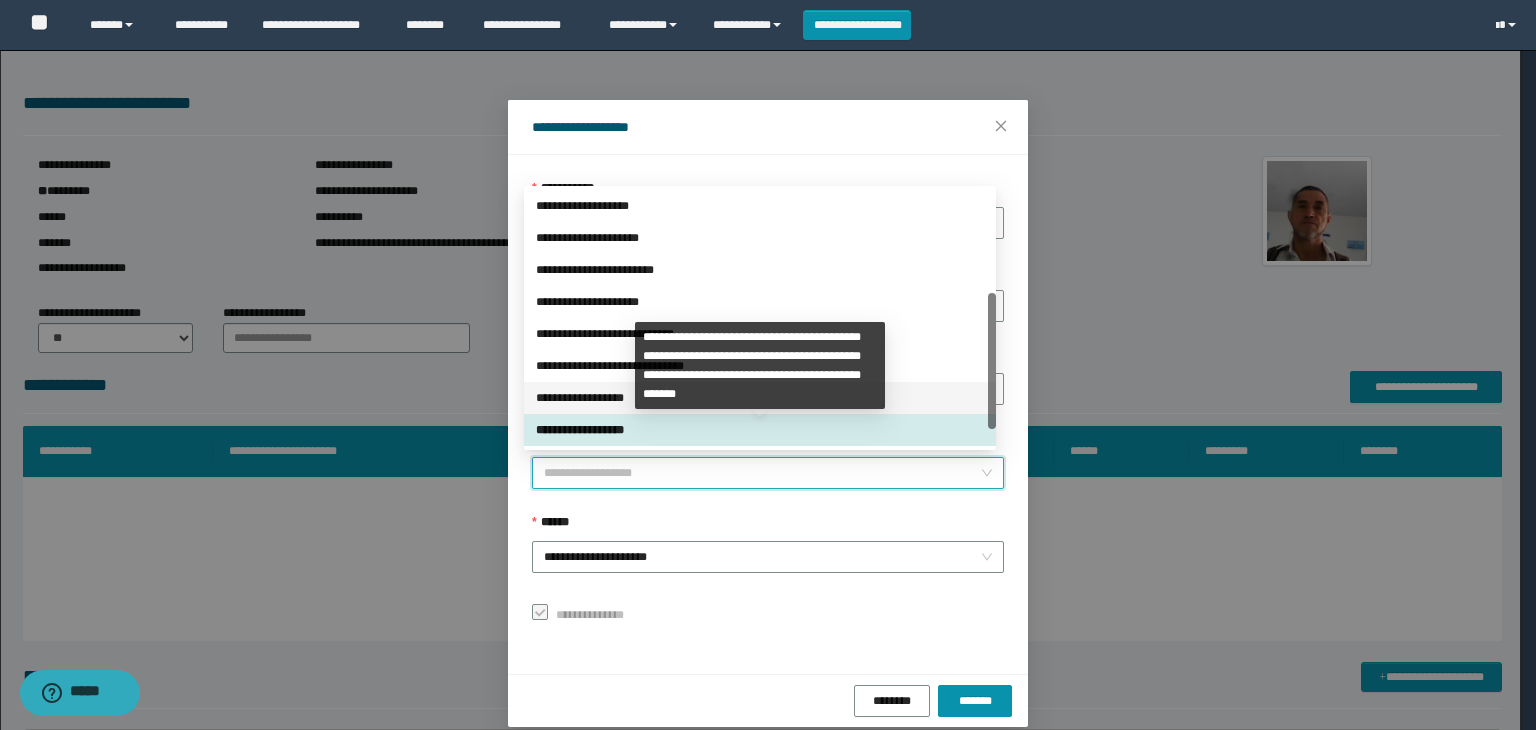 click on "**********" at bounding box center (760, 398) 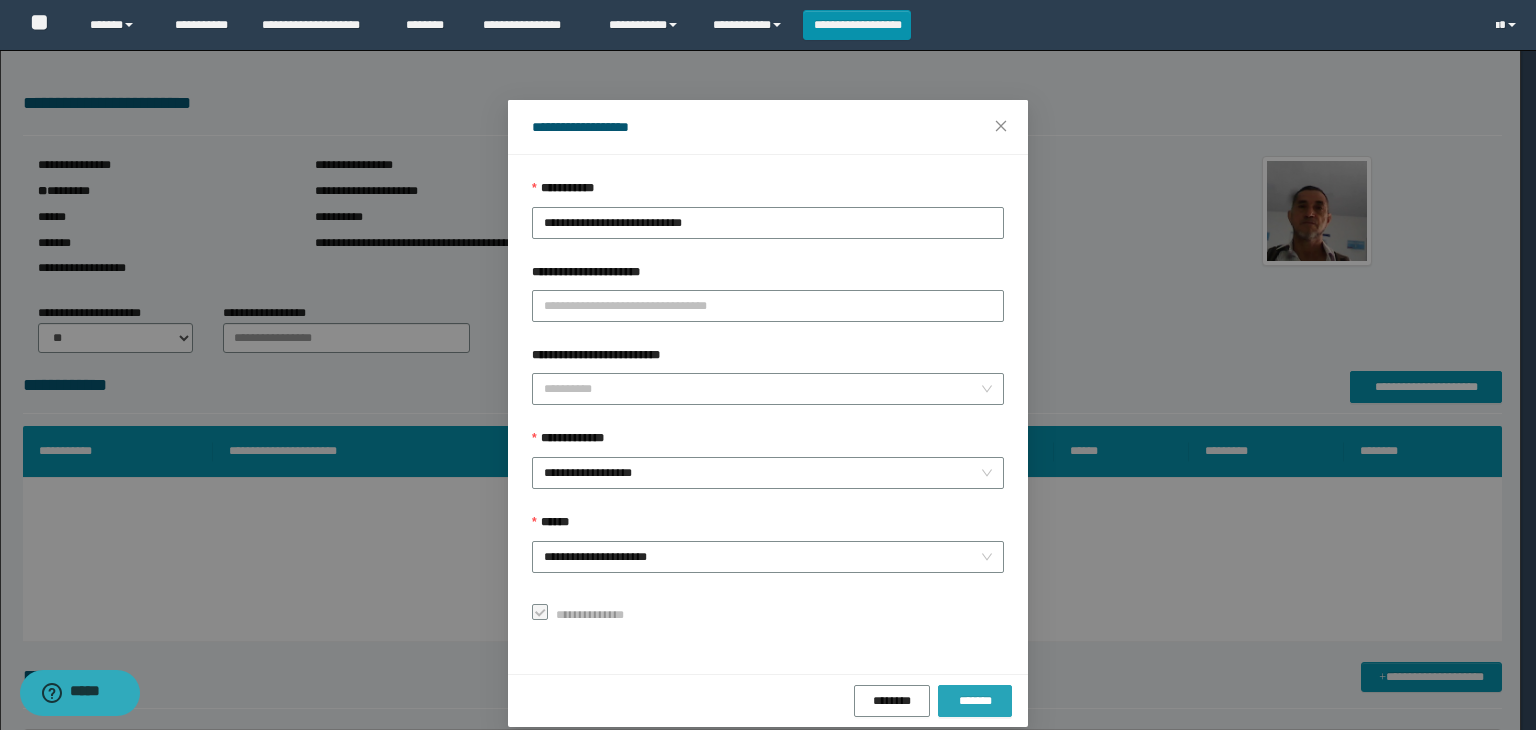 click on "*******" at bounding box center (975, 701) 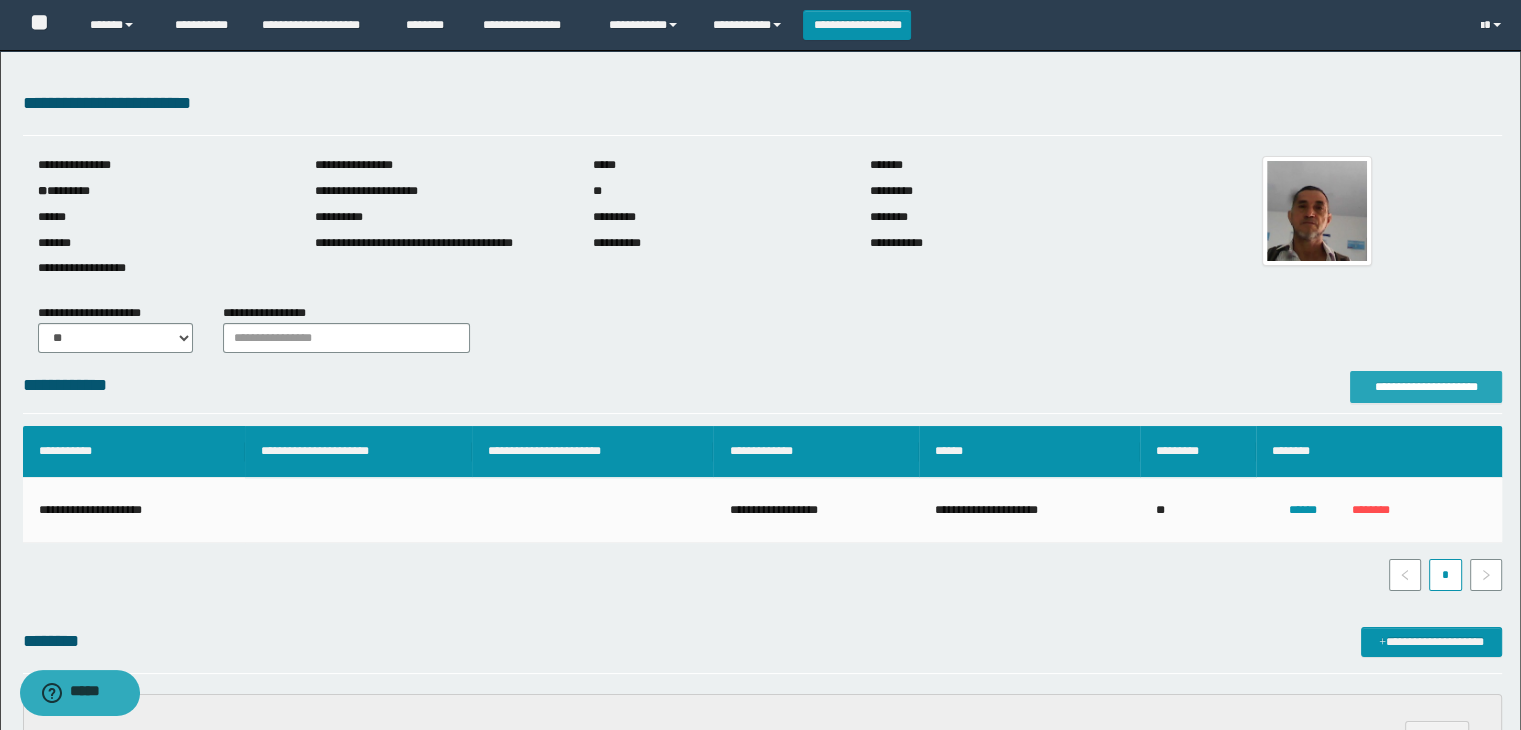 scroll, scrollTop: 500, scrollLeft: 0, axis: vertical 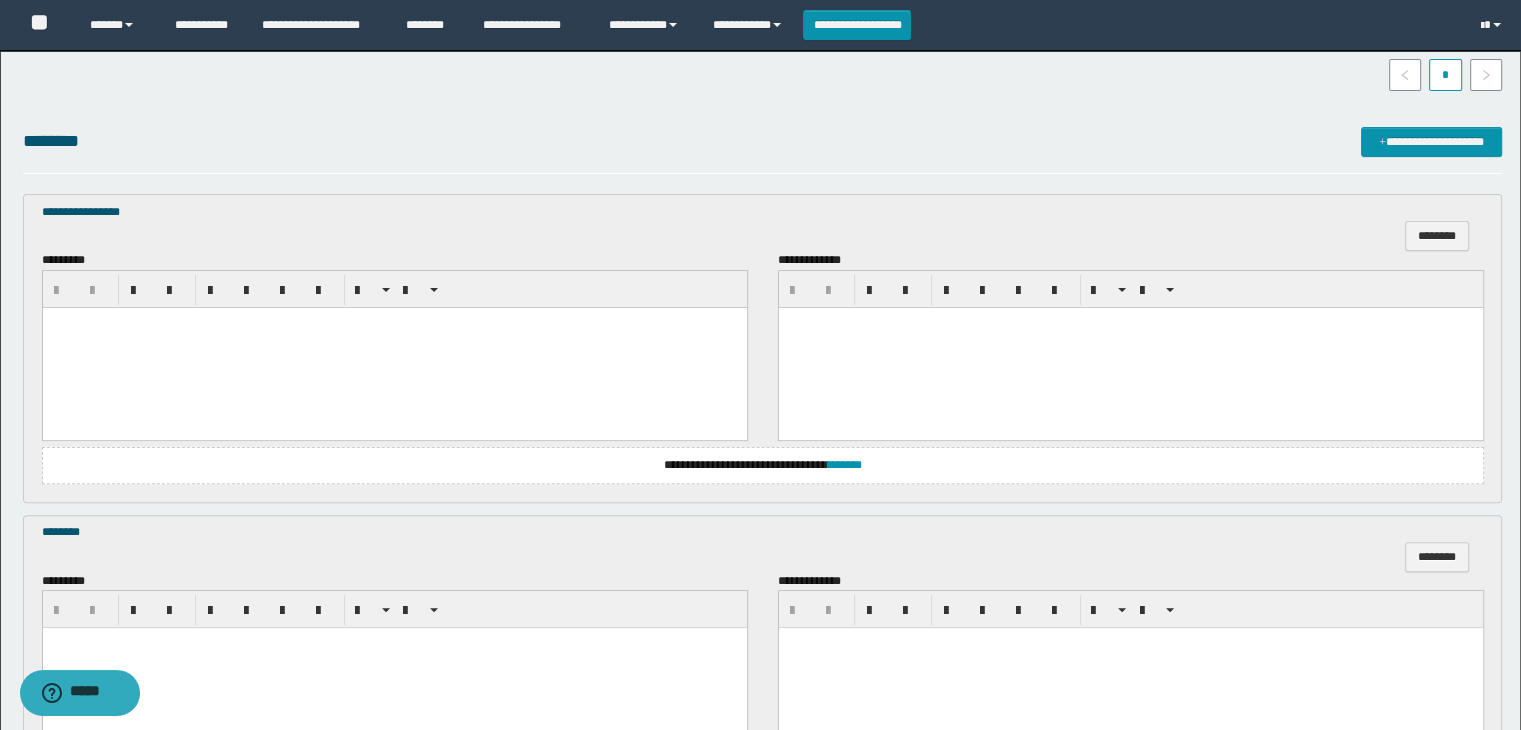 click at bounding box center [394, 347] 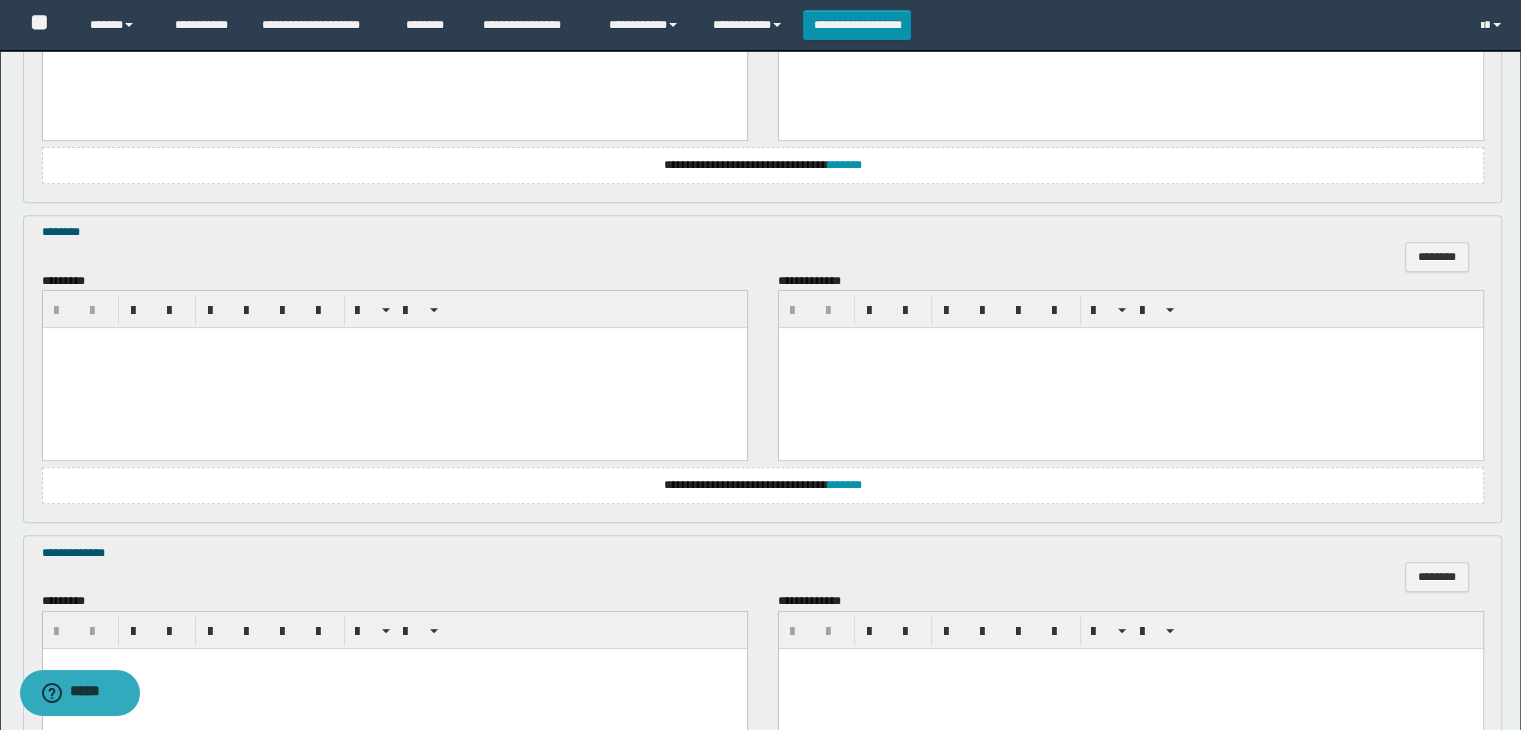 scroll, scrollTop: 900, scrollLeft: 0, axis: vertical 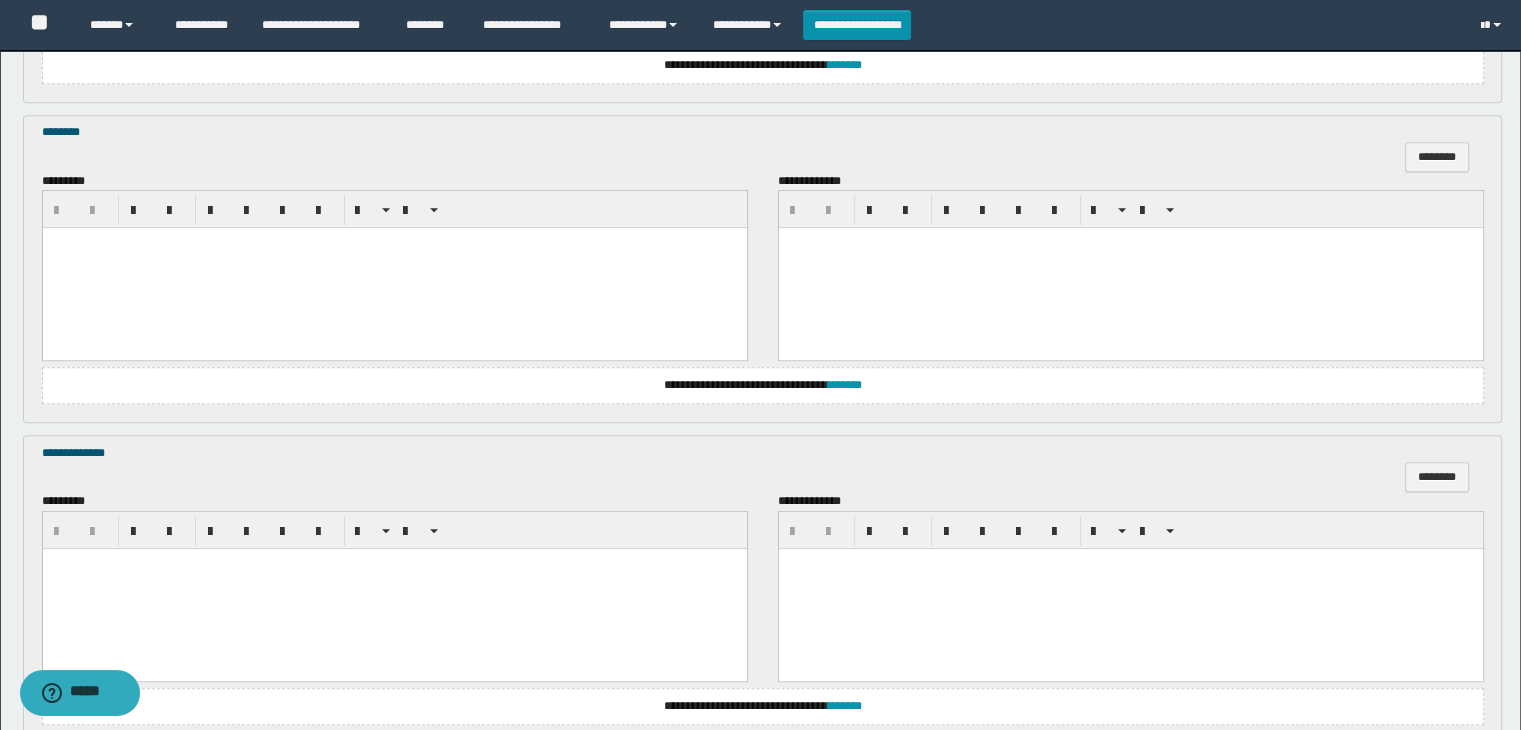 click at bounding box center [394, 268] 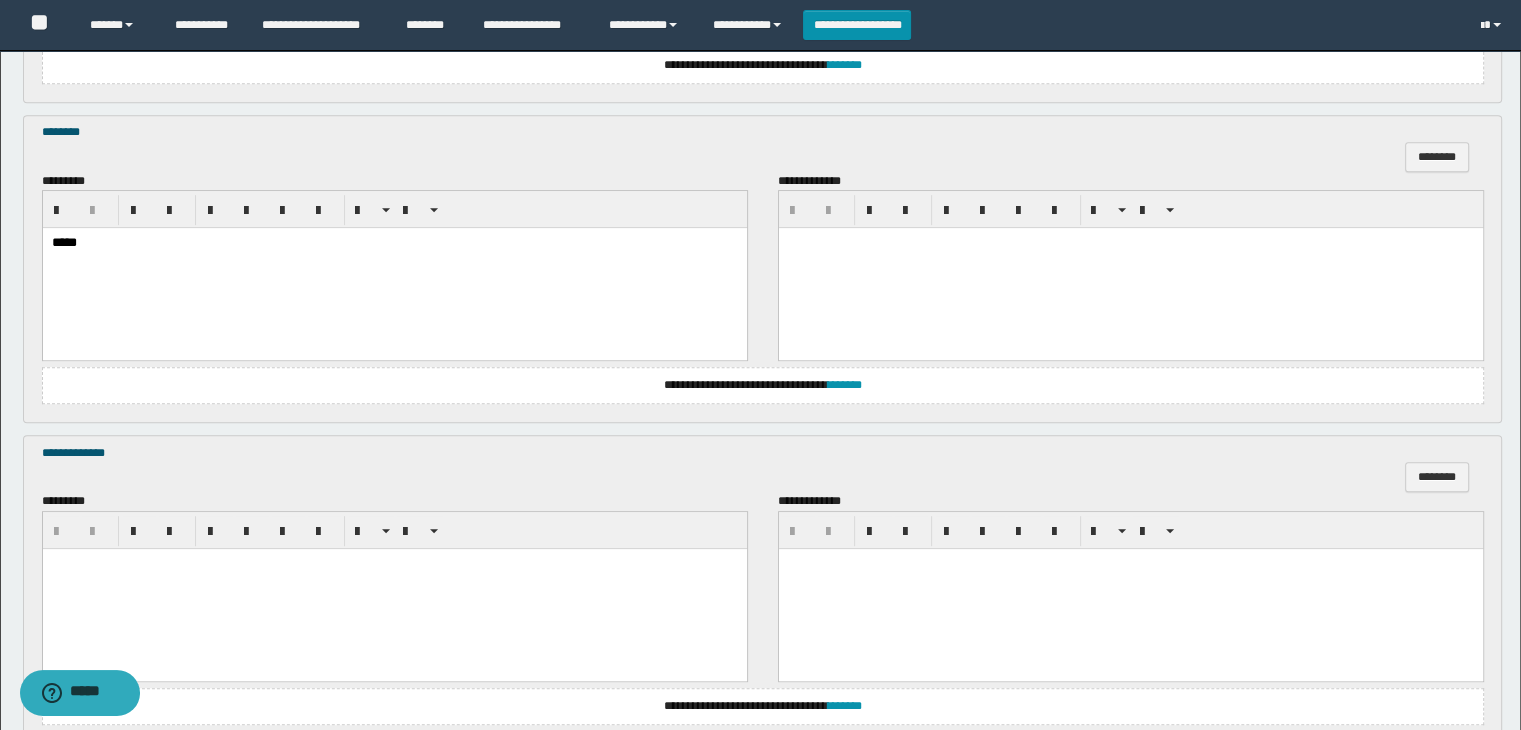 scroll, scrollTop: 1064, scrollLeft: 0, axis: vertical 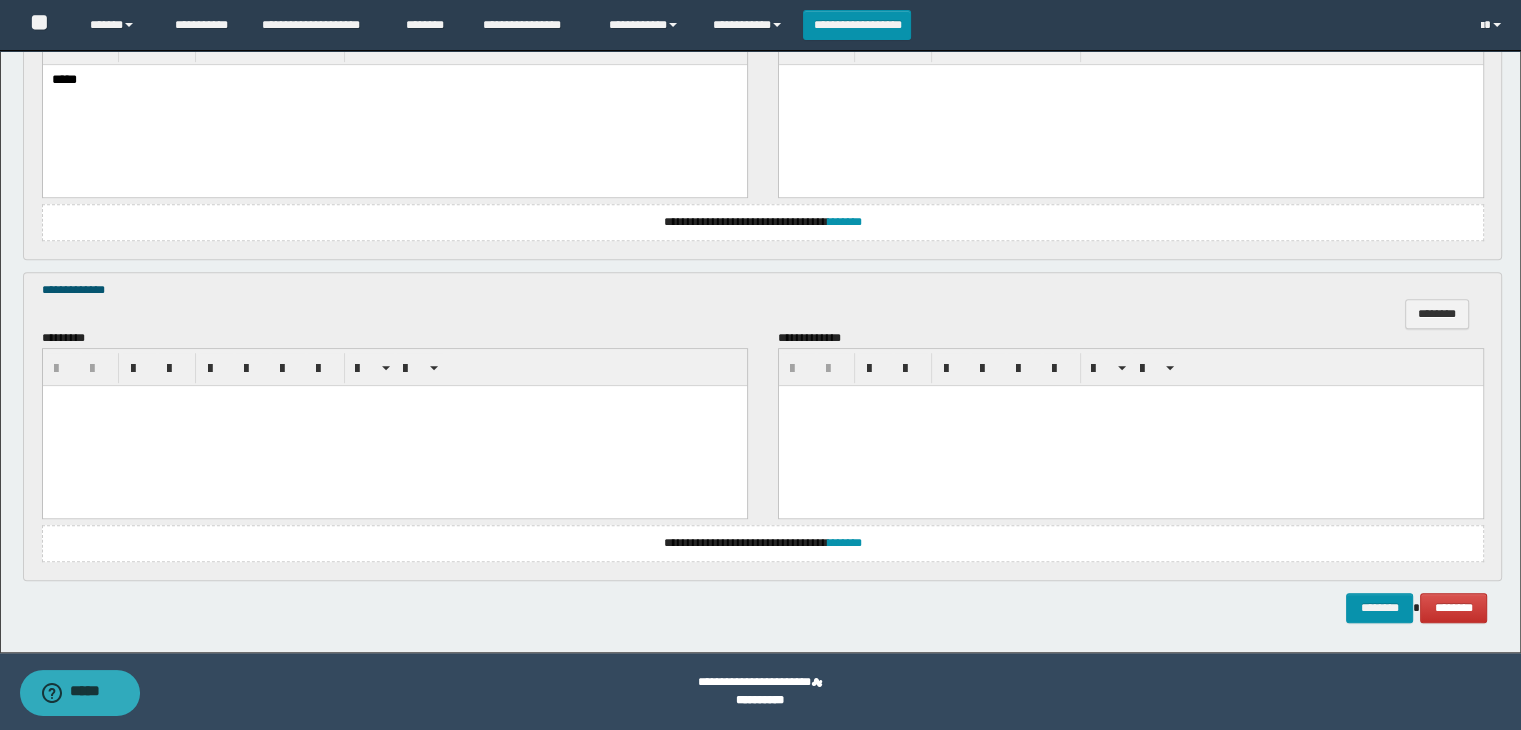 click at bounding box center (394, 425) 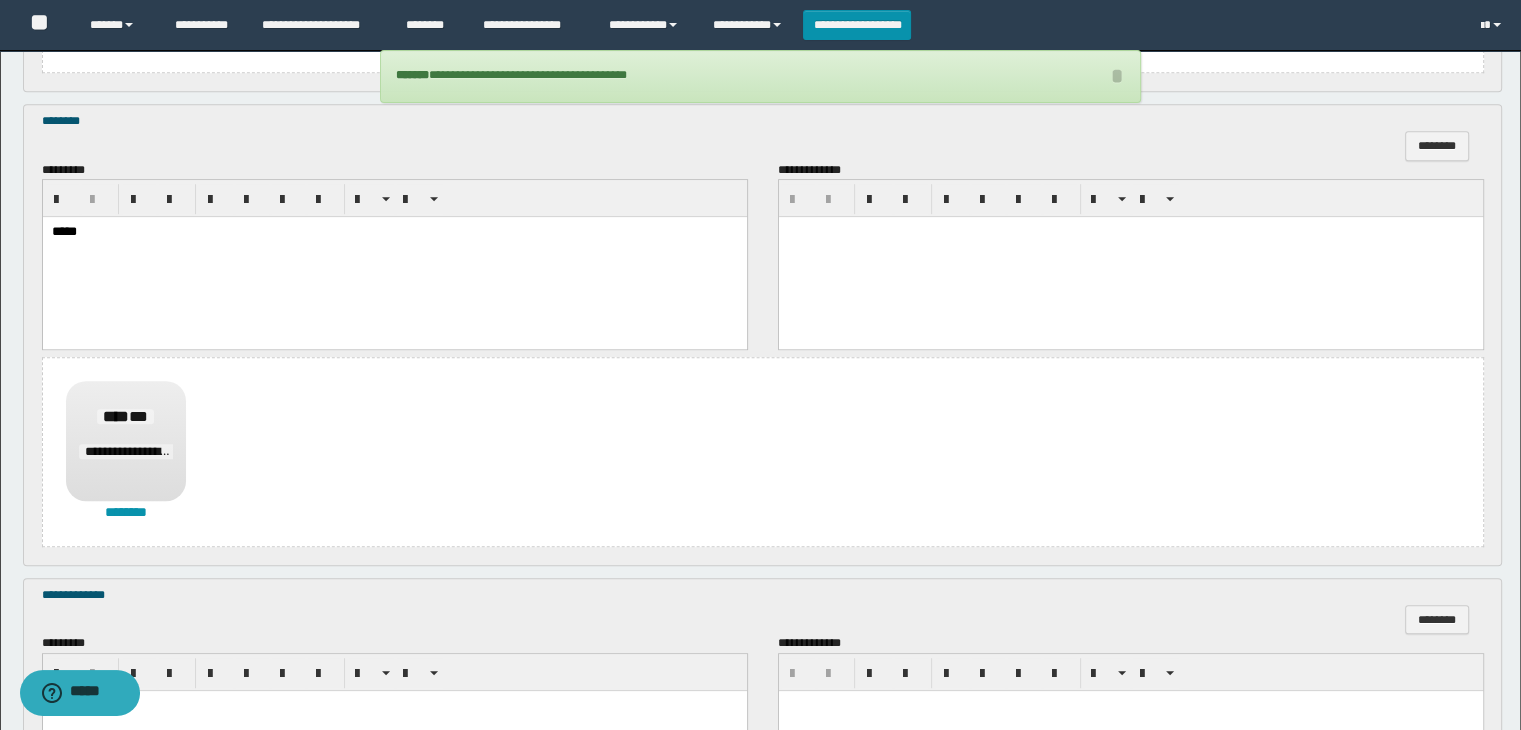 scroll, scrollTop: 1523, scrollLeft: 0, axis: vertical 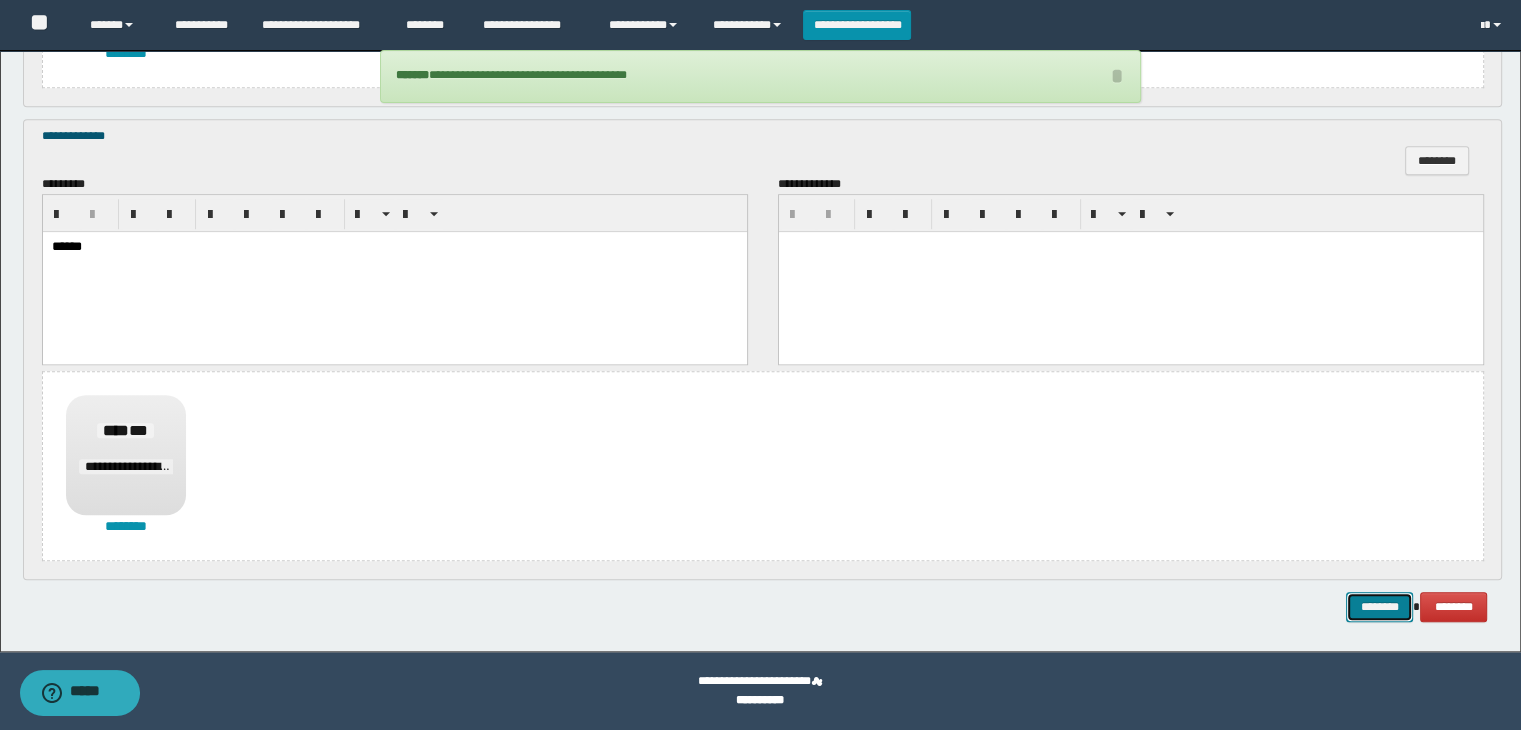 click on "********" at bounding box center (1379, 607) 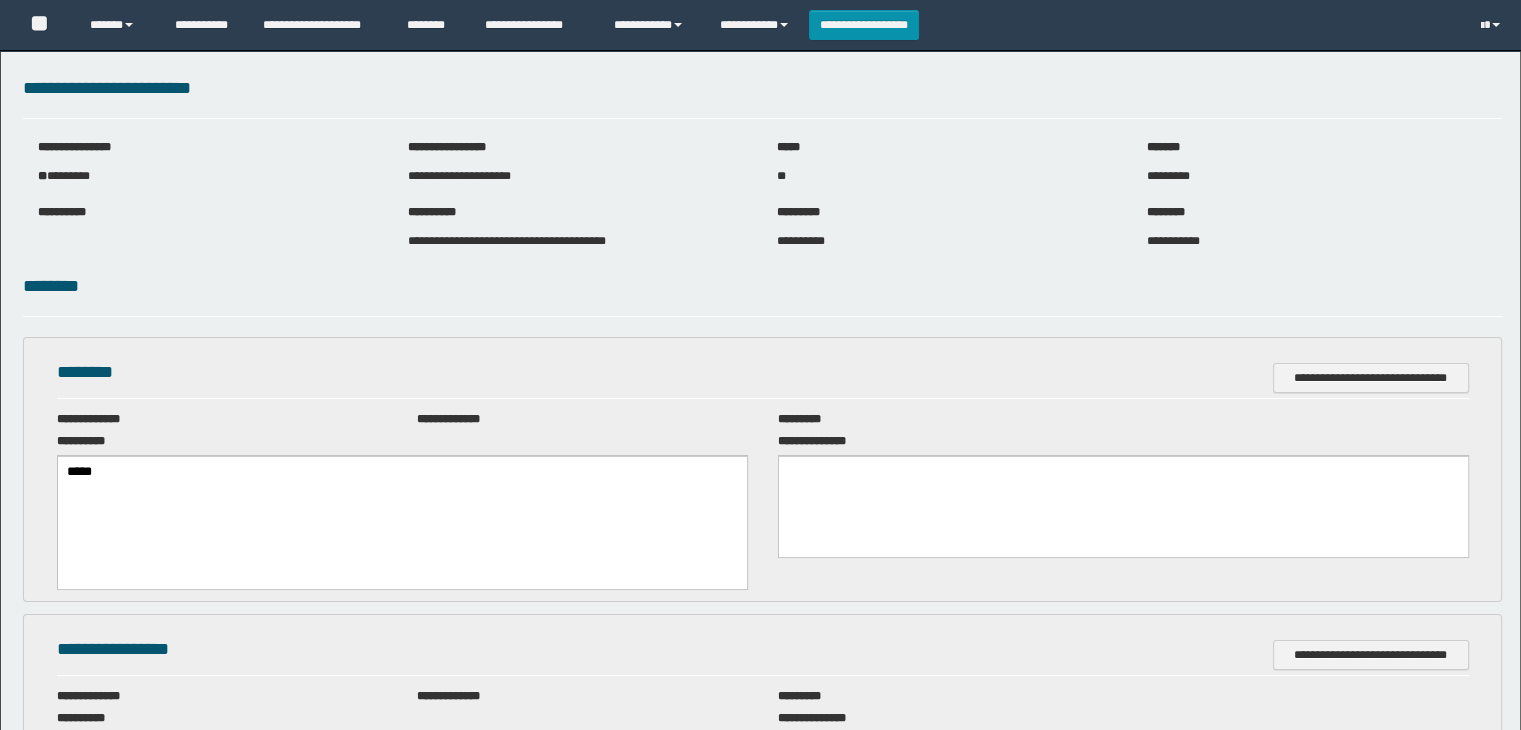 scroll, scrollTop: 0, scrollLeft: 0, axis: both 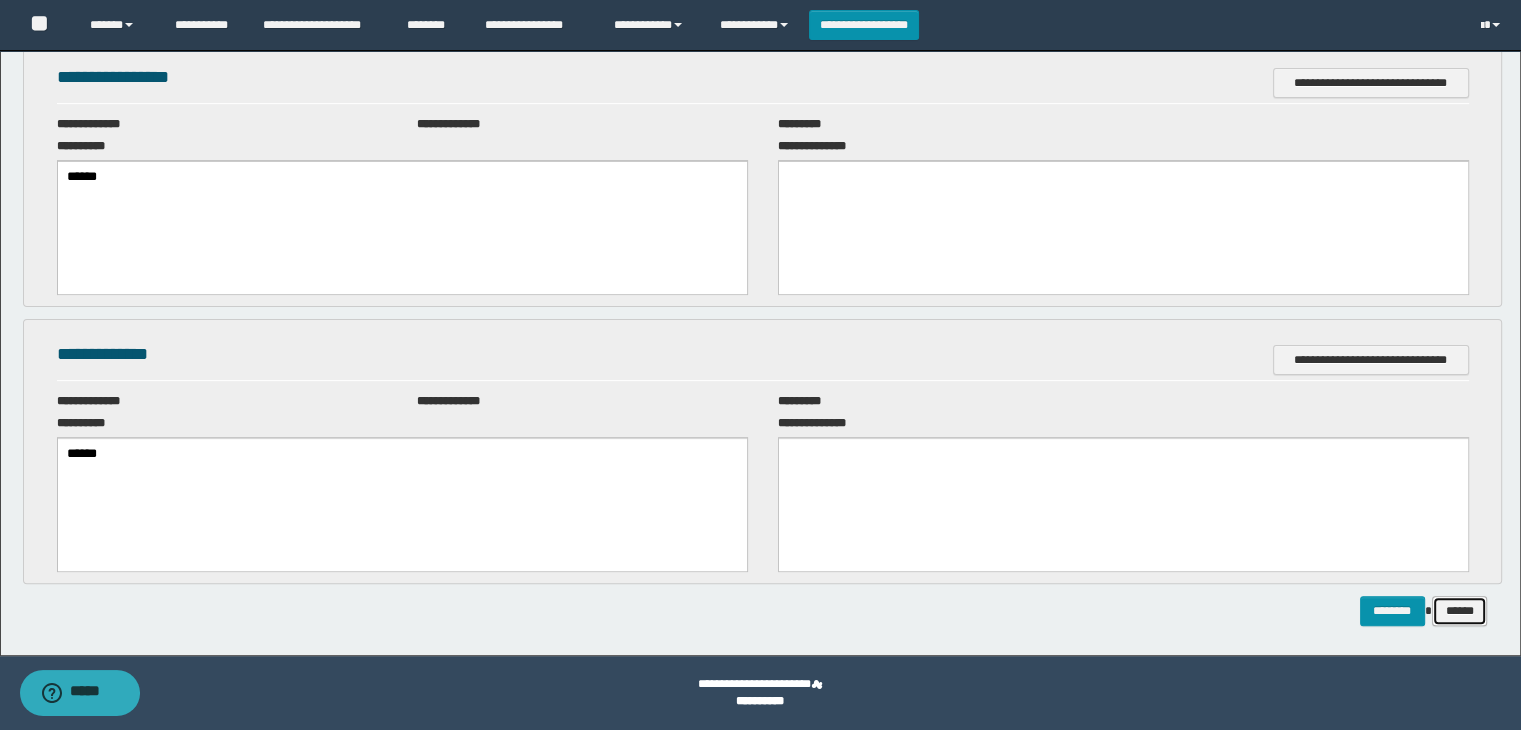 click on "******" at bounding box center (1460, 611) 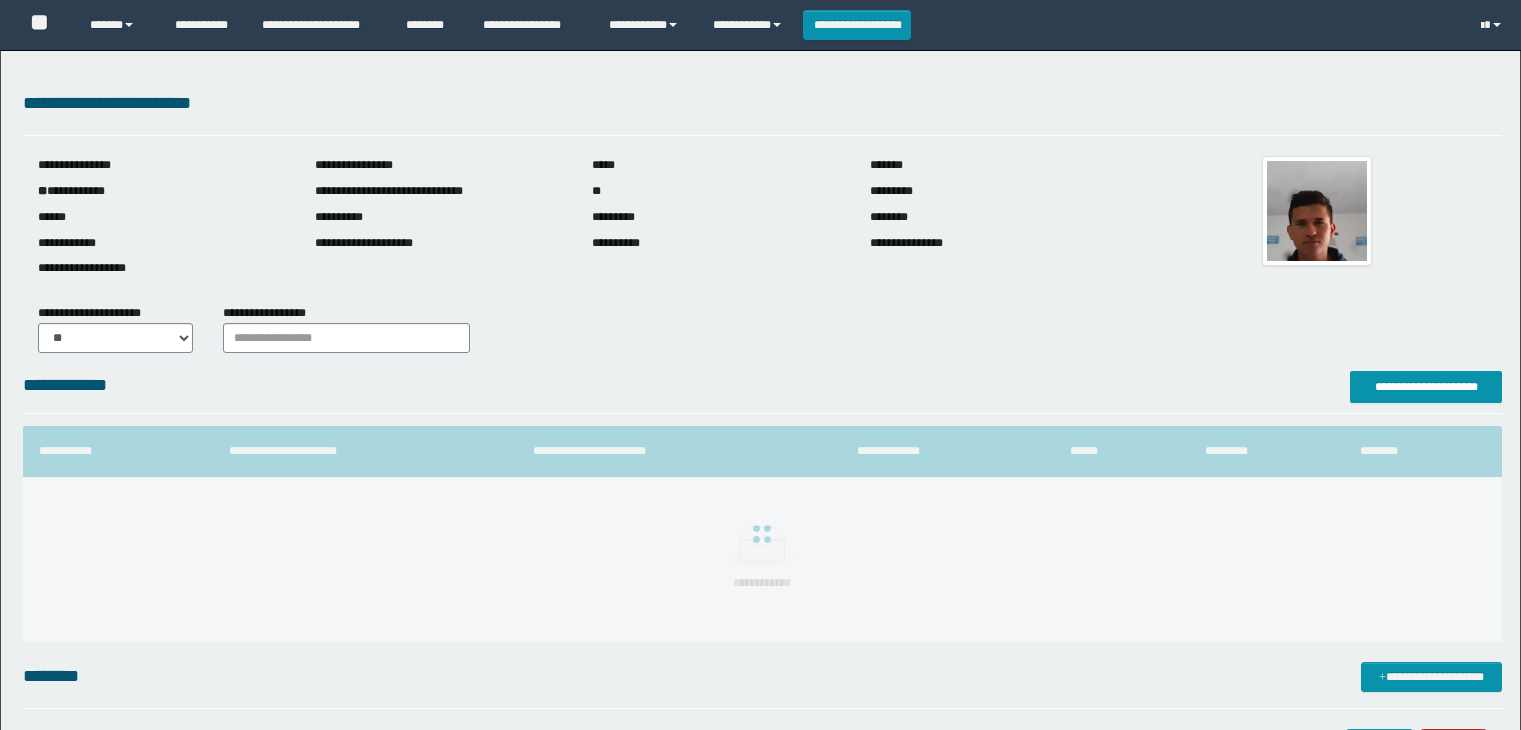 scroll, scrollTop: 0, scrollLeft: 0, axis: both 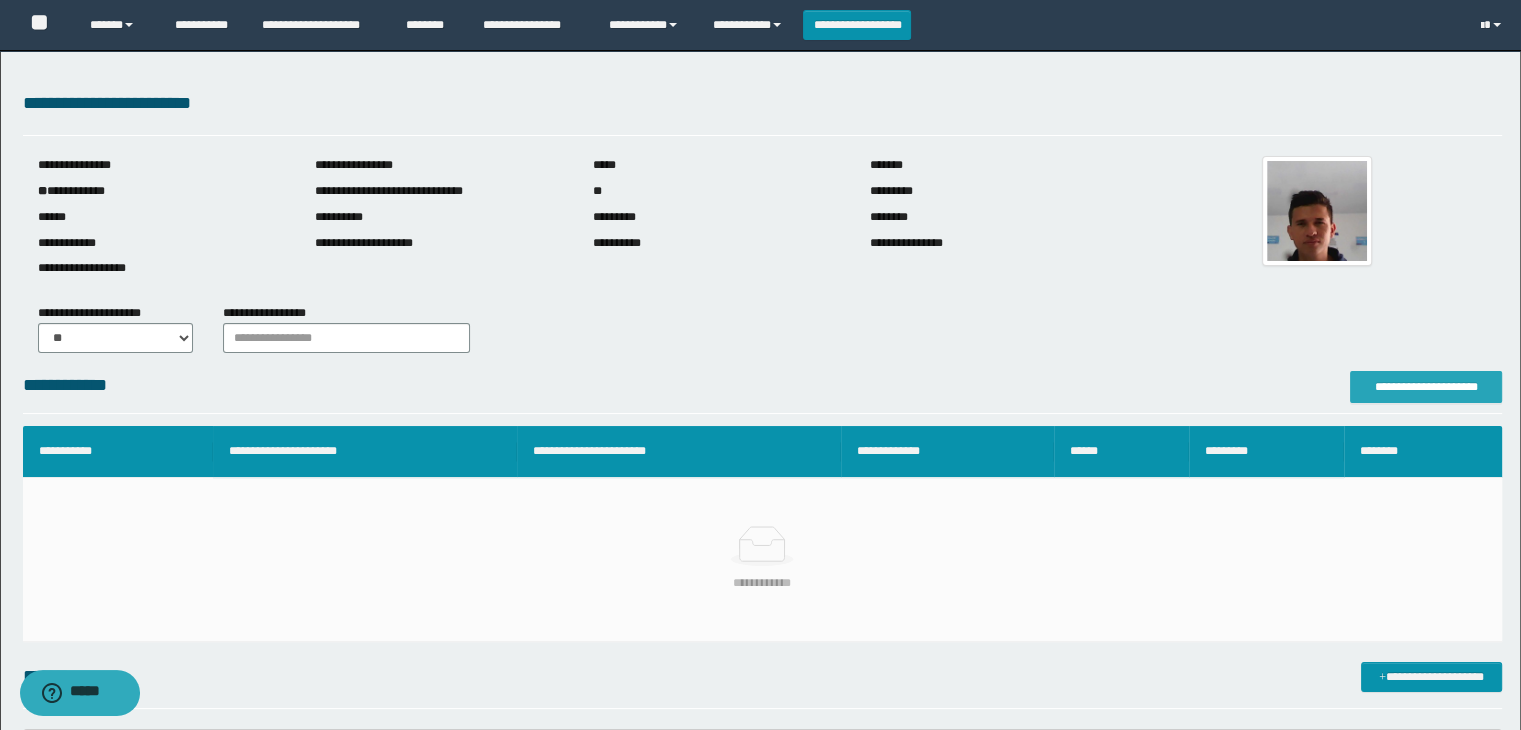 drag, startPoint x: 1408, startPoint y: 369, endPoint x: 1407, endPoint y: 383, distance: 14.035668 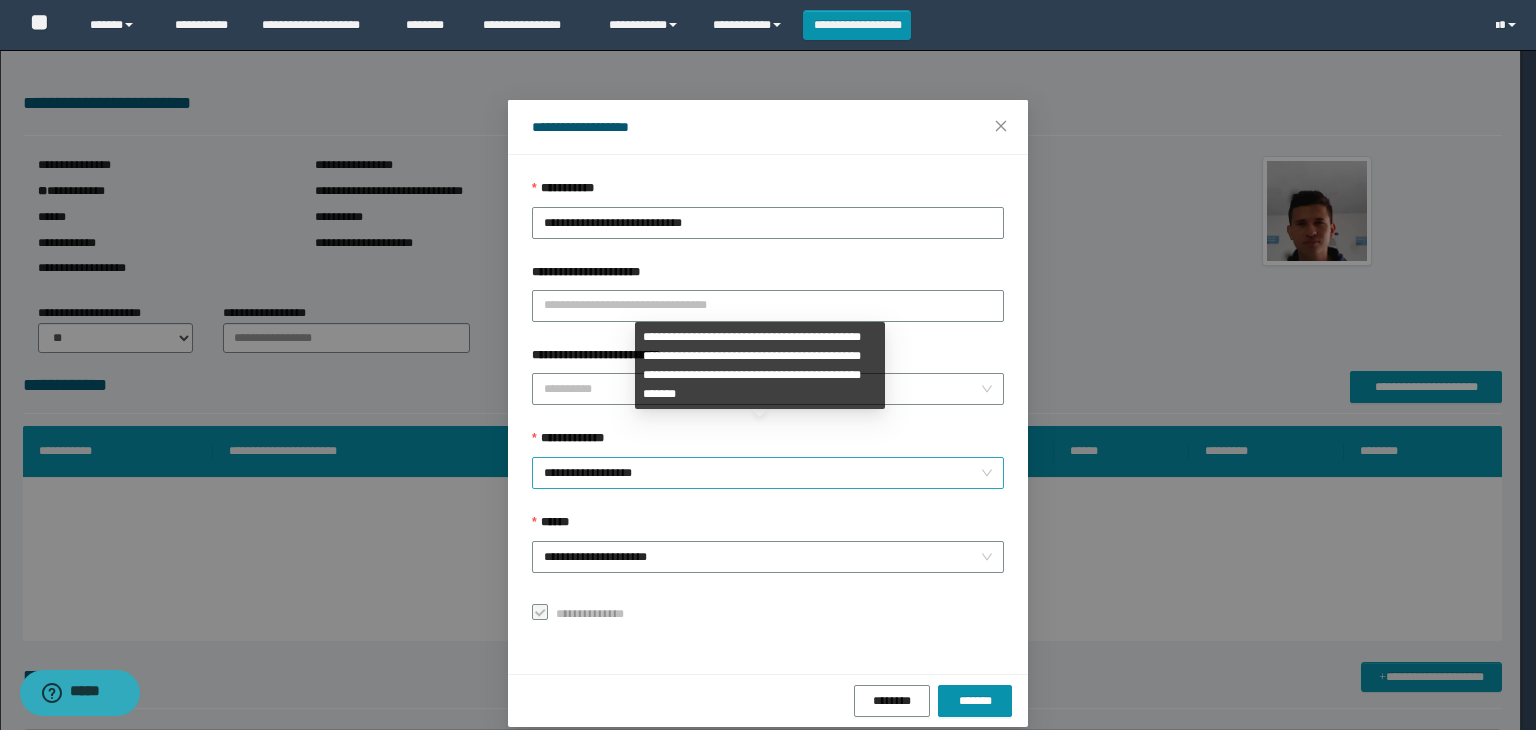 click on "**********" at bounding box center (768, 473) 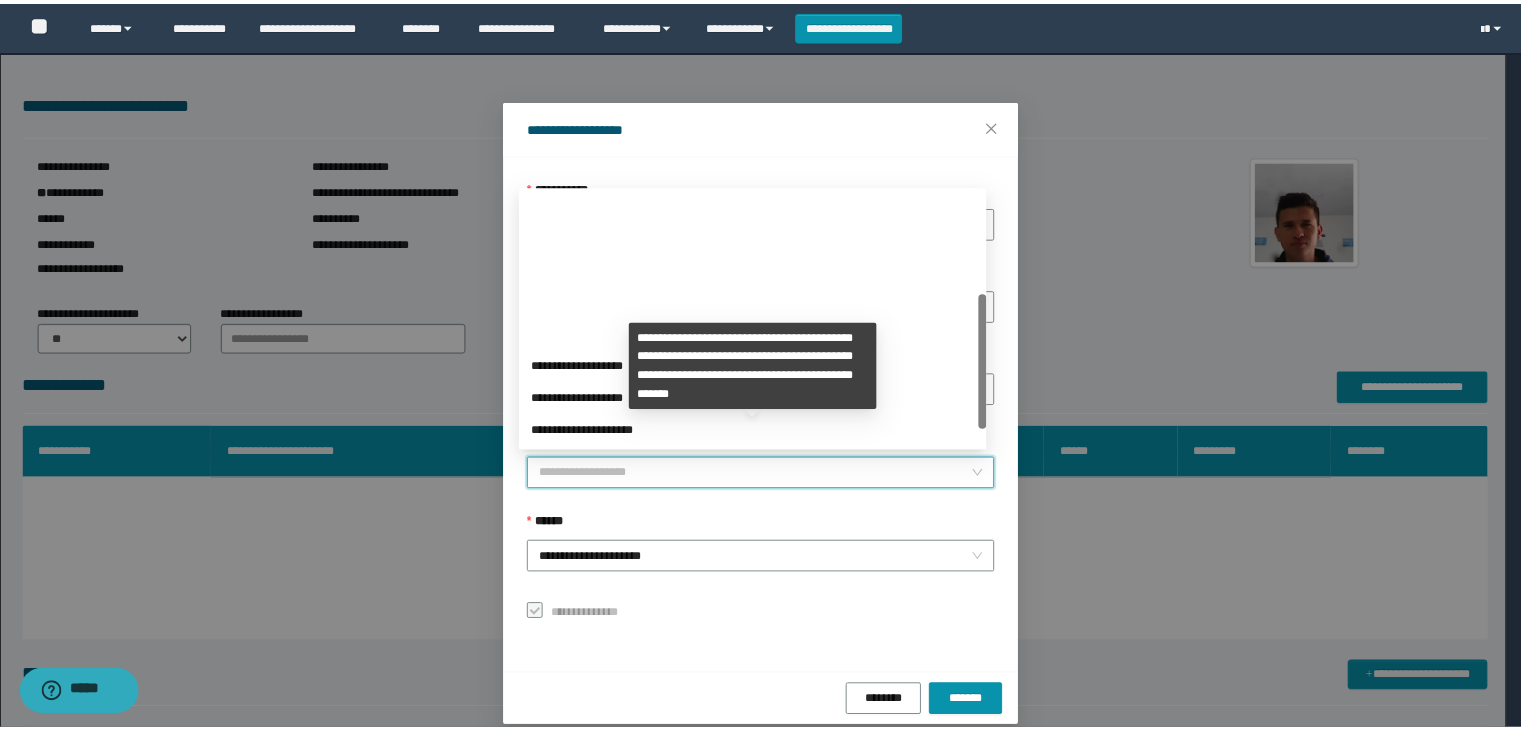 scroll, scrollTop: 192, scrollLeft: 0, axis: vertical 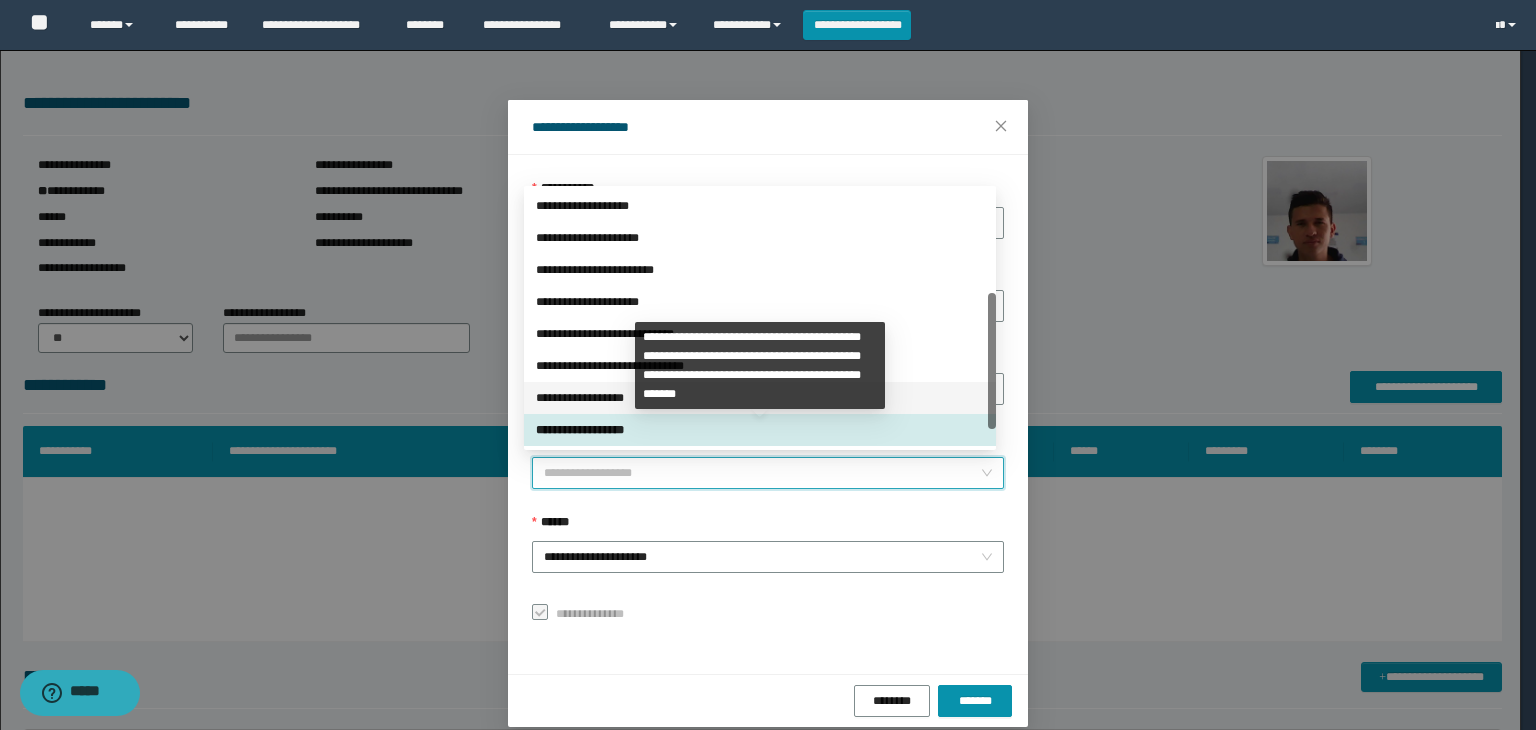 click on "**********" at bounding box center (760, 398) 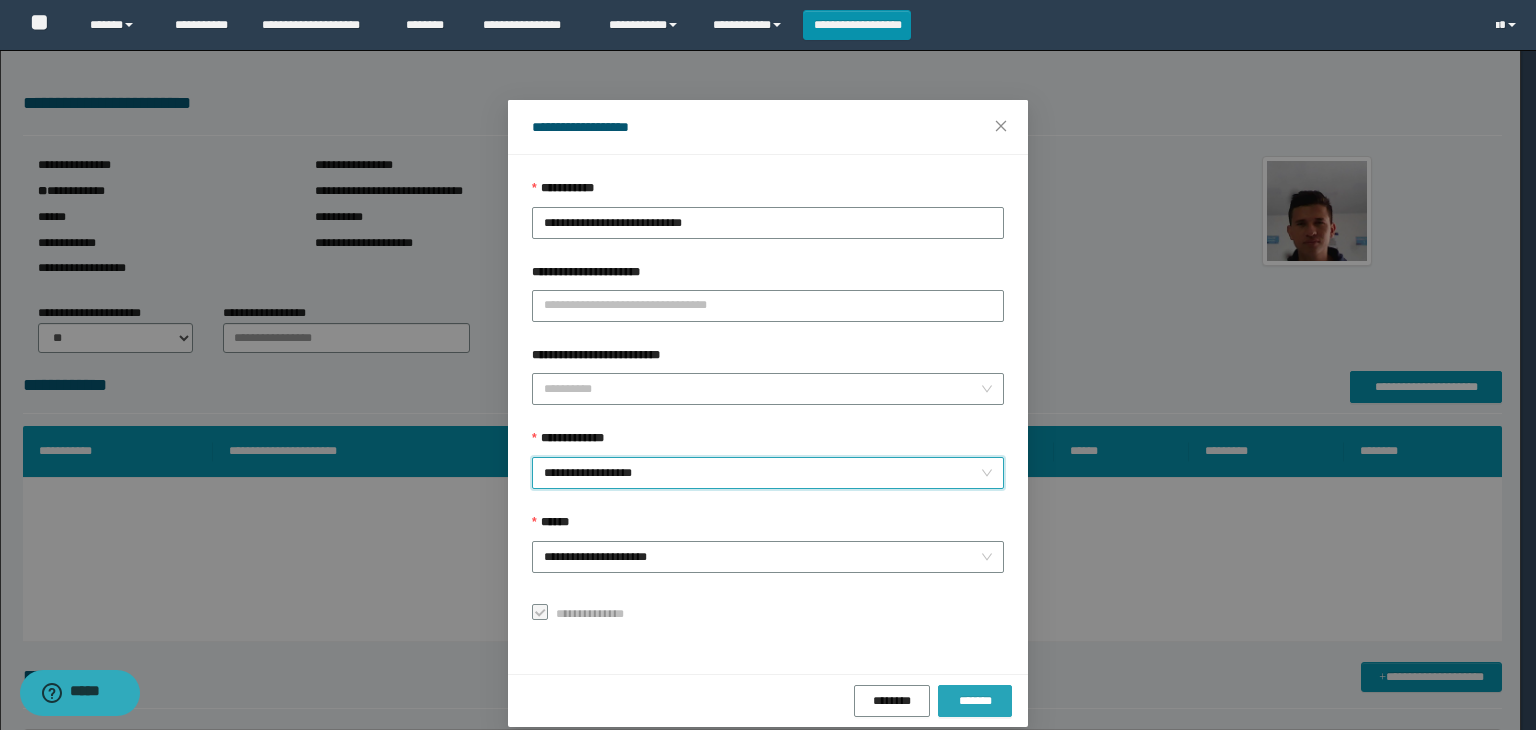 click on "*******" at bounding box center (975, 701) 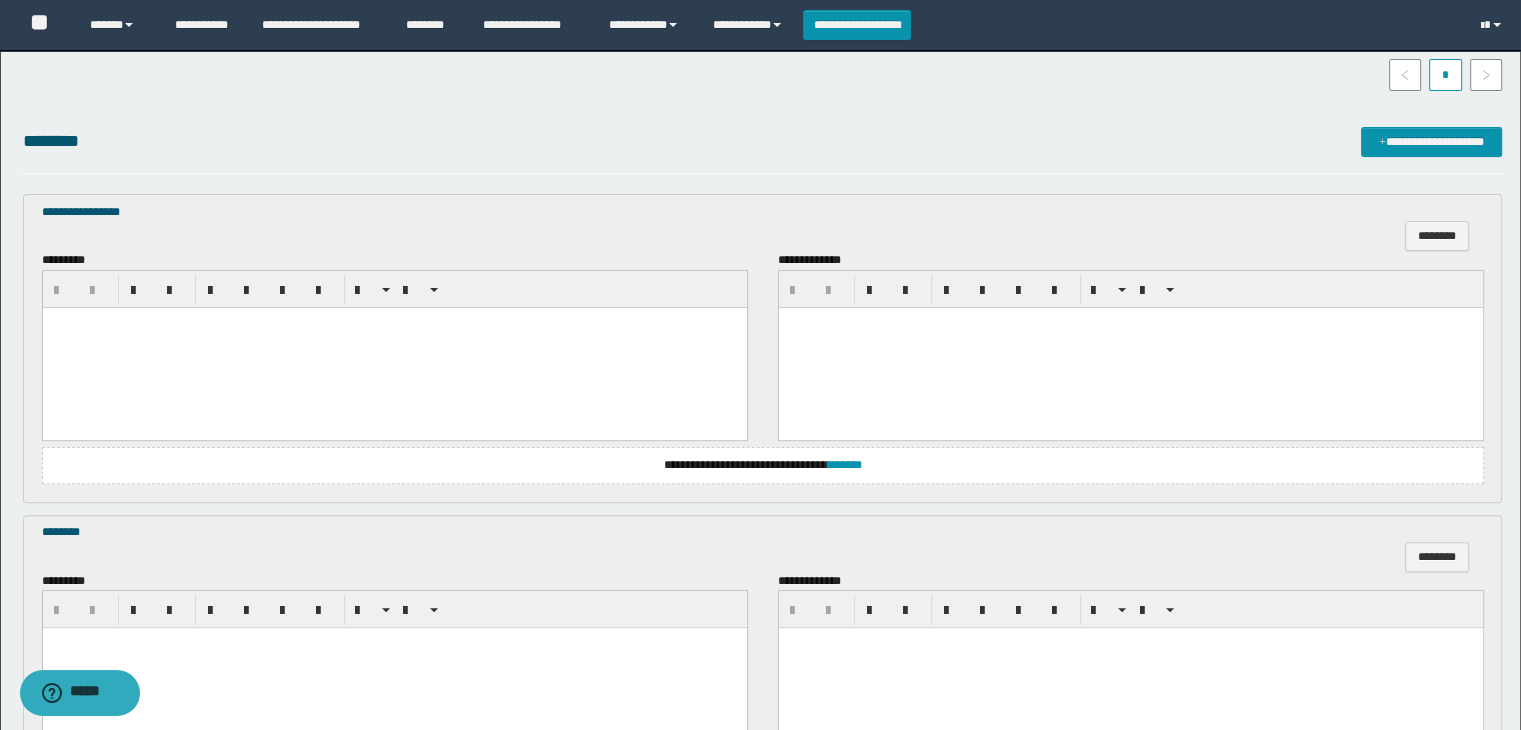scroll, scrollTop: 600, scrollLeft: 0, axis: vertical 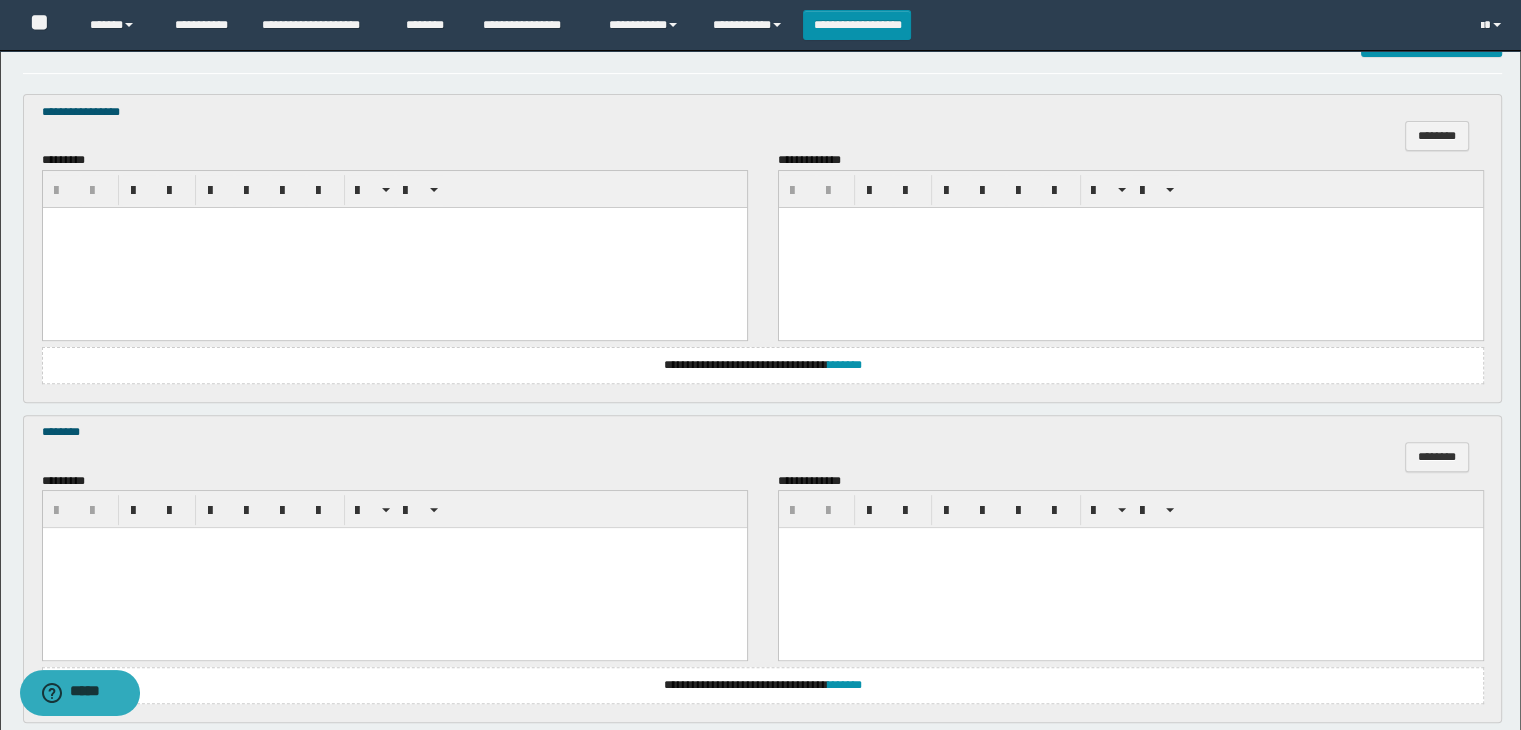 click at bounding box center [394, 247] 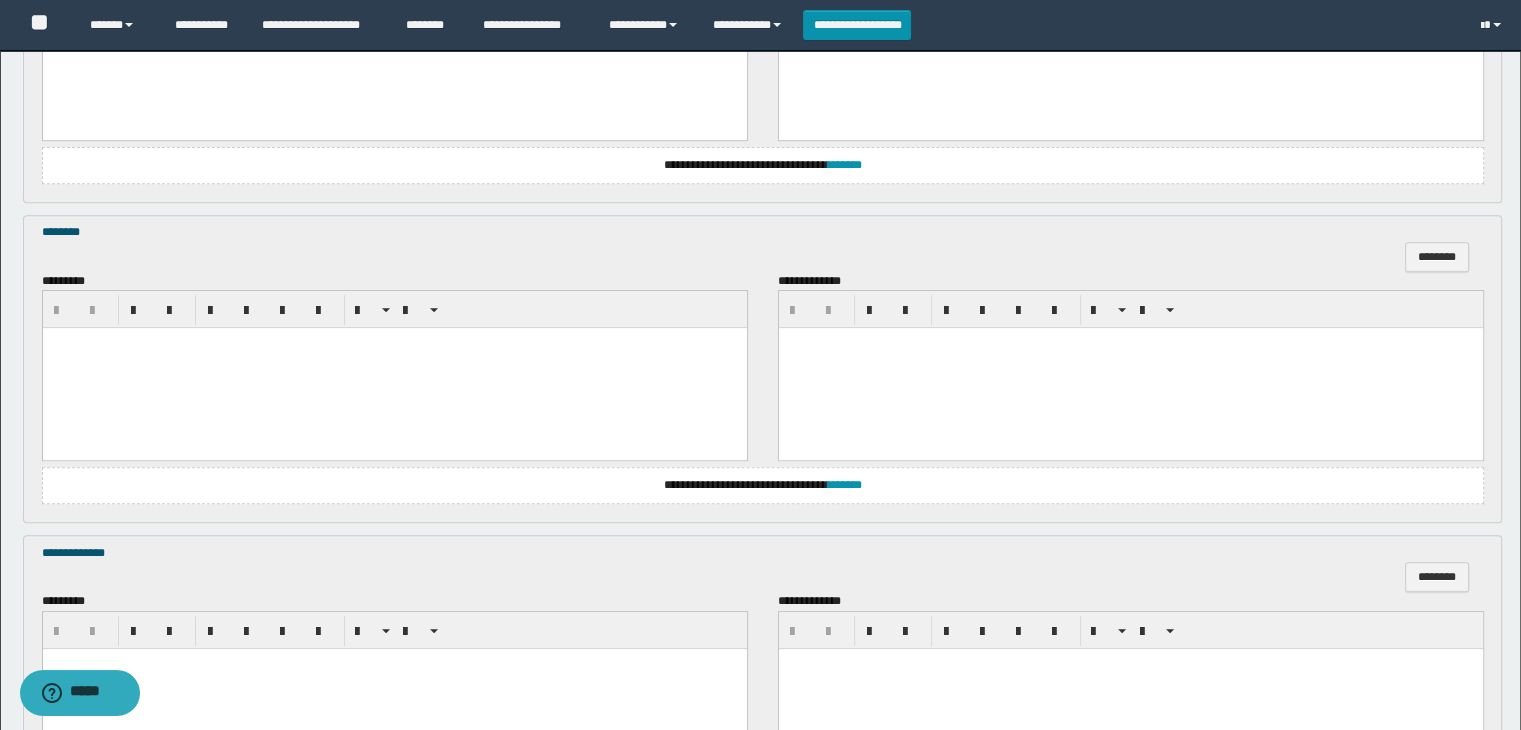 scroll, scrollTop: 900, scrollLeft: 0, axis: vertical 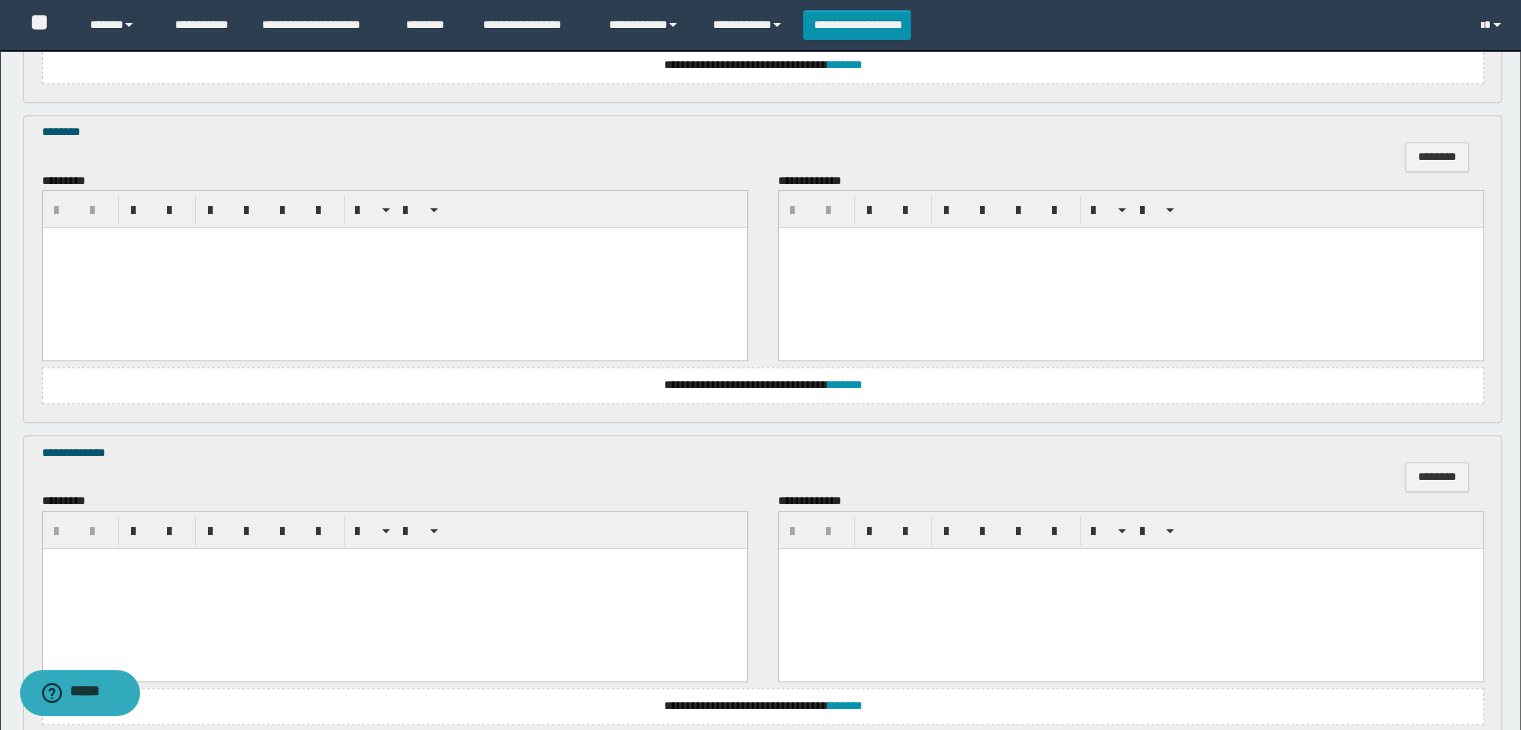 click at bounding box center [394, 268] 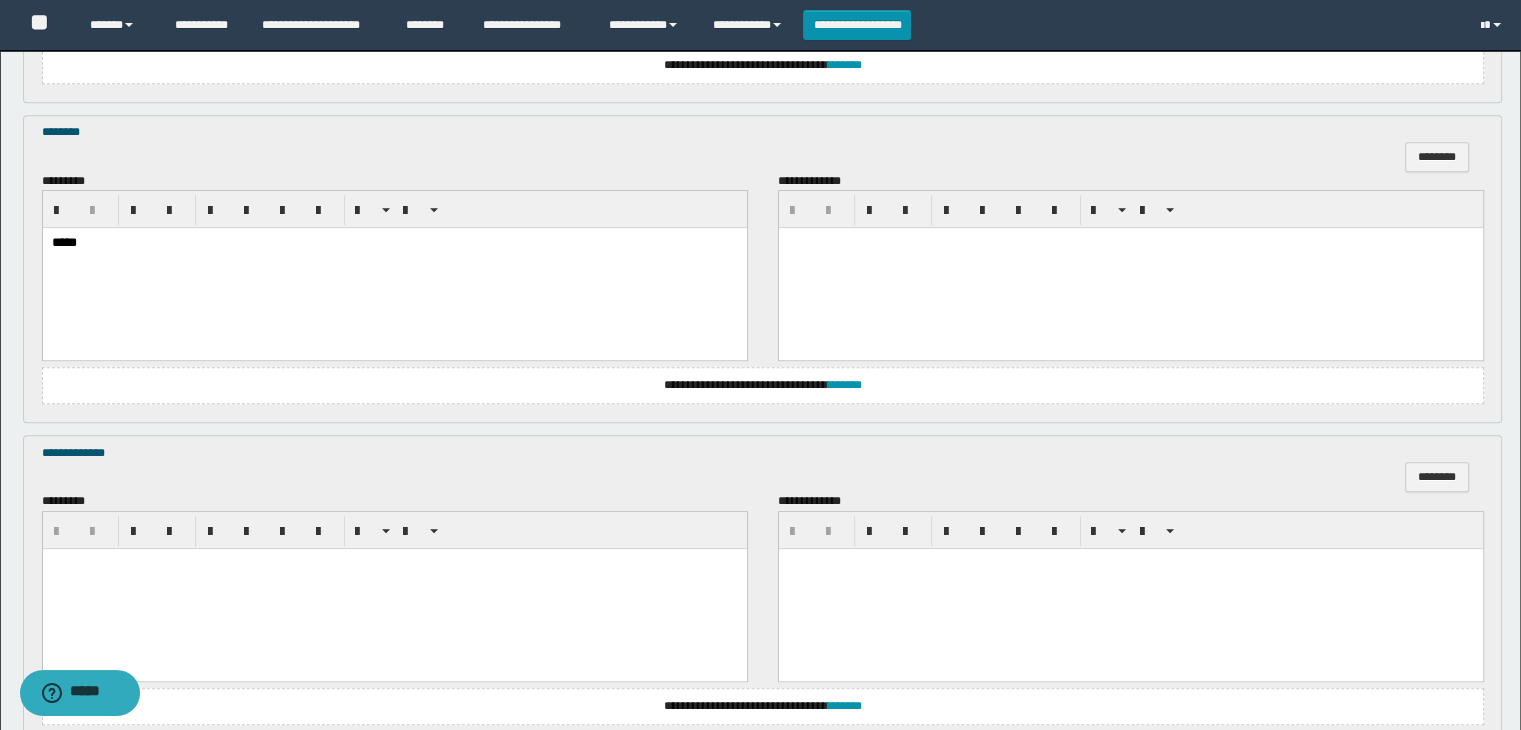 scroll, scrollTop: 1064, scrollLeft: 0, axis: vertical 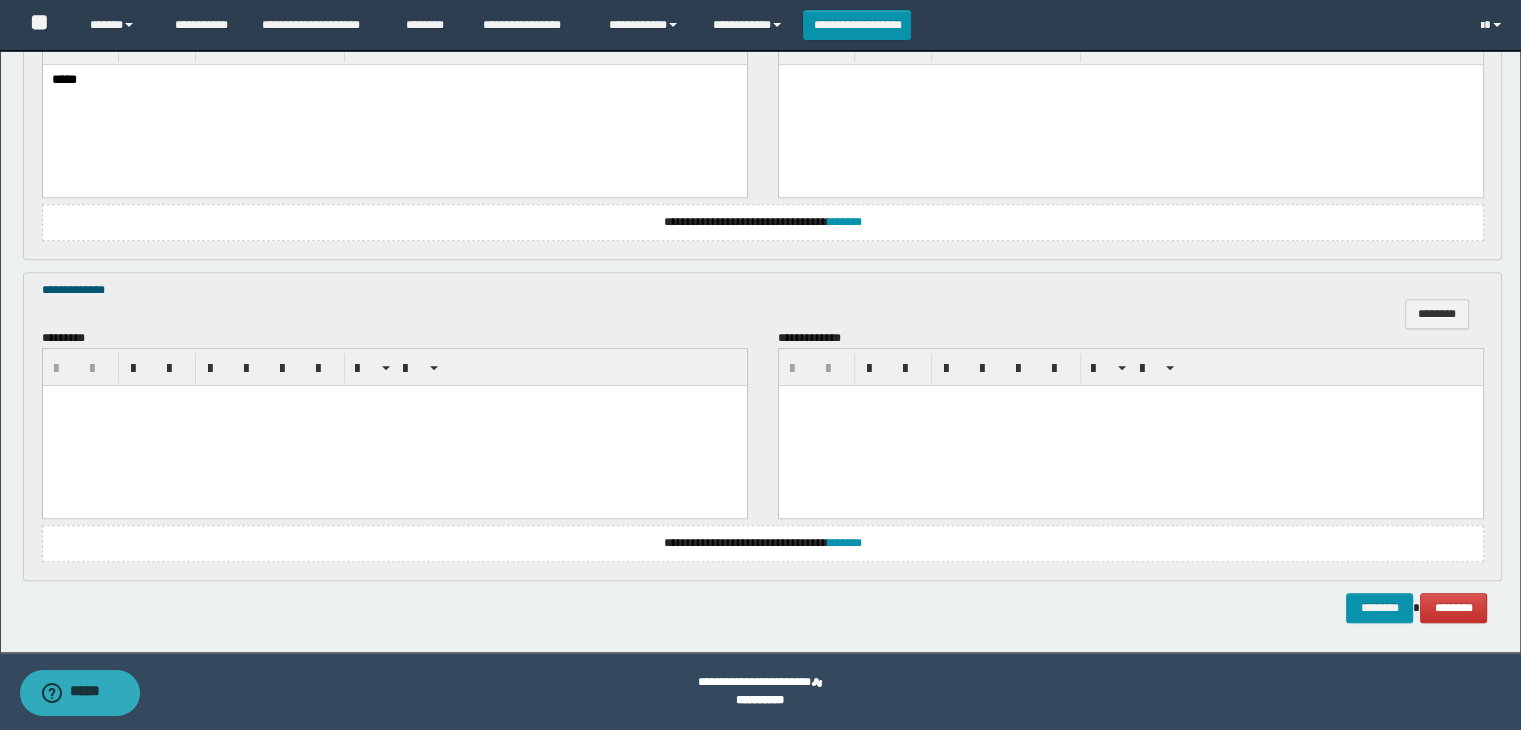 click at bounding box center (394, 425) 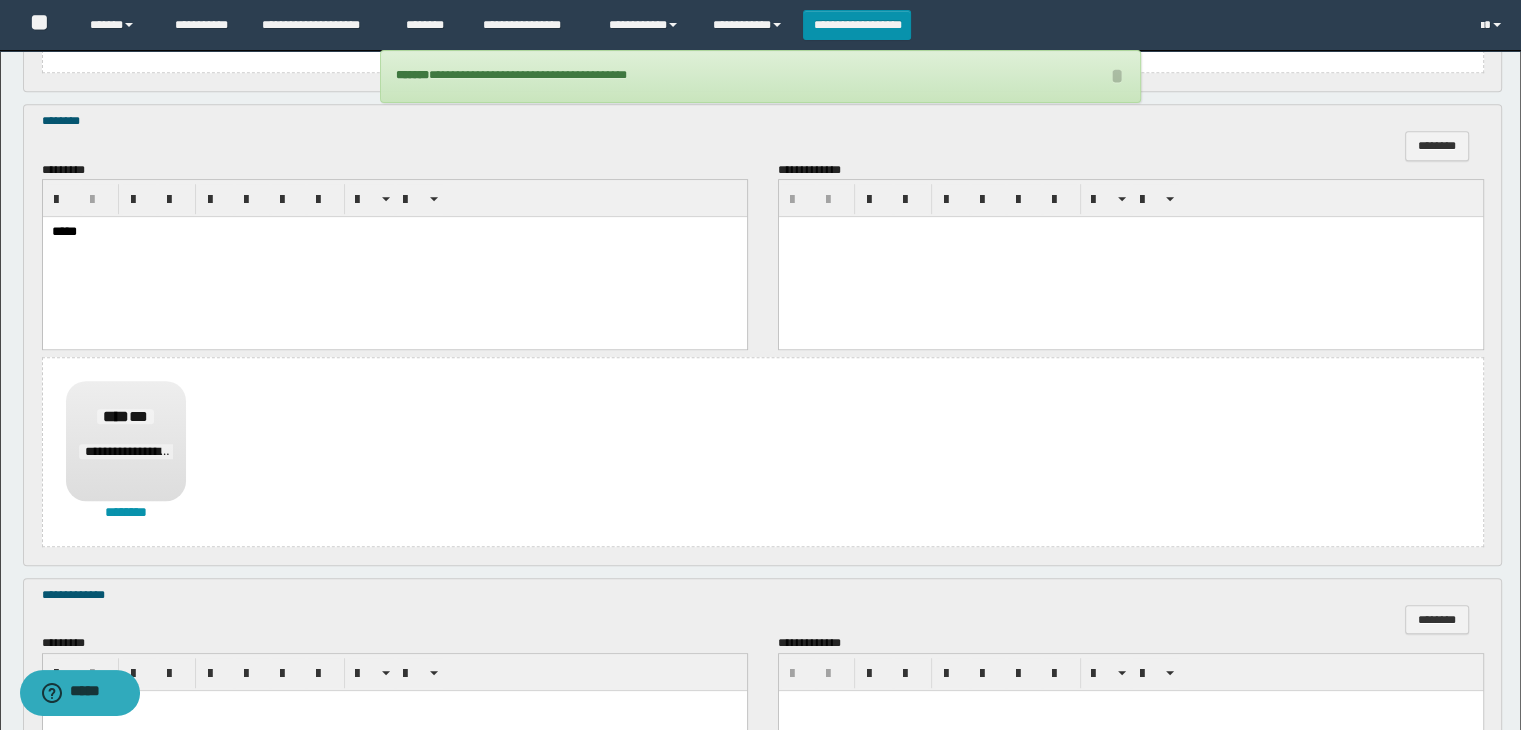 scroll, scrollTop: 1523, scrollLeft: 0, axis: vertical 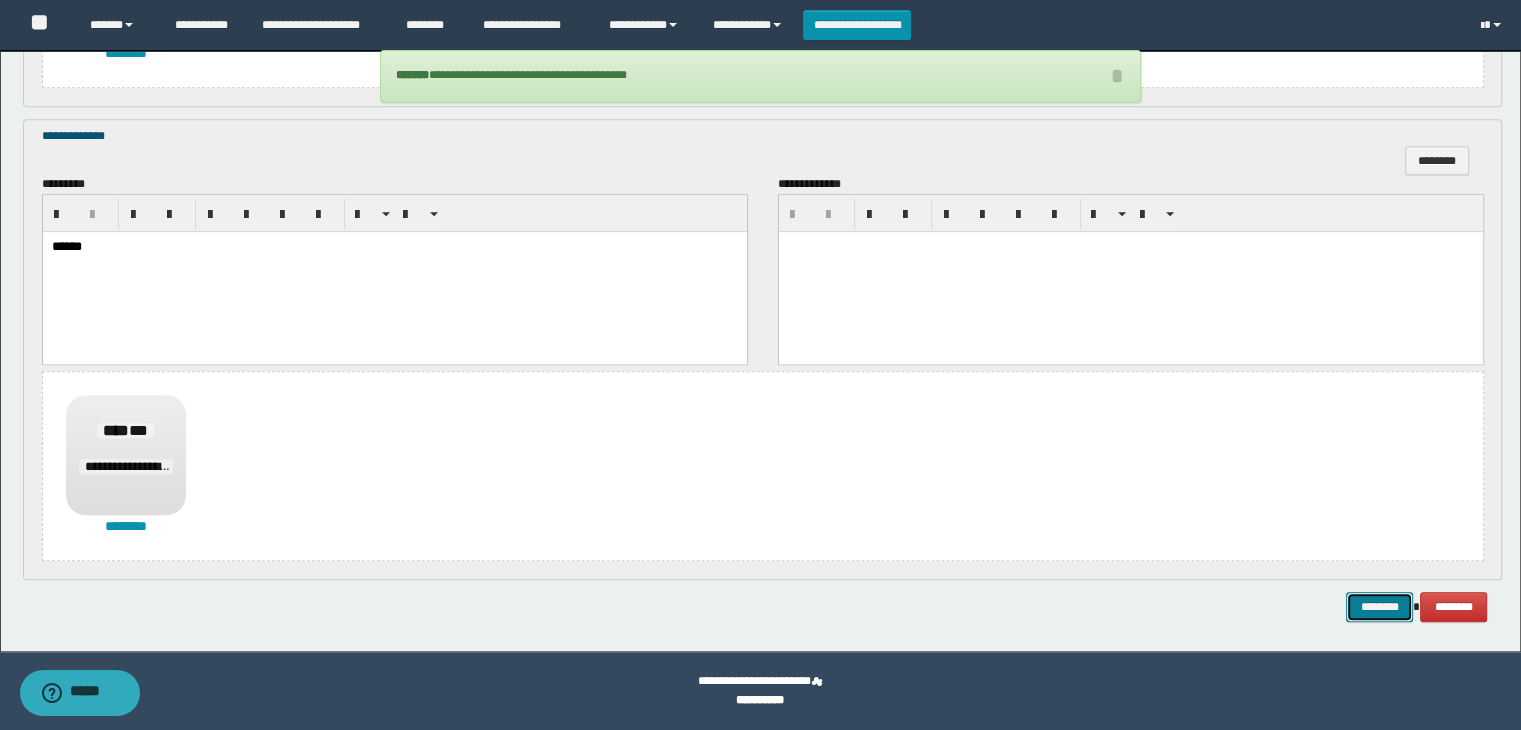 click on "********" at bounding box center [1379, 607] 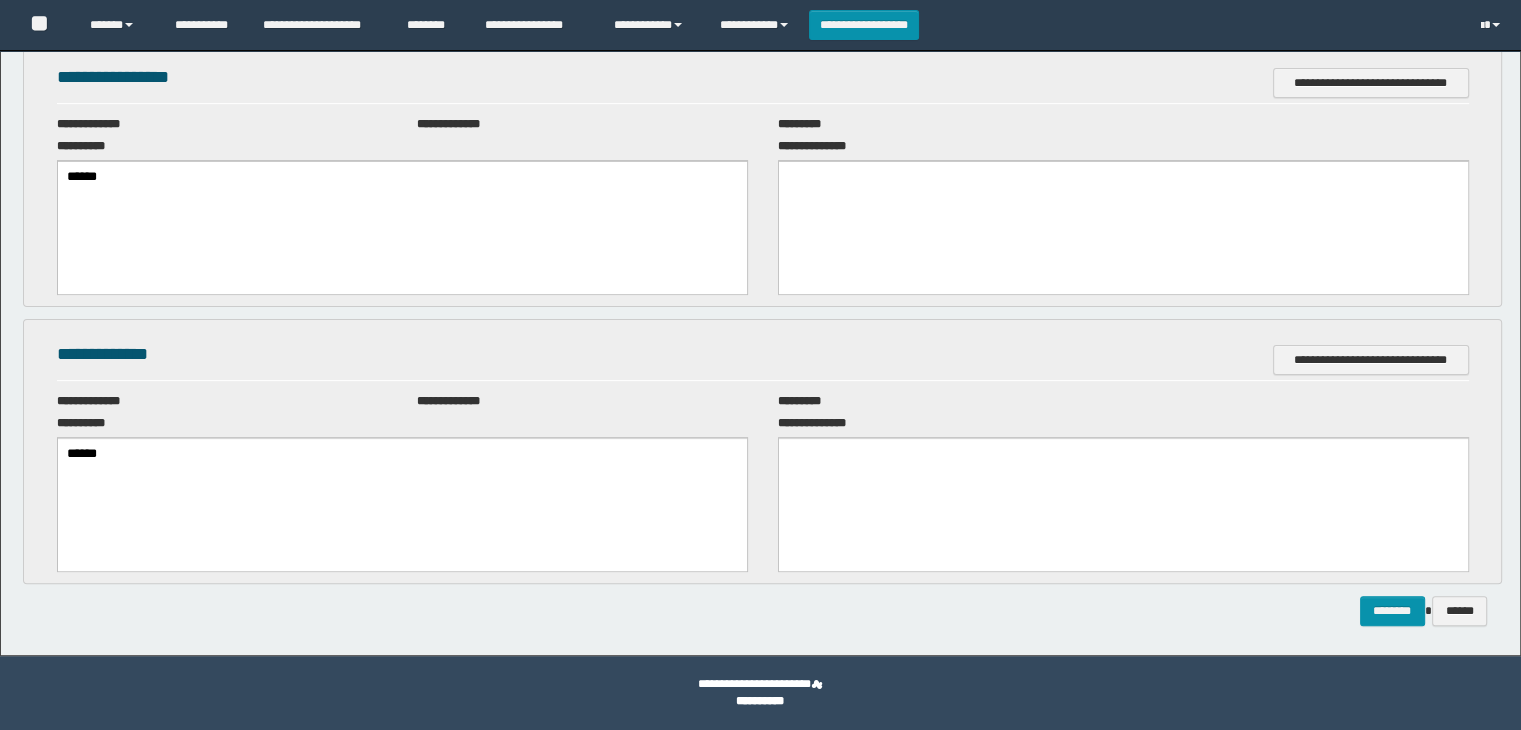 scroll, scrollTop: 0, scrollLeft: 0, axis: both 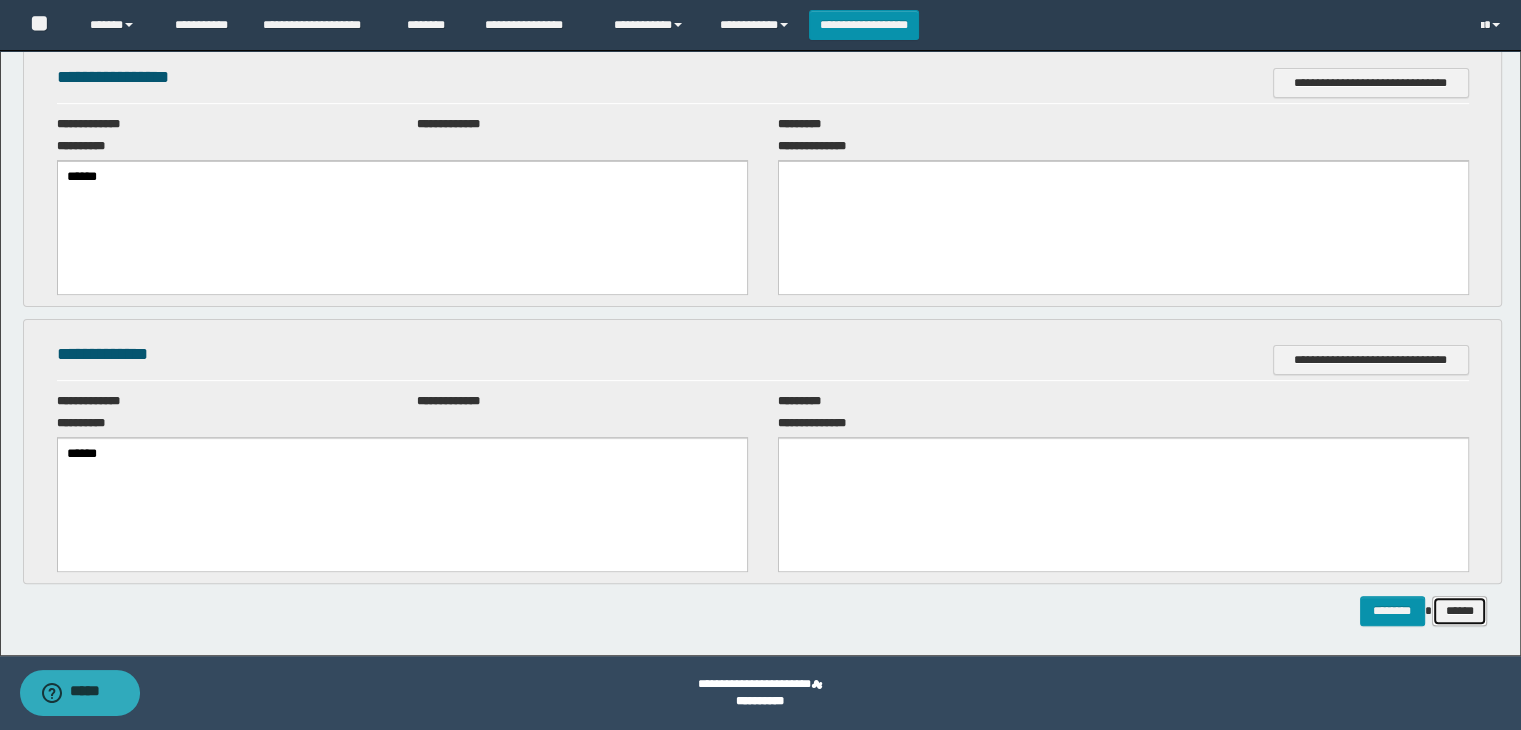 click on "******" at bounding box center [1460, 611] 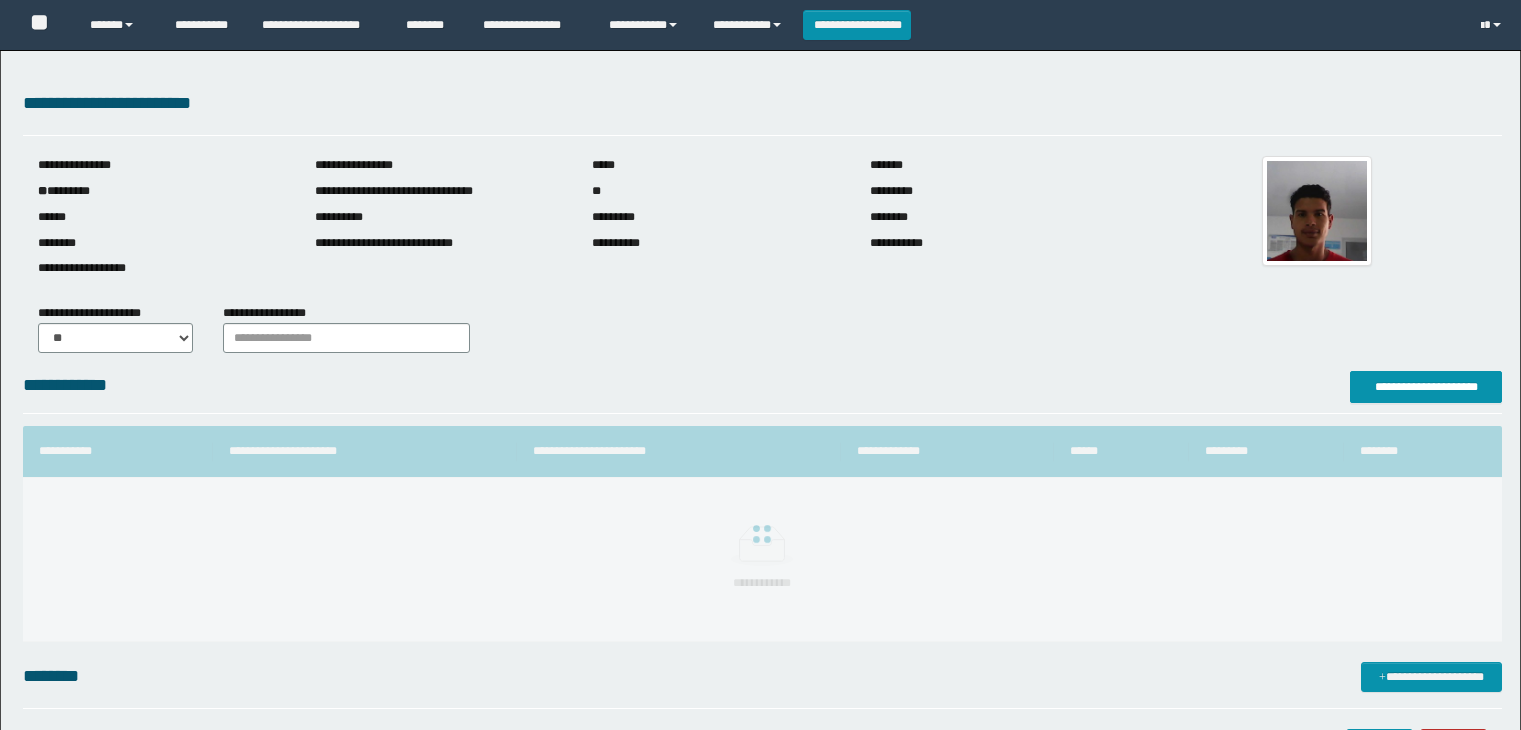 scroll, scrollTop: 0, scrollLeft: 0, axis: both 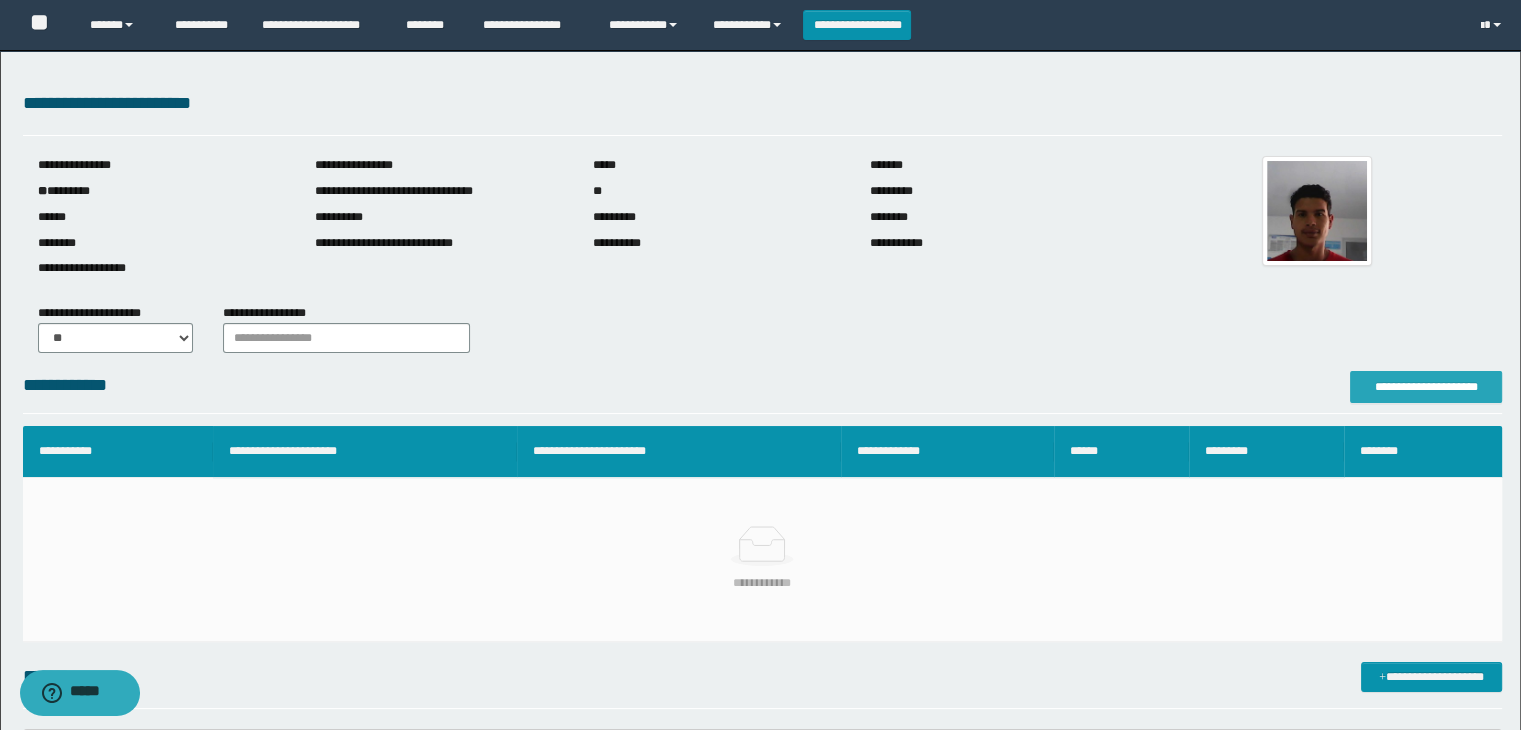 click on "**********" at bounding box center [1426, 387] 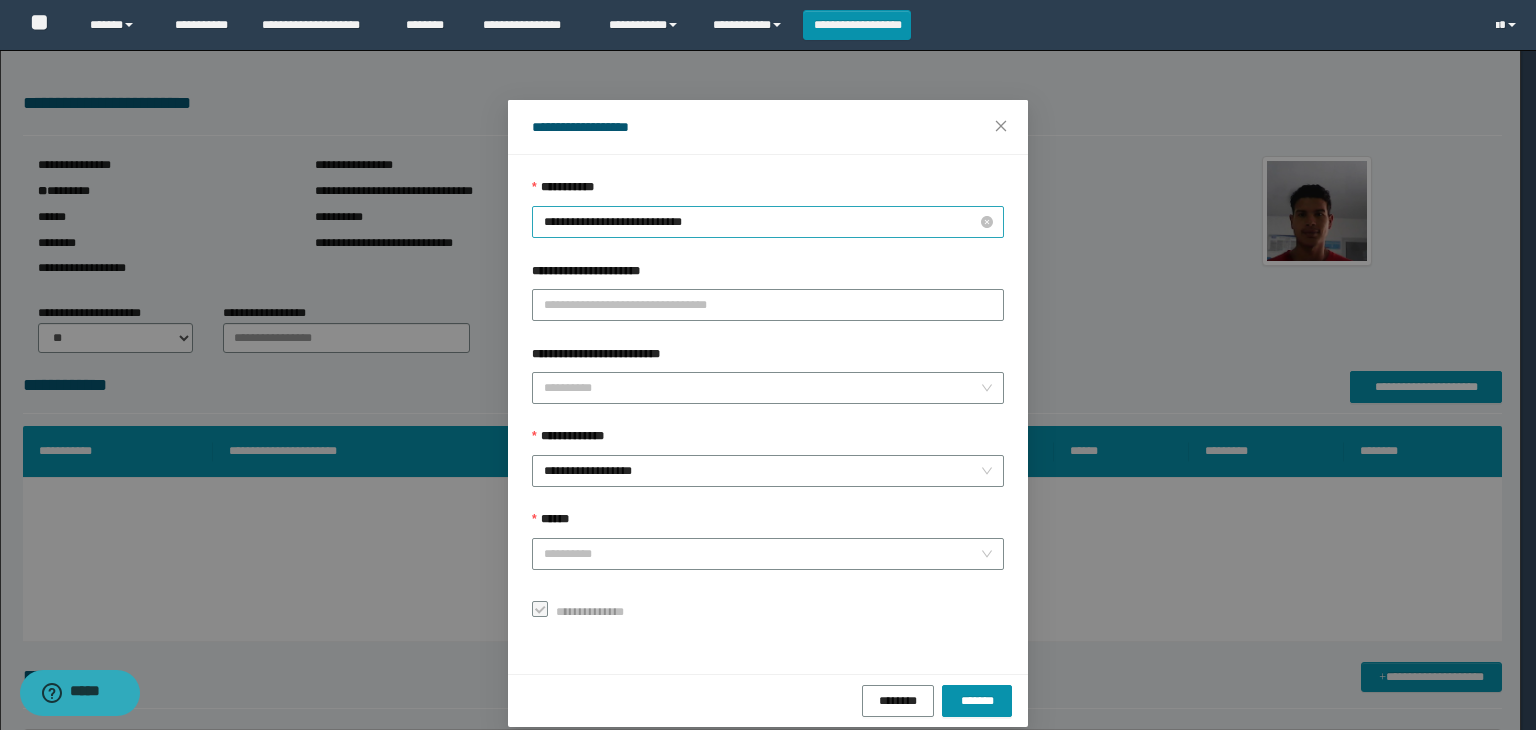 click on "**********" at bounding box center [768, 222] 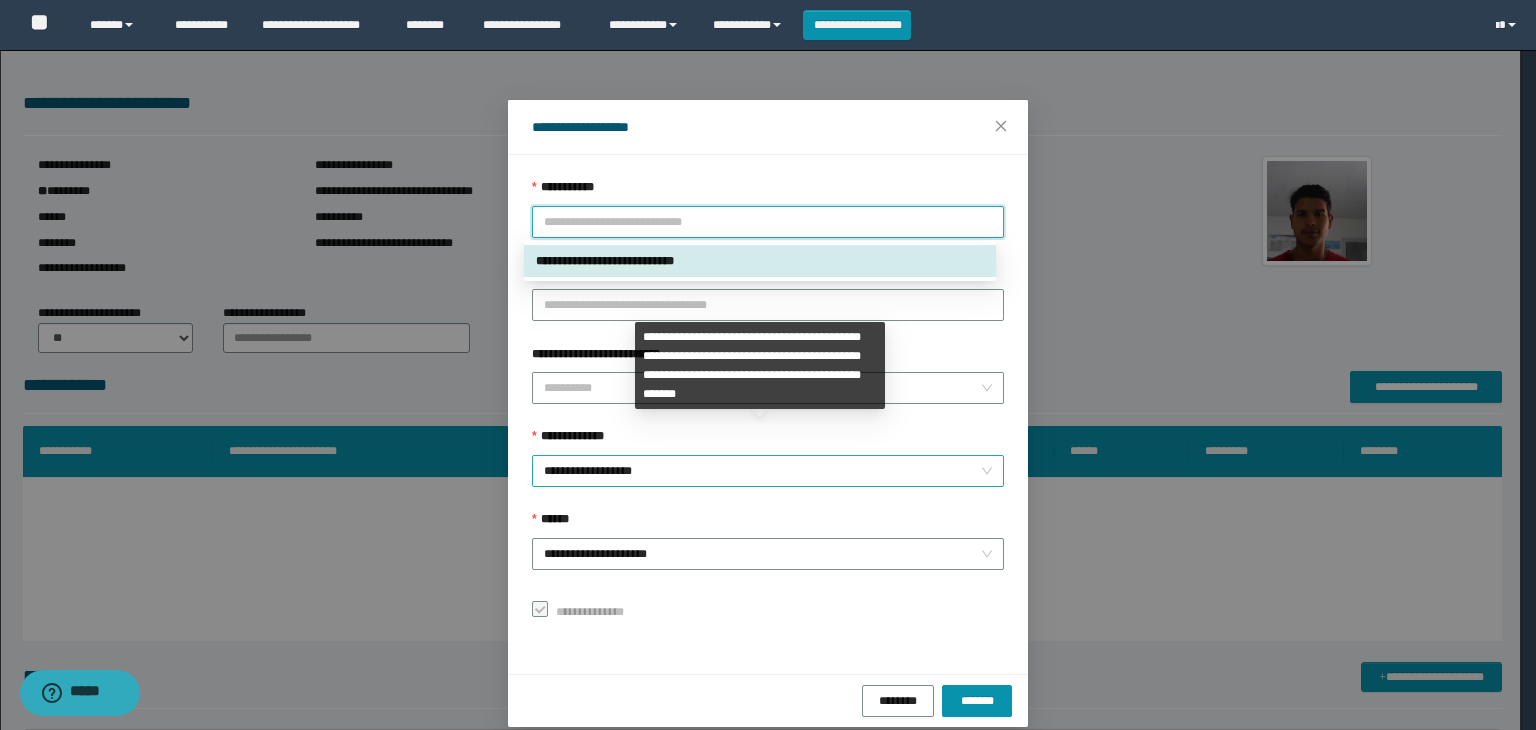click on "**********" at bounding box center [768, 471] 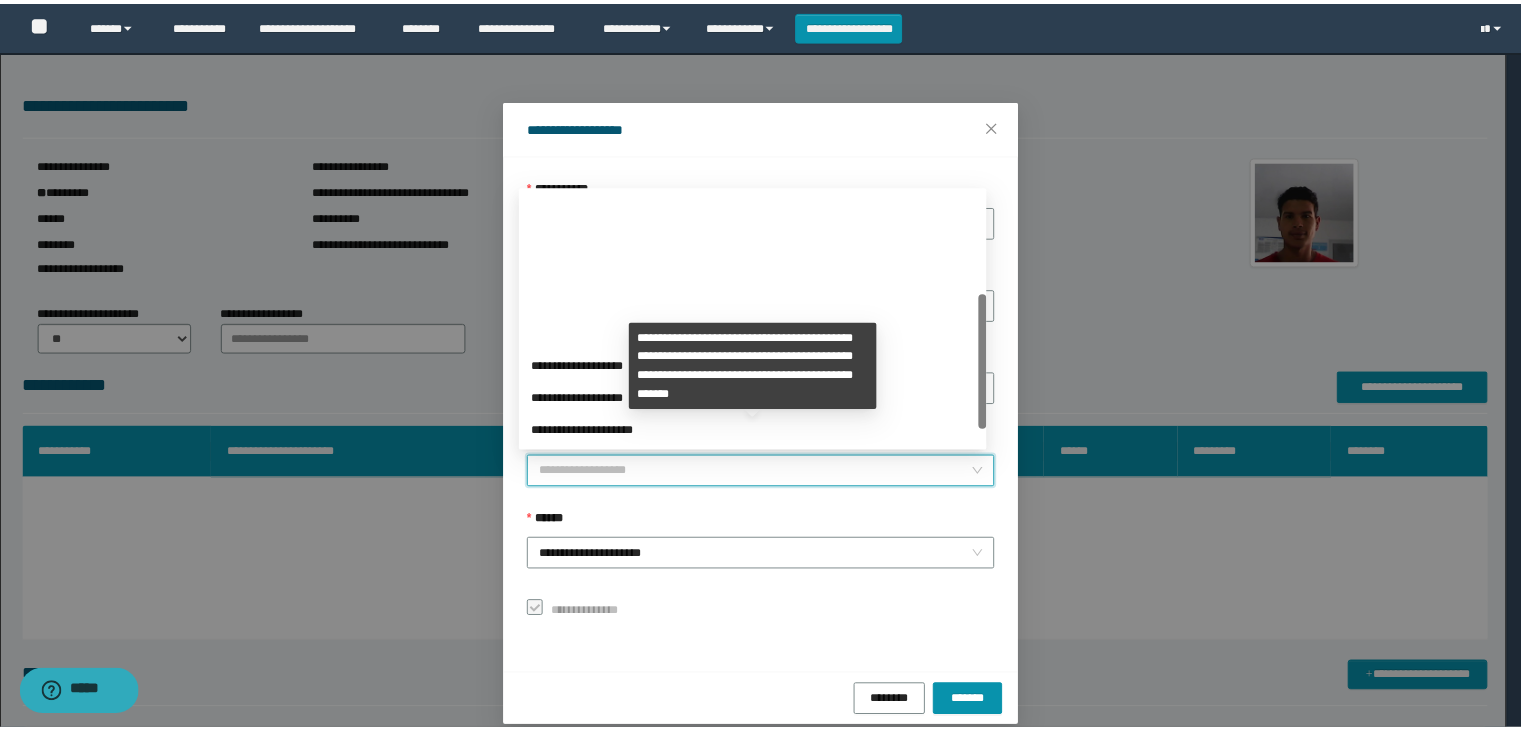 scroll, scrollTop: 192, scrollLeft: 0, axis: vertical 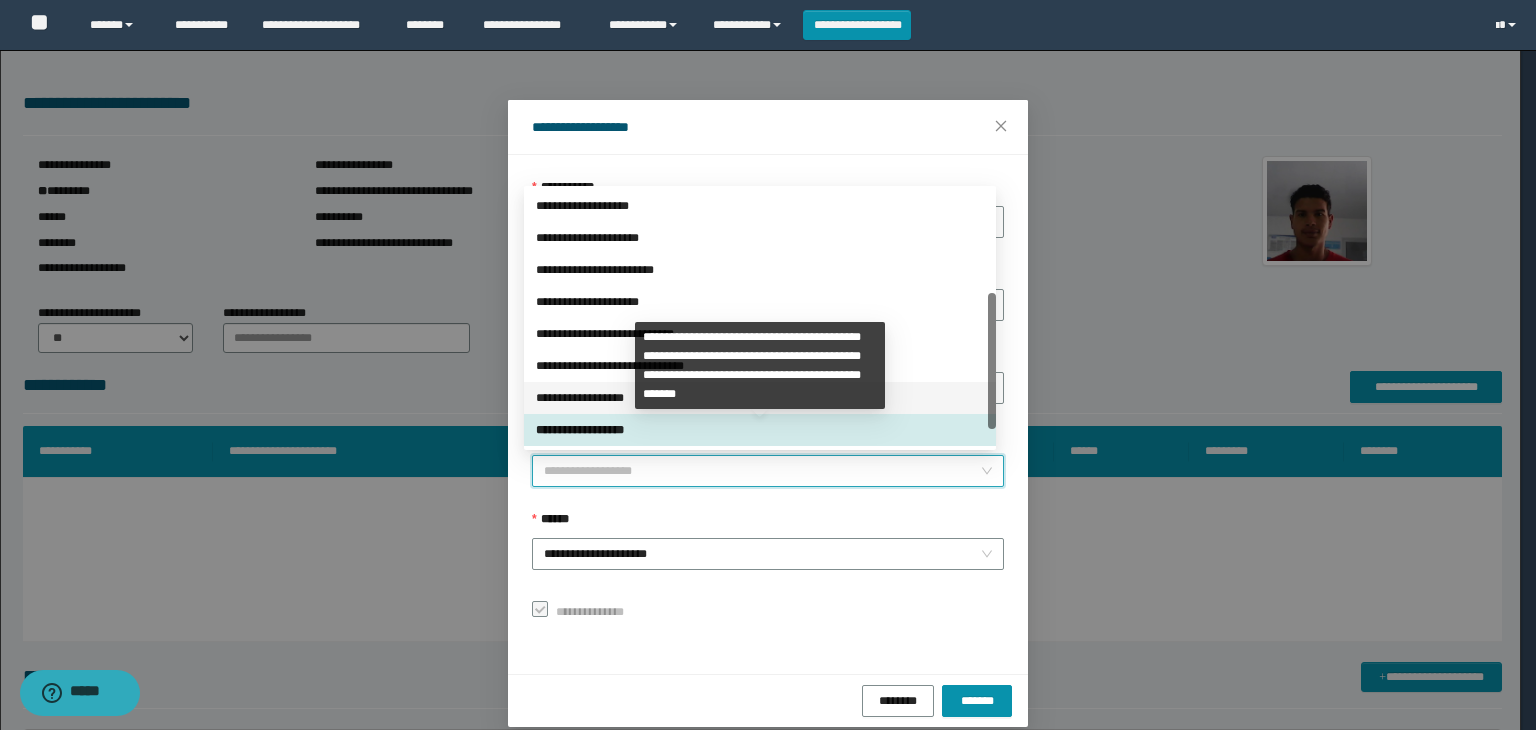 click on "**********" at bounding box center [760, 398] 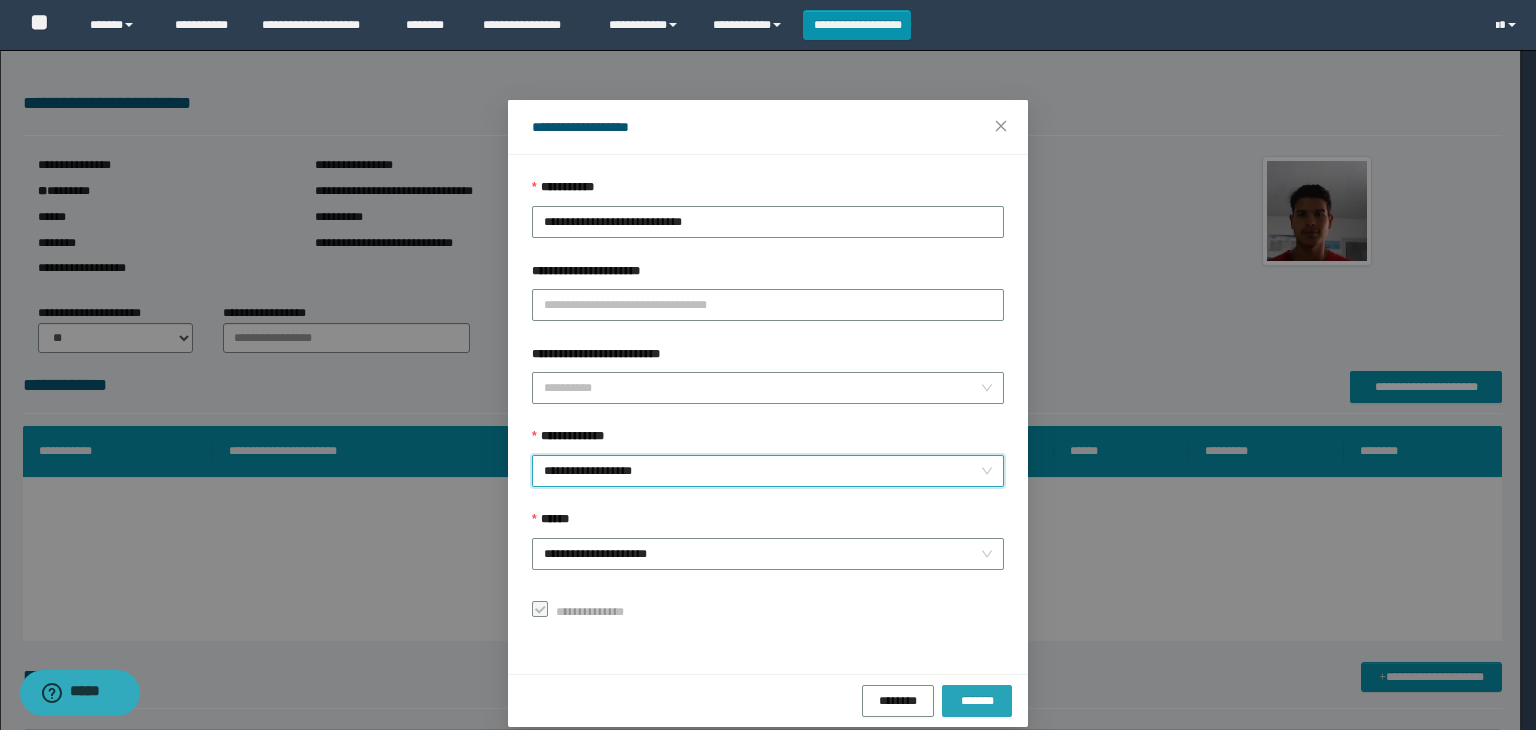 click on "*******" at bounding box center [977, 700] 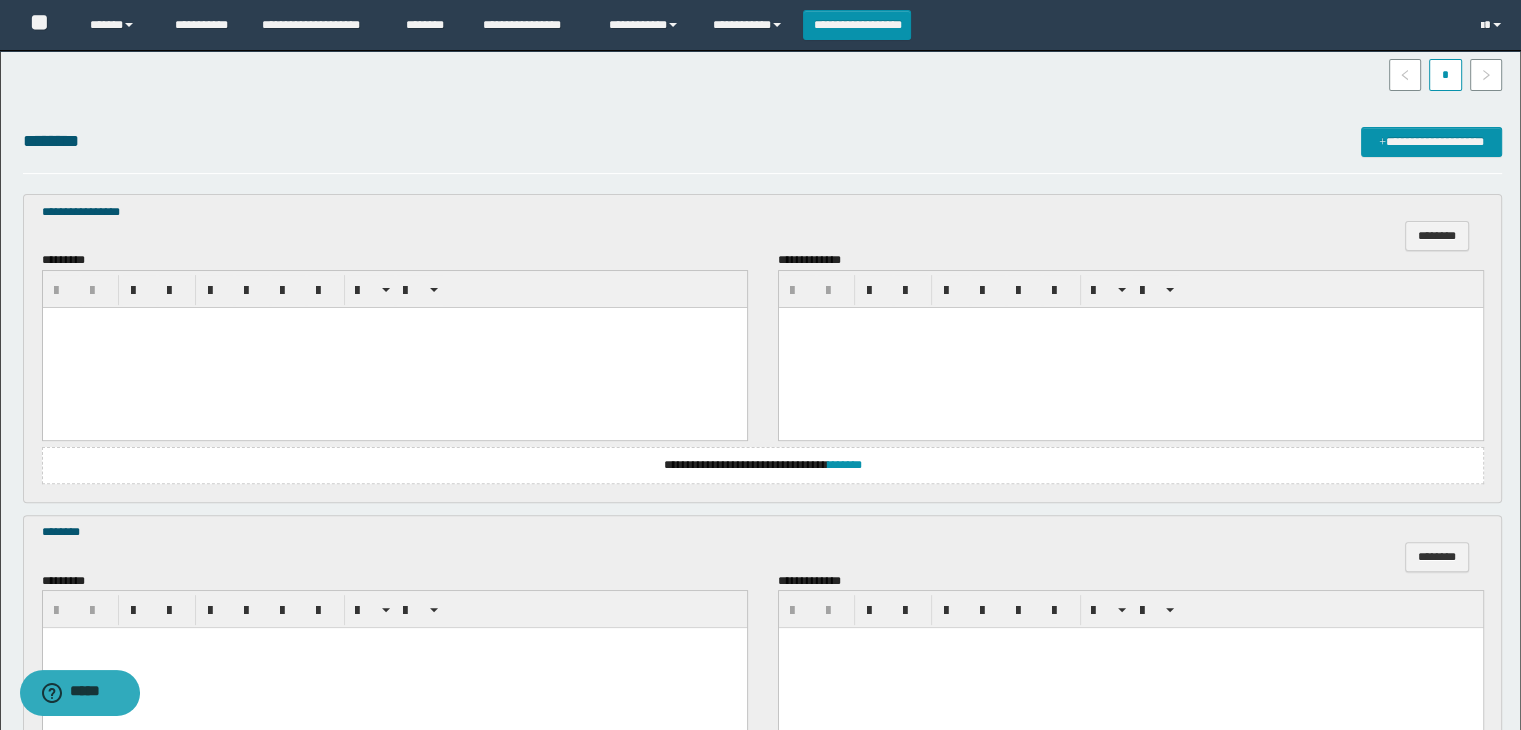 scroll, scrollTop: 700, scrollLeft: 0, axis: vertical 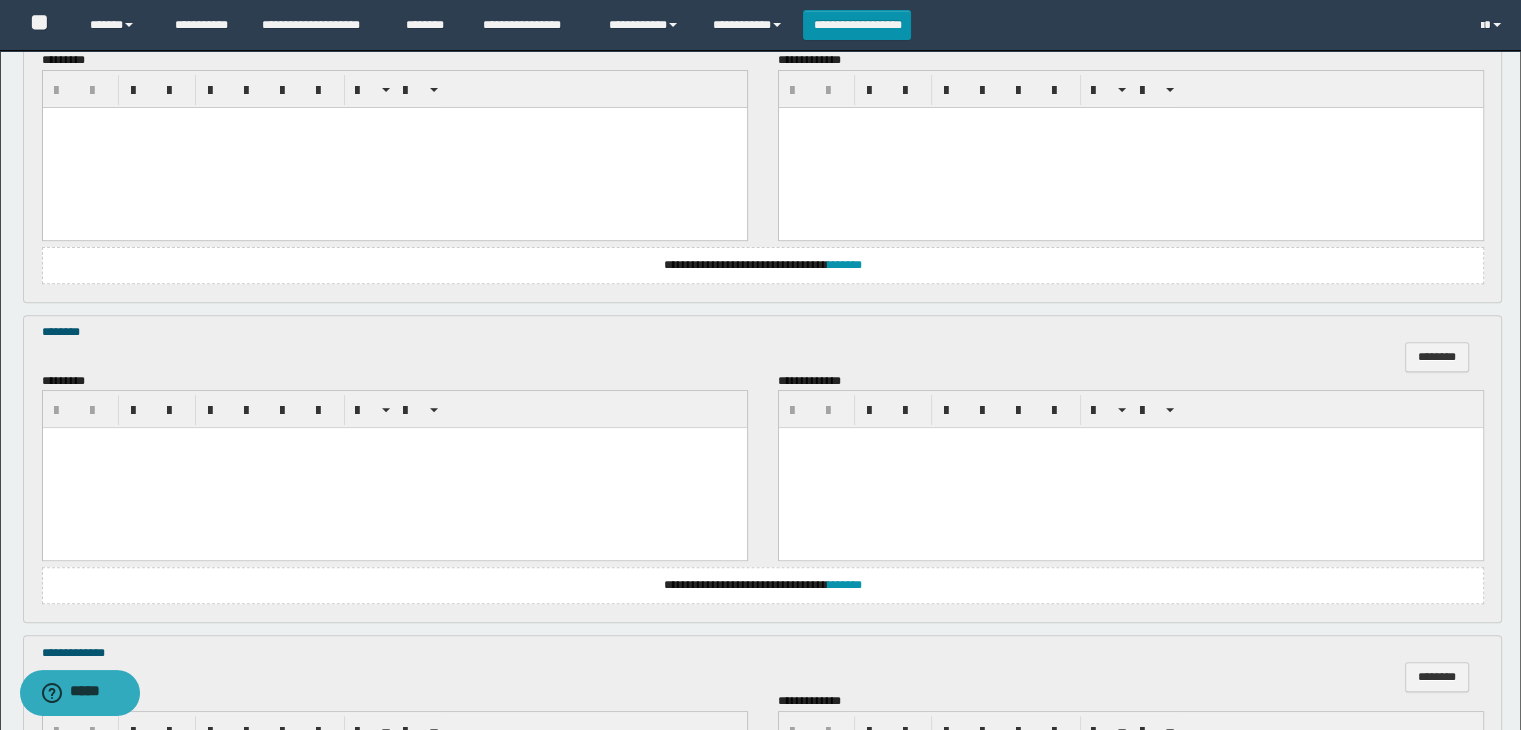 click at bounding box center (394, 147) 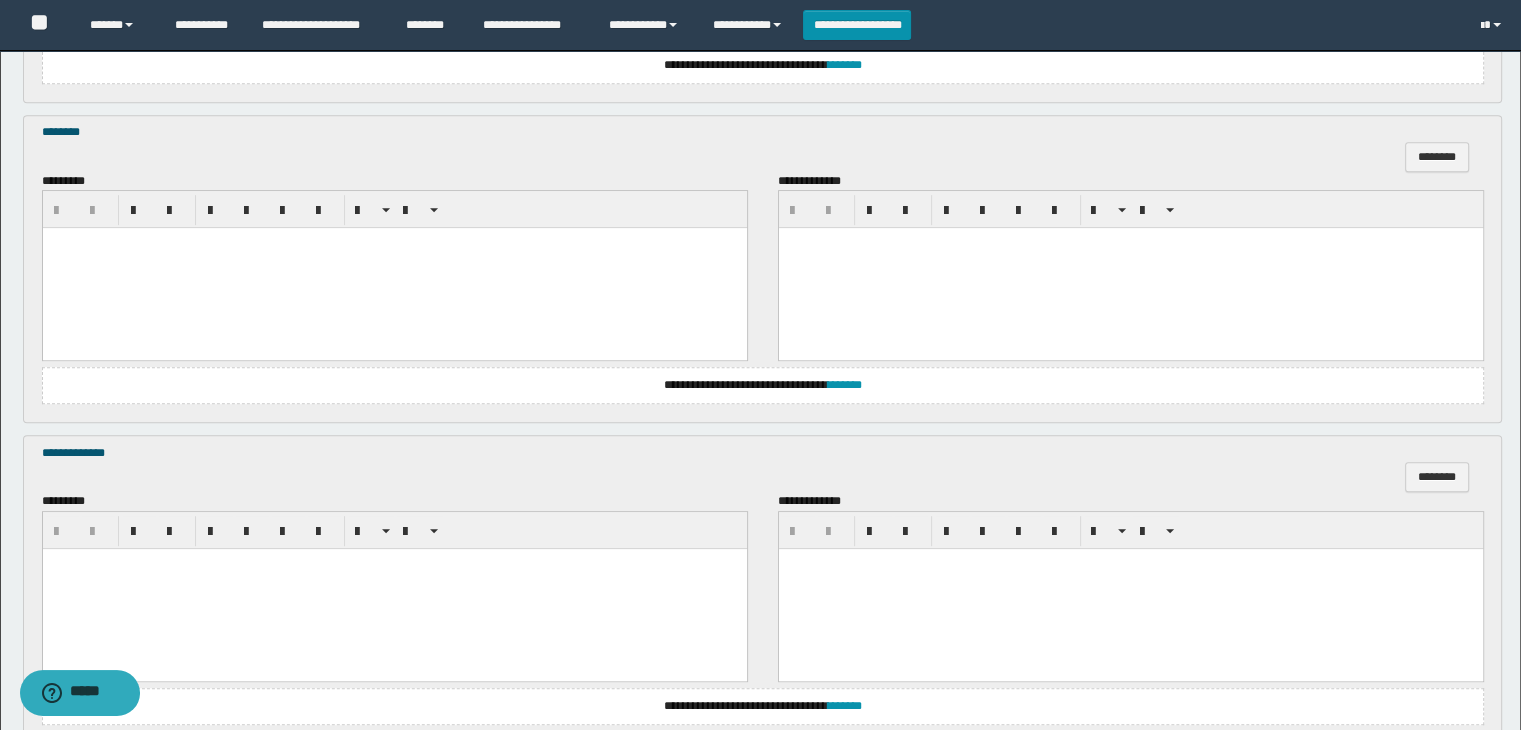 scroll, scrollTop: 1000, scrollLeft: 0, axis: vertical 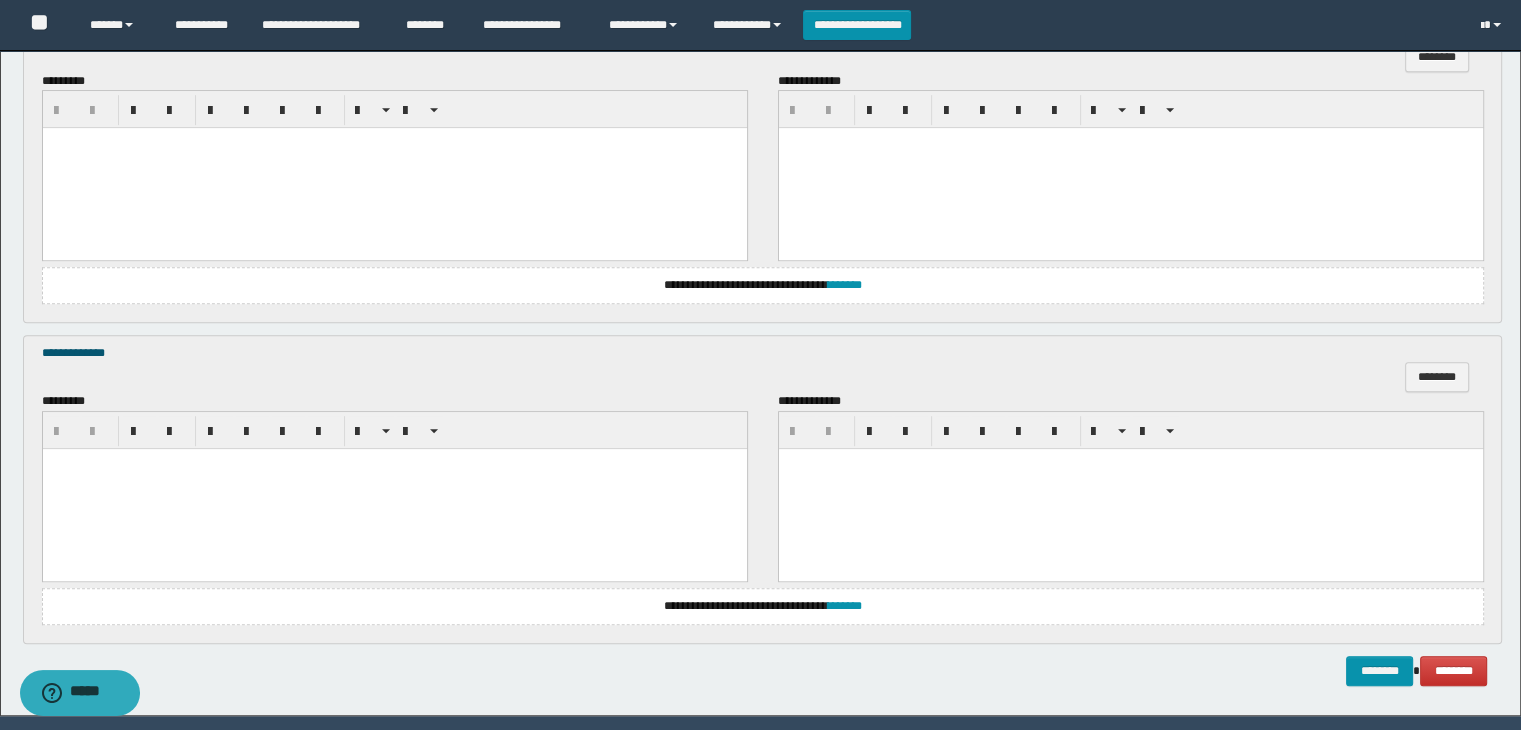 click at bounding box center [394, 168] 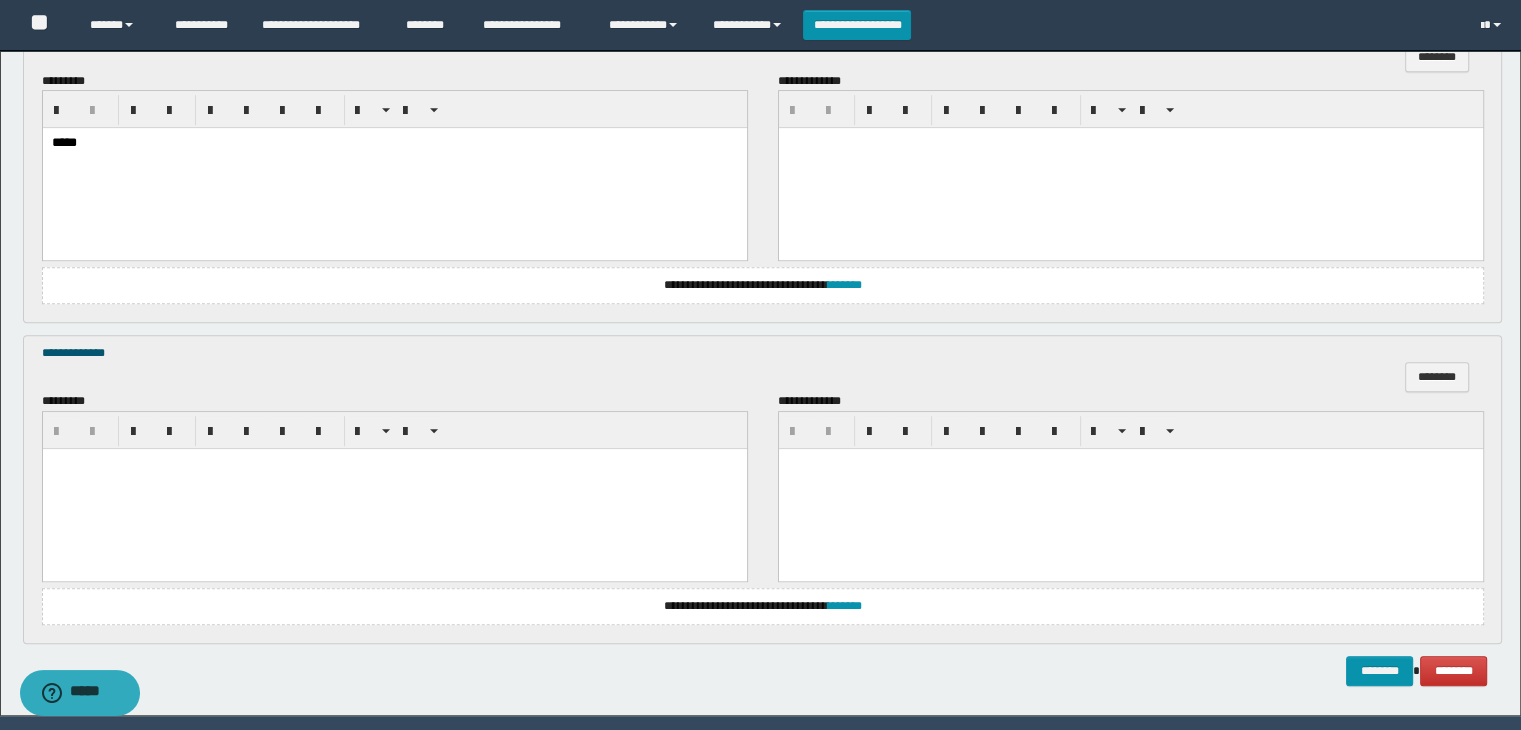 scroll, scrollTop: 1064, scrollLeft: 0, axis: vertical 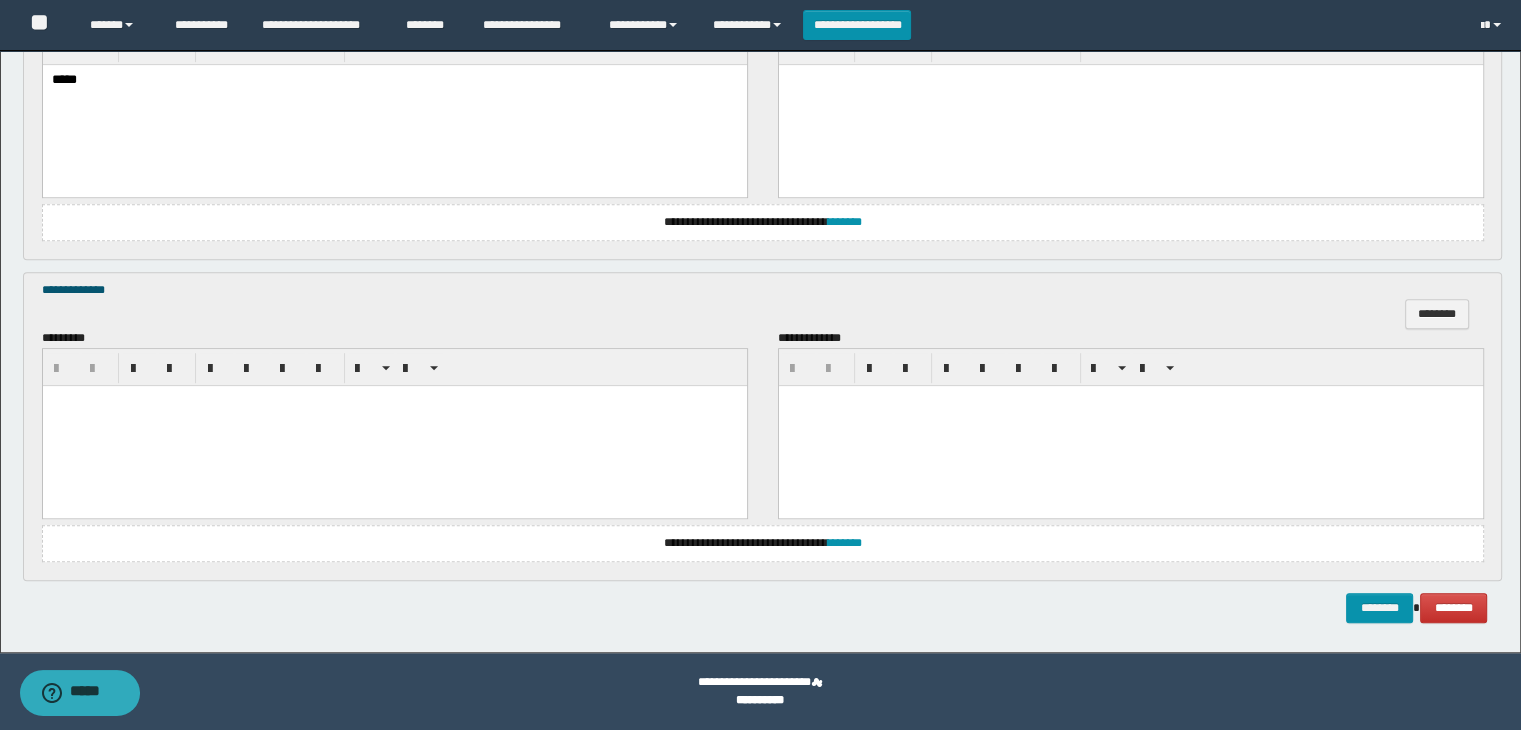 click at bounding box center [394, 425] 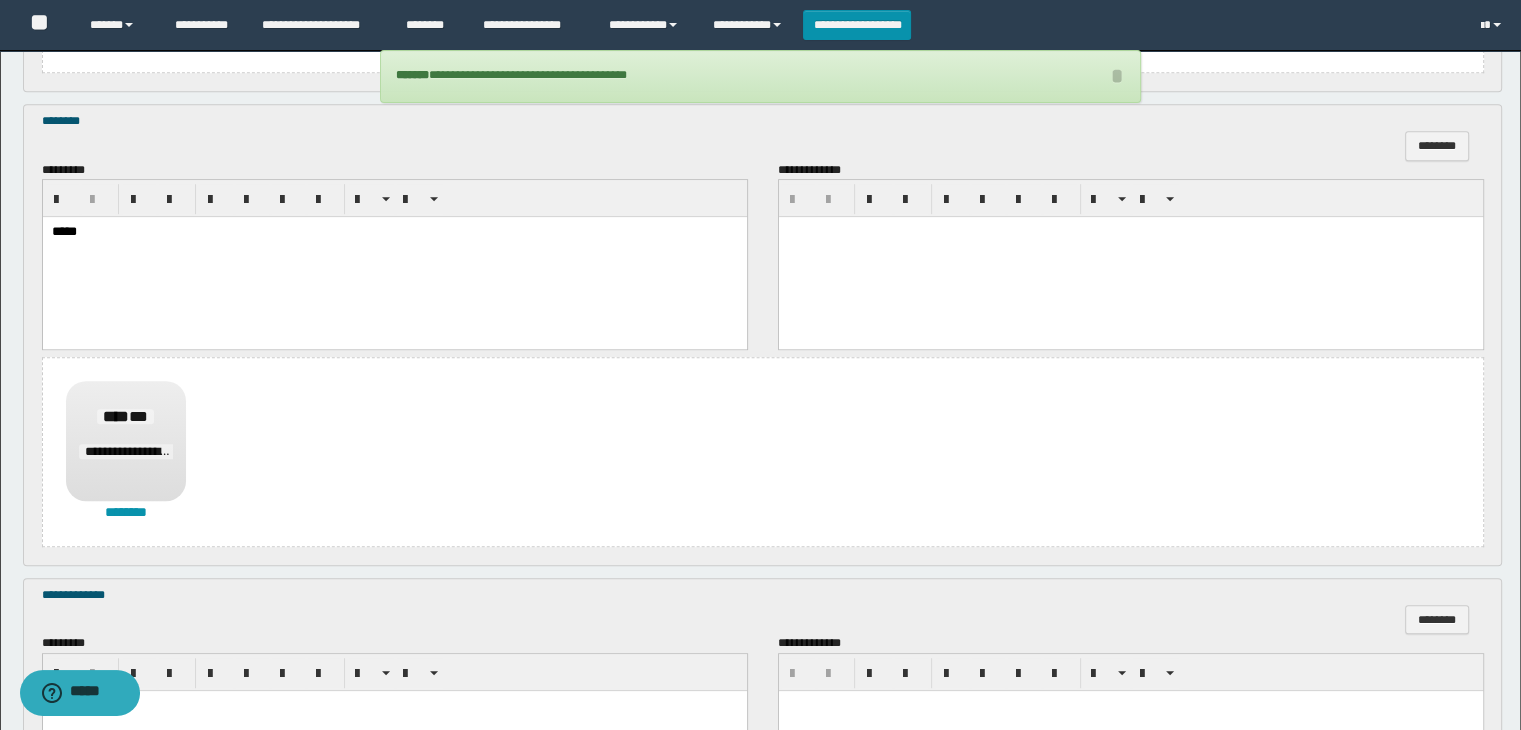 scroll, scrollTop: 1523, scrollLeft: 0, axis: vertical 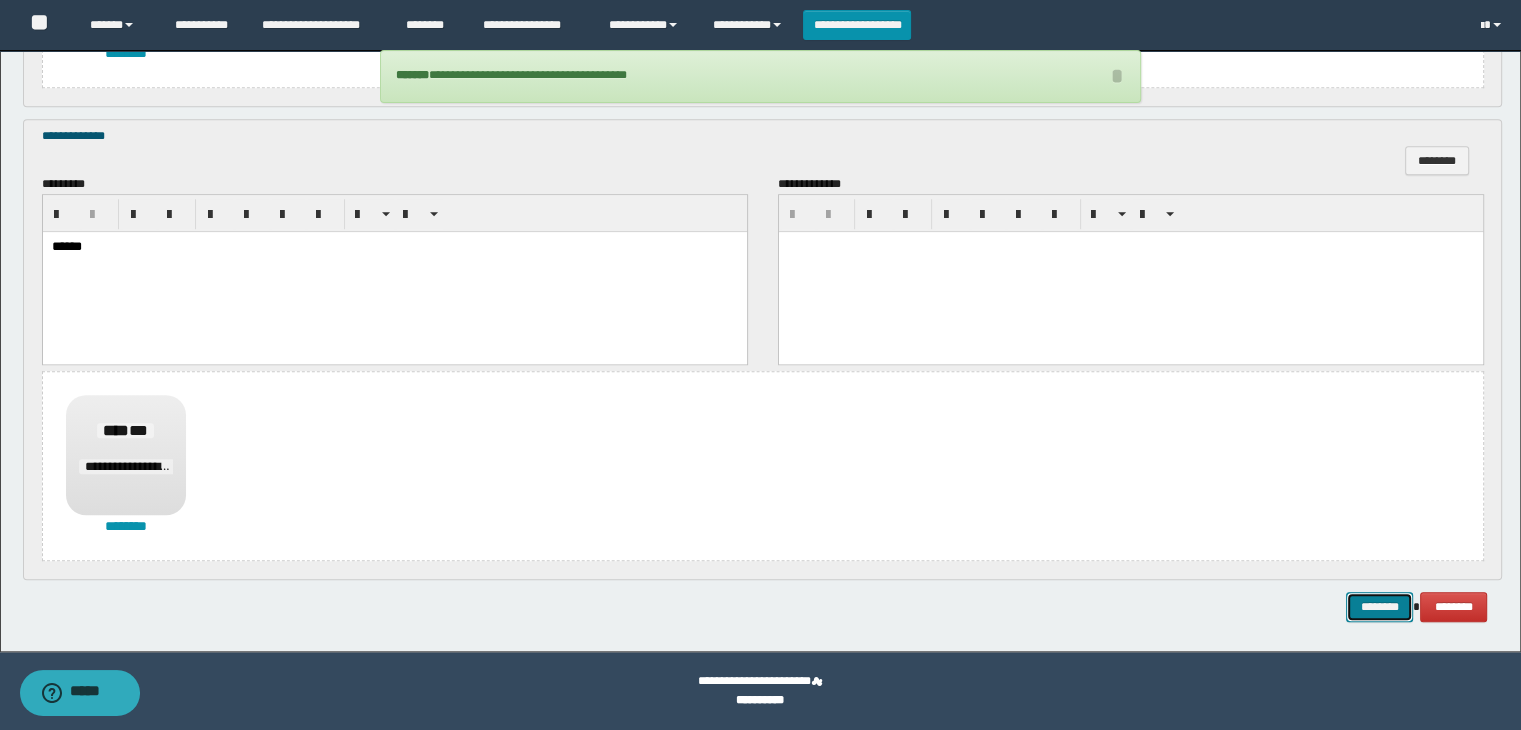 click on "********" at bounding box center [1379, 607] 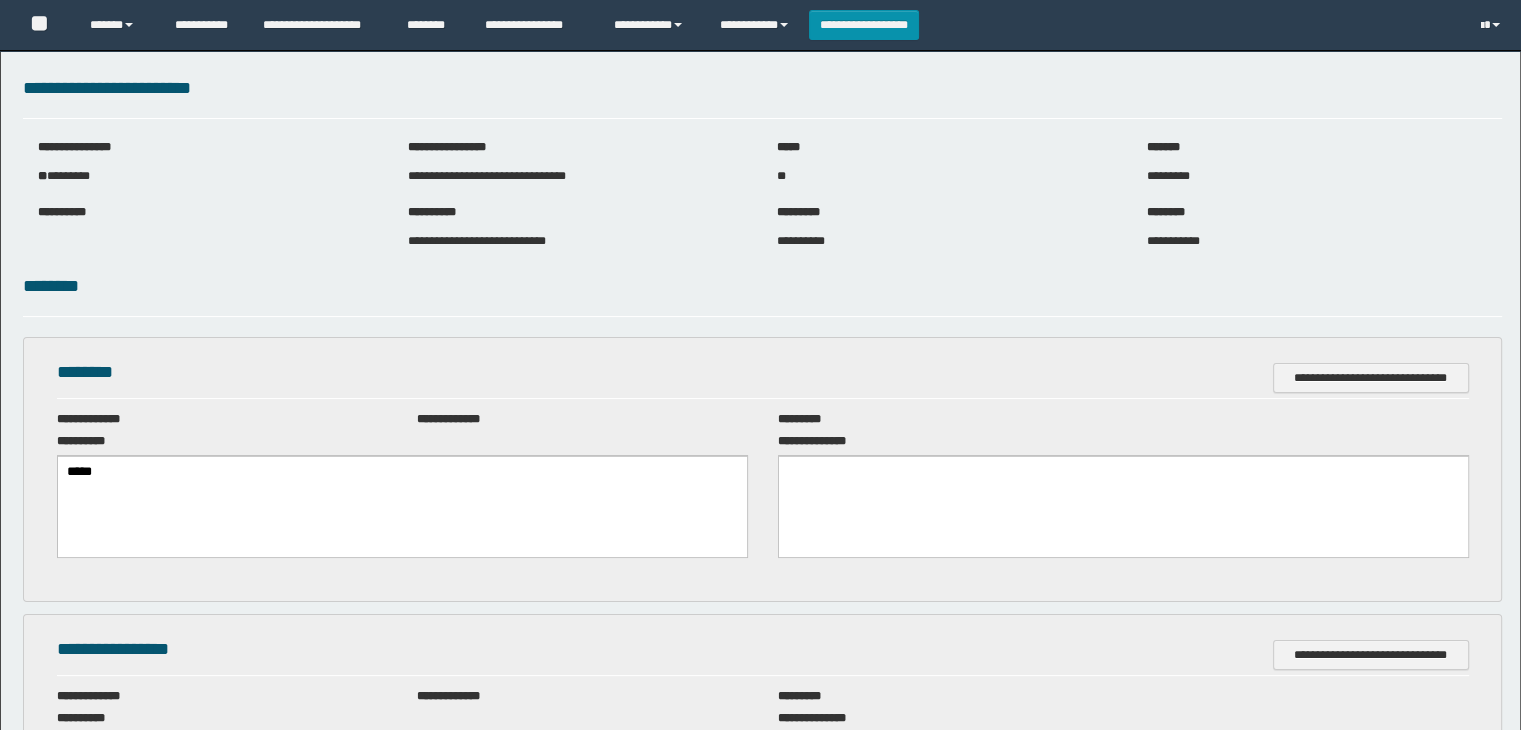 scroll, scrollTop: 0, scrollLeft: 0, axis: both 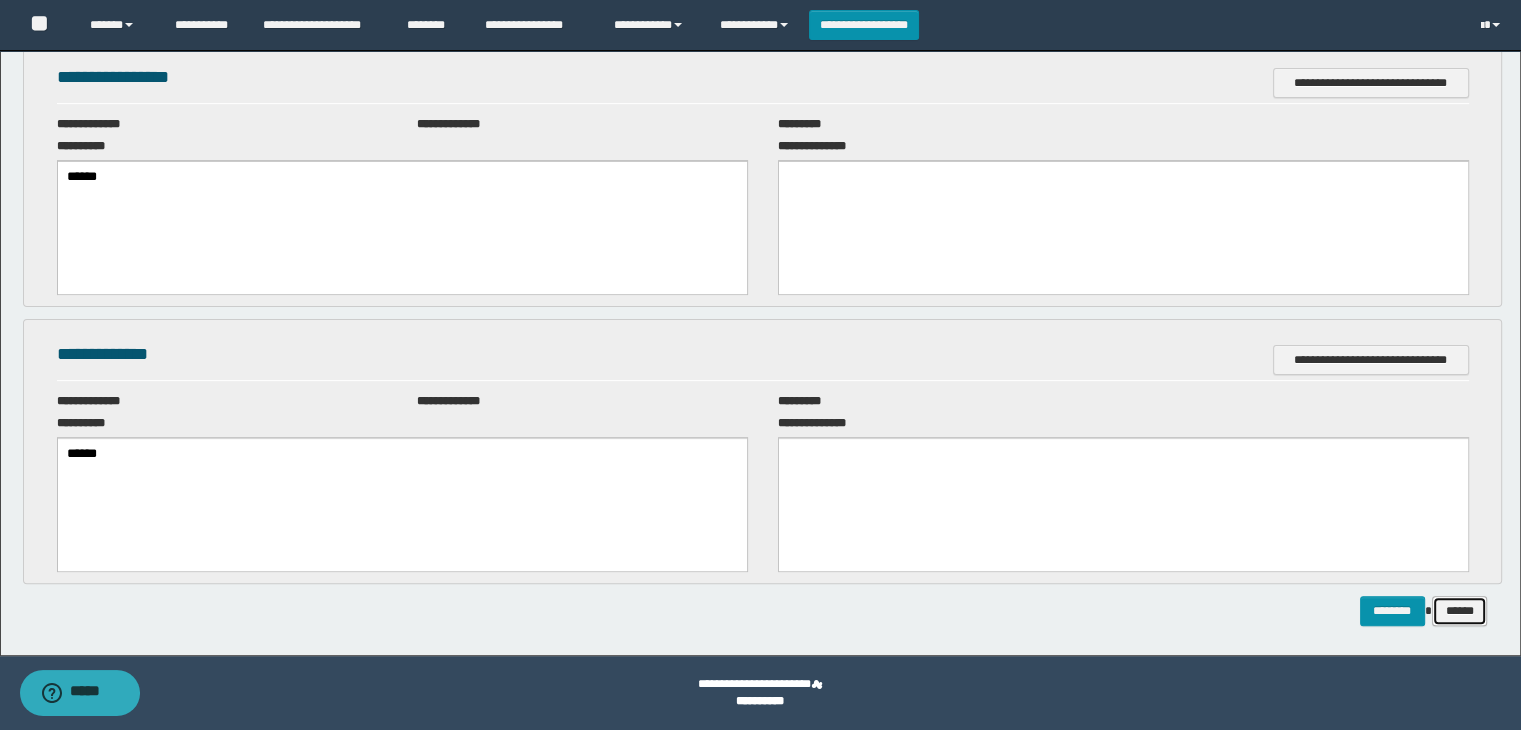 click on "******" at bounding box center (1460, 611) 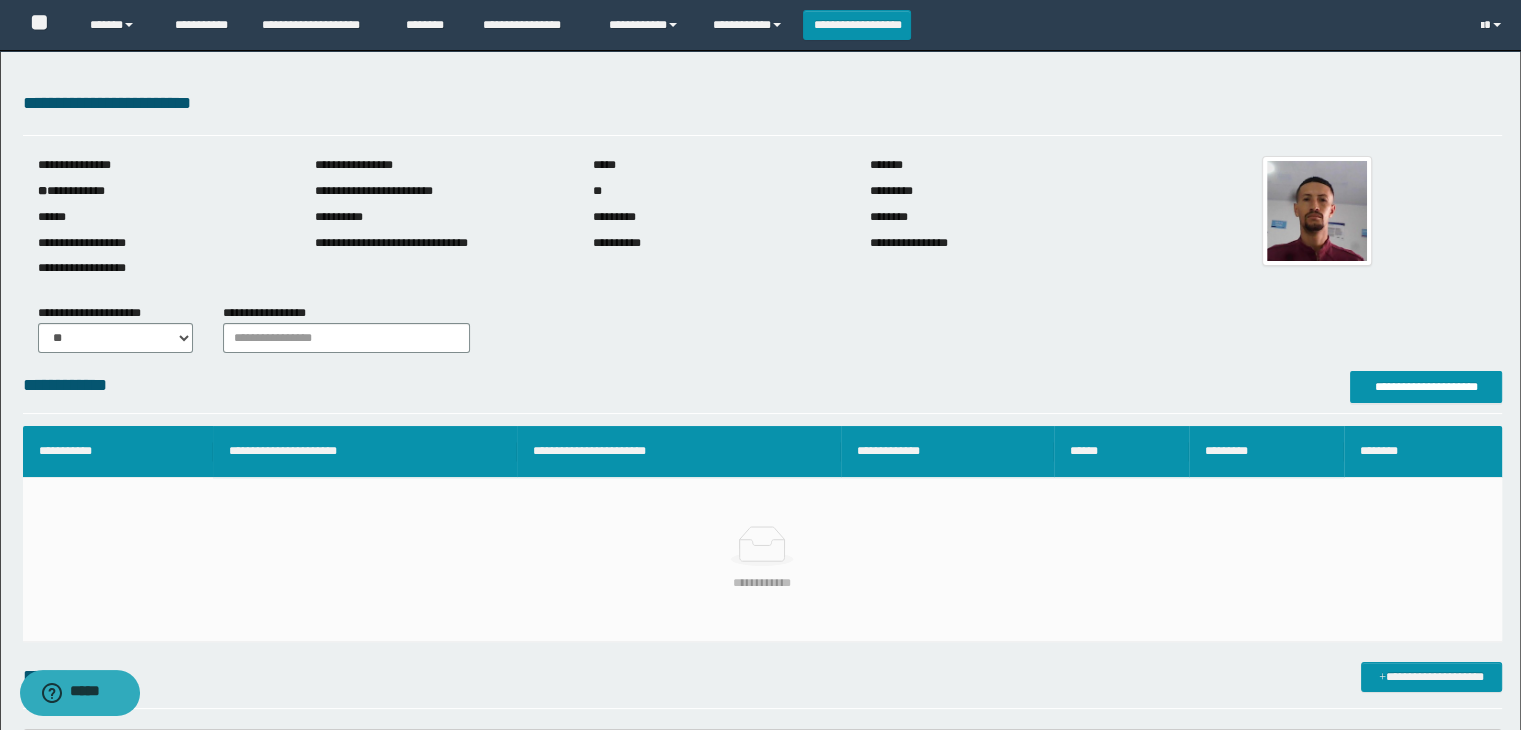 scroll, scrollTop: 0, scrollLeft: 0, axis: both 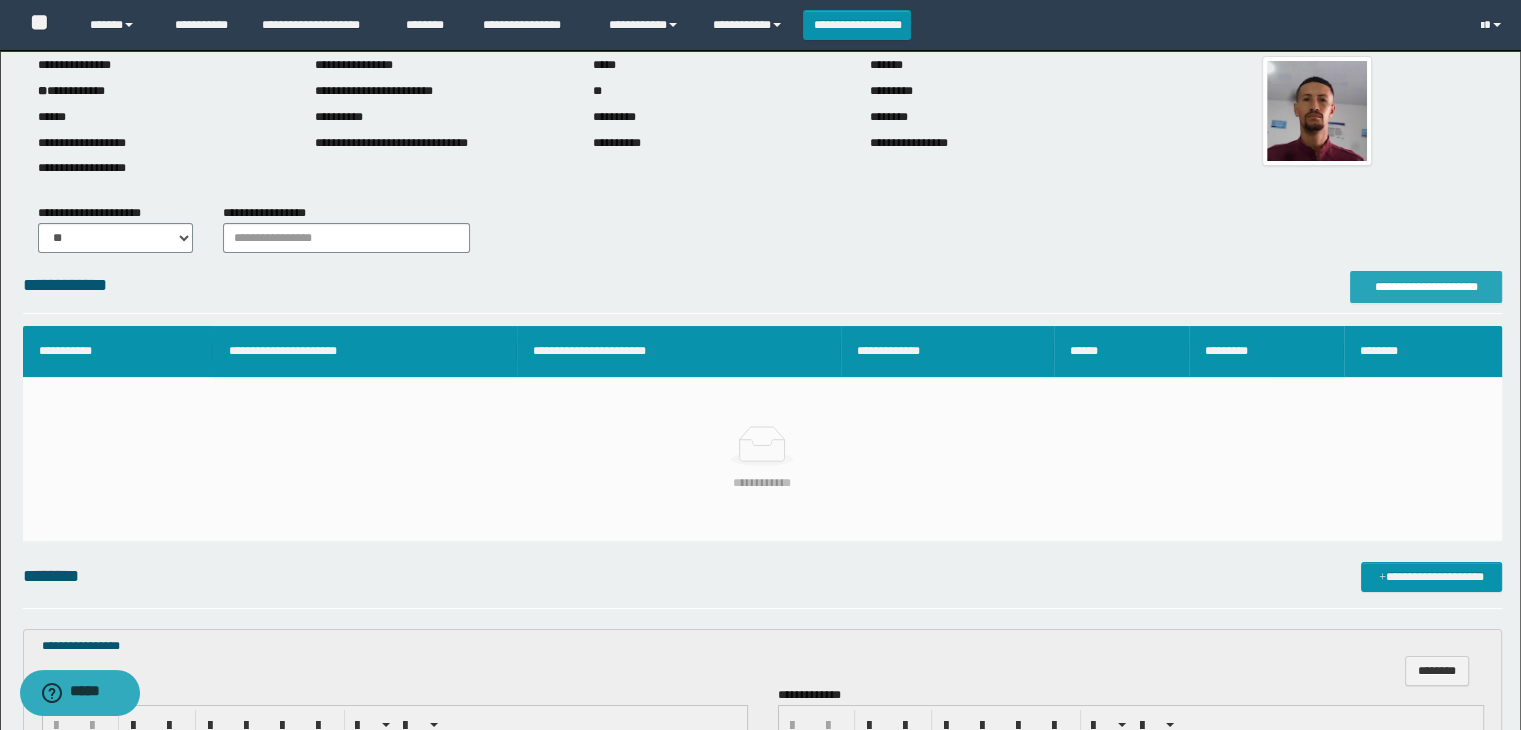 click on "**********" at bounding box center [1426, 287] 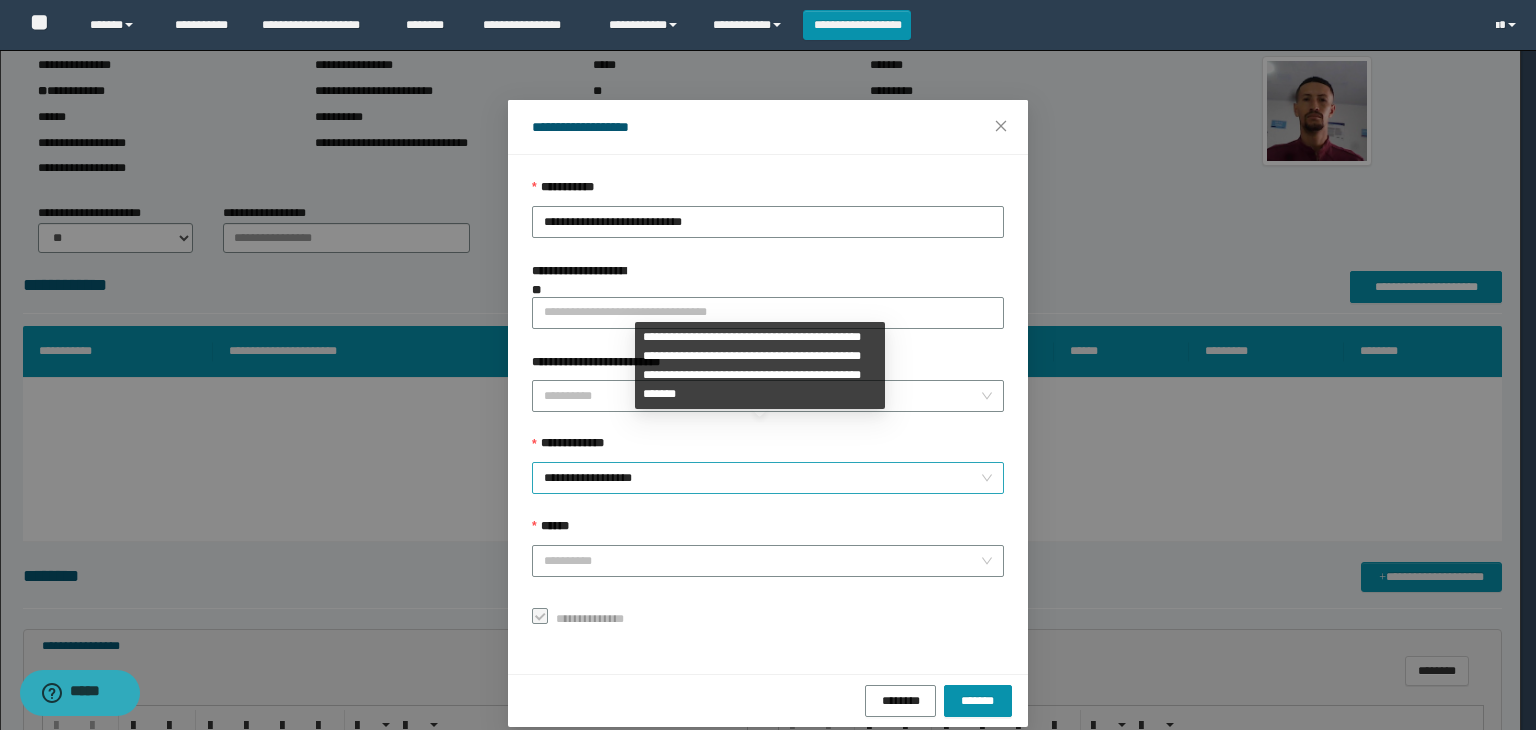 click on "**********" at bounding box center [768, 478] 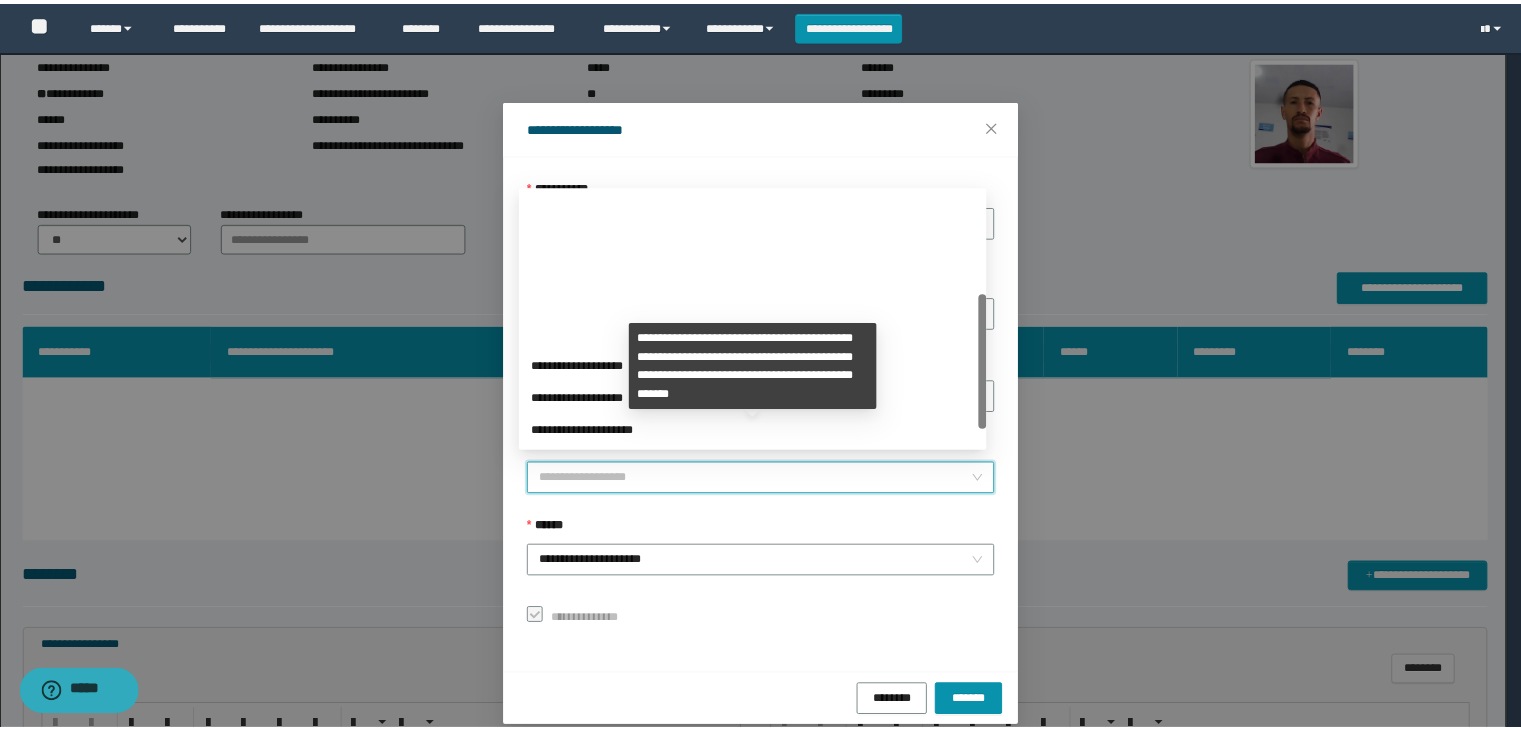 scroll, scrollTop: 192, scrollLeft: 0, axis: vertical 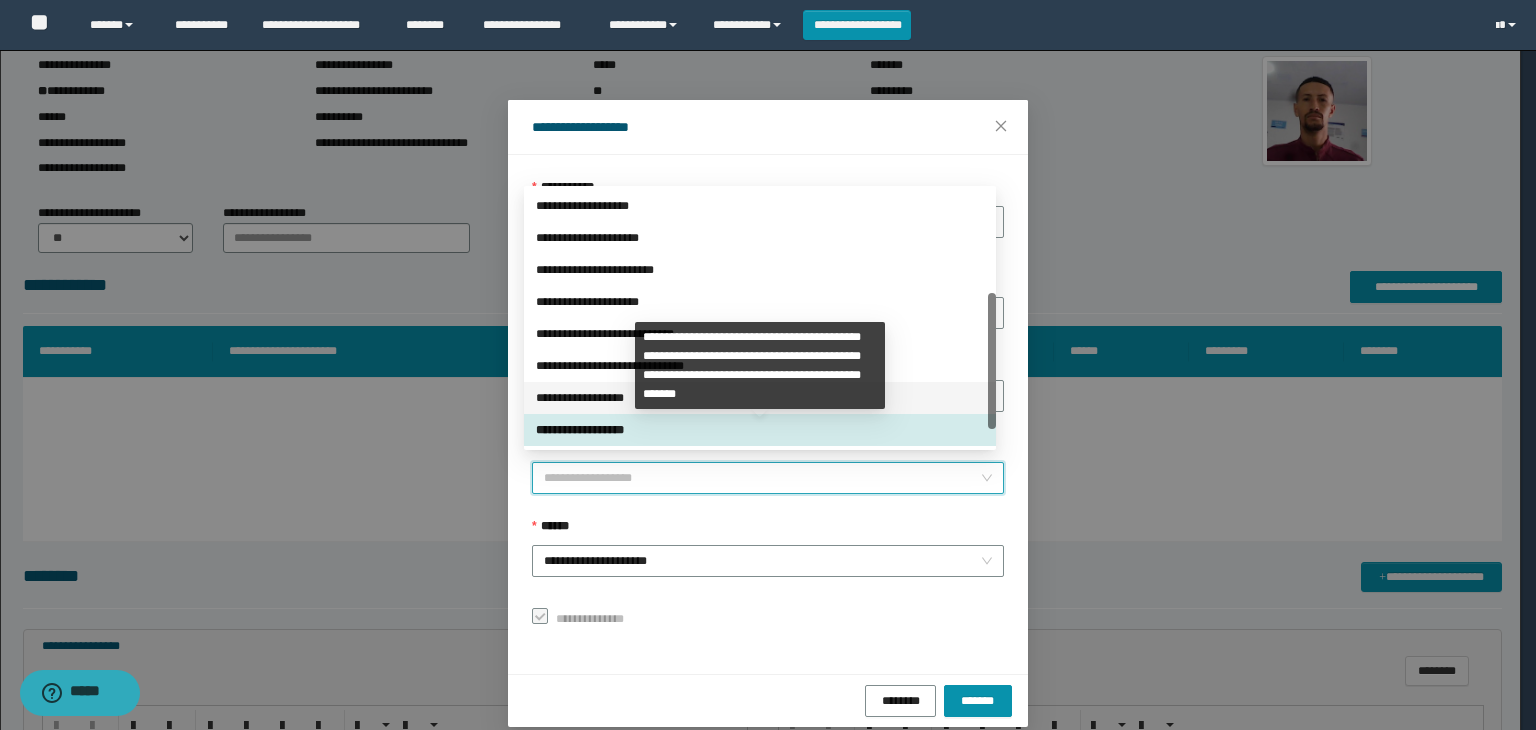 click on "**********" at bounding box center [760, 398] 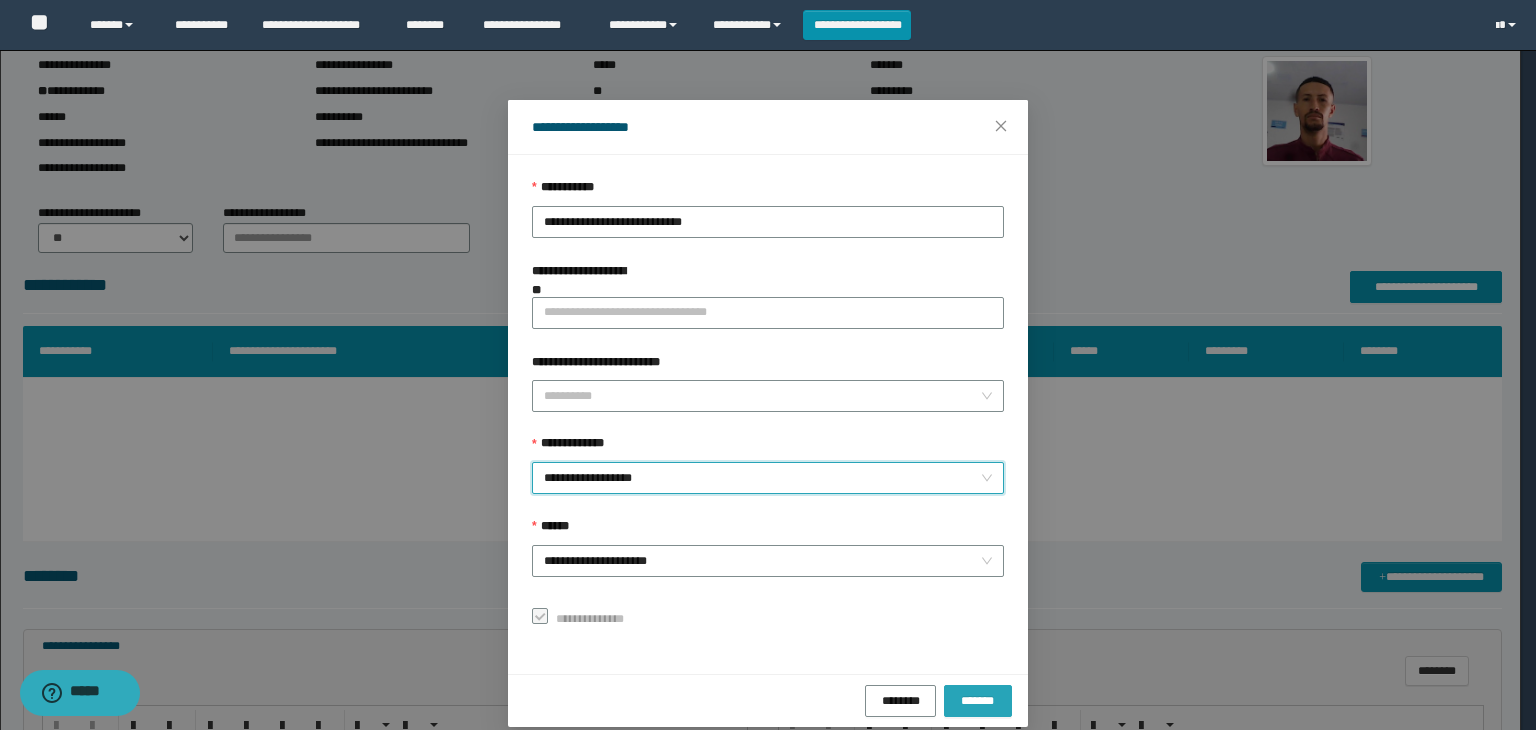 click on "*******" at bounding box center [978, 701] 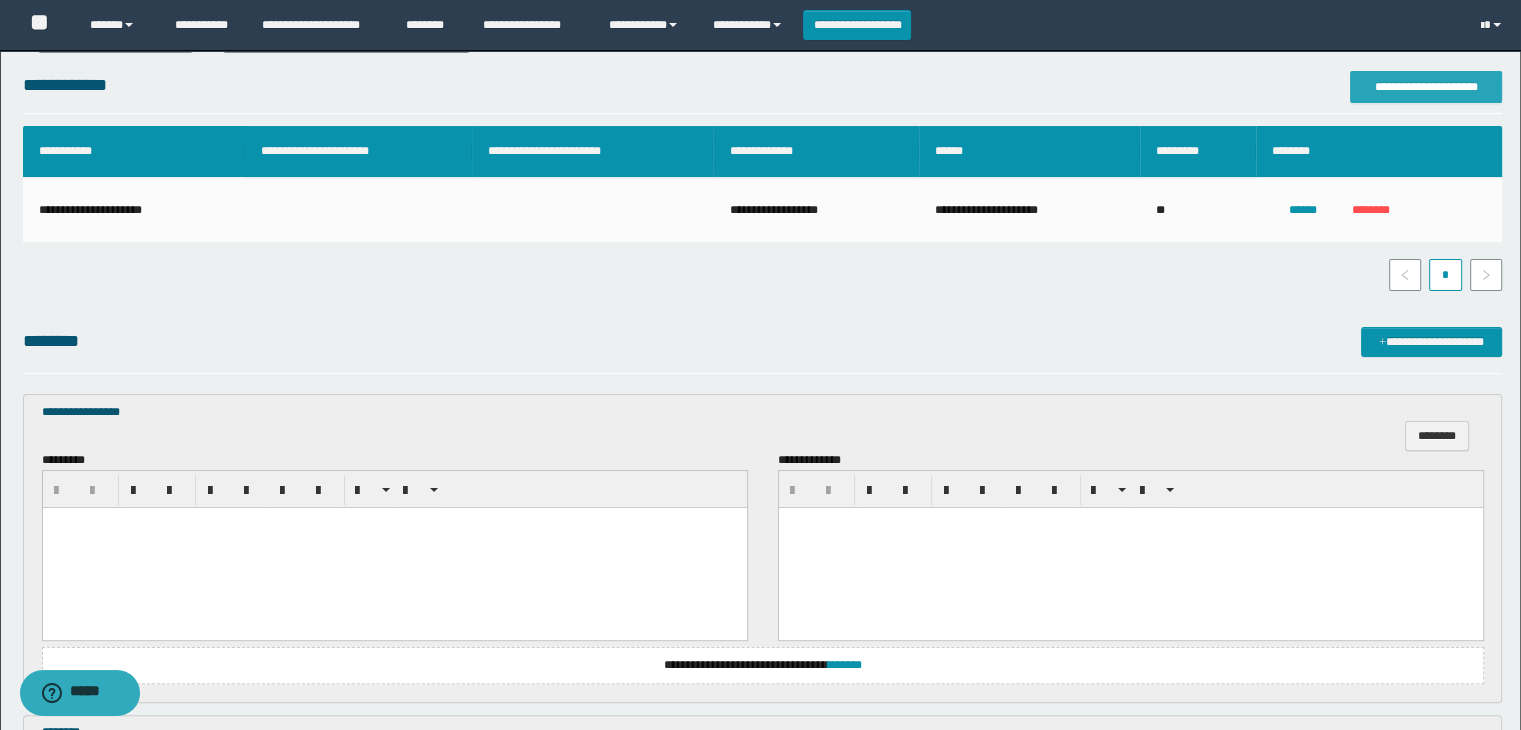 scroll, scrollTop: 400, scrollLeft: 0, axis: vertical 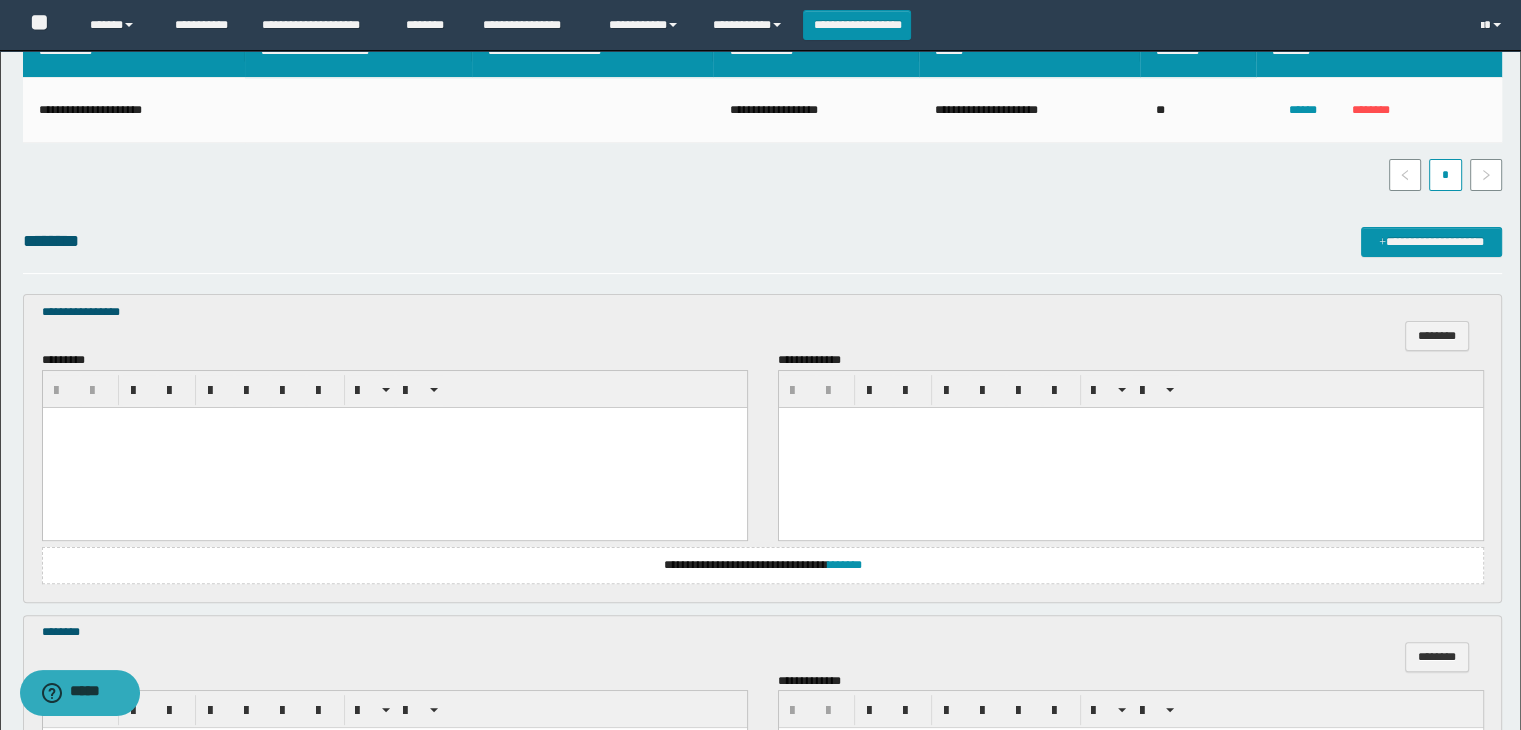 click at bounding box center (394, 447) 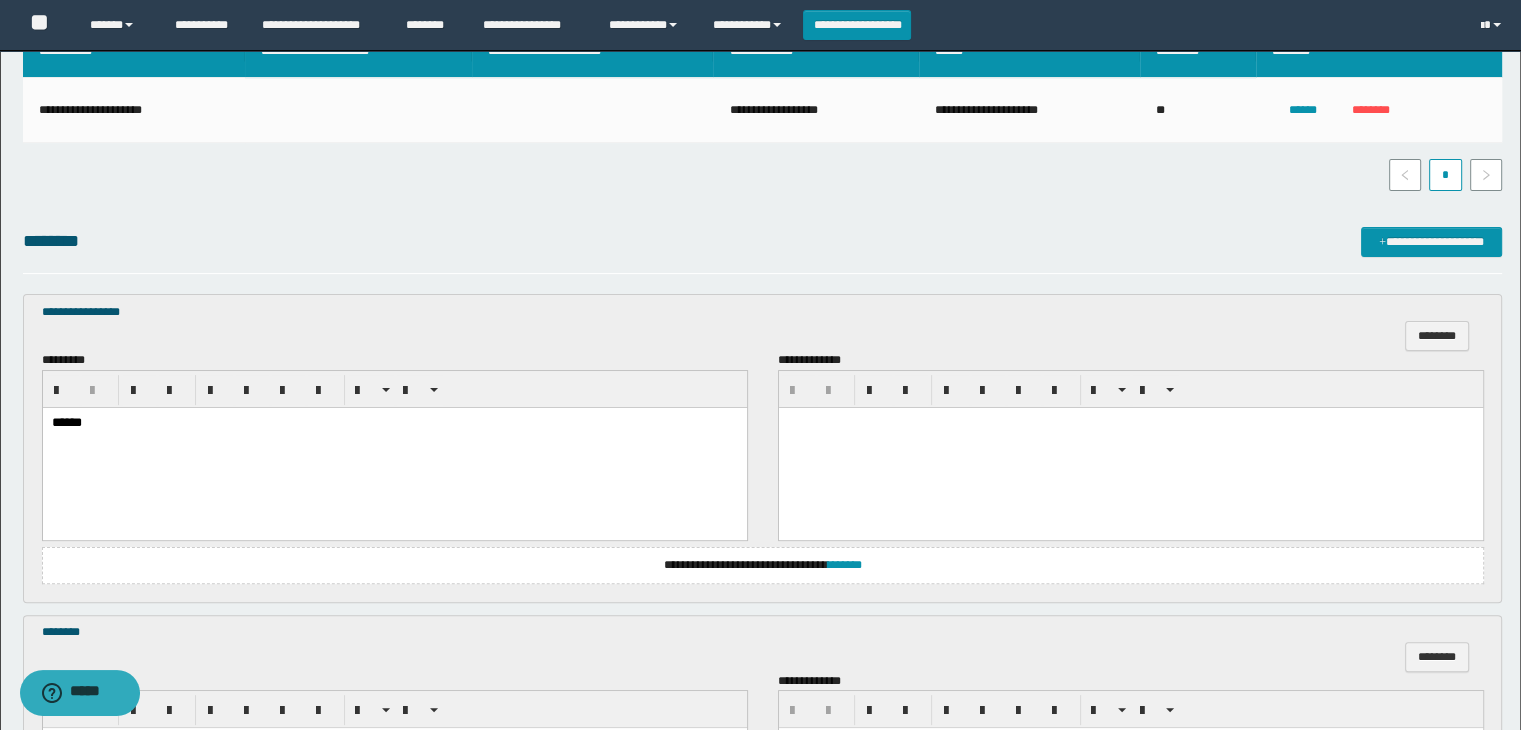 scroll, scrollTop: 600, scrollLeft: 0, axis: vertical 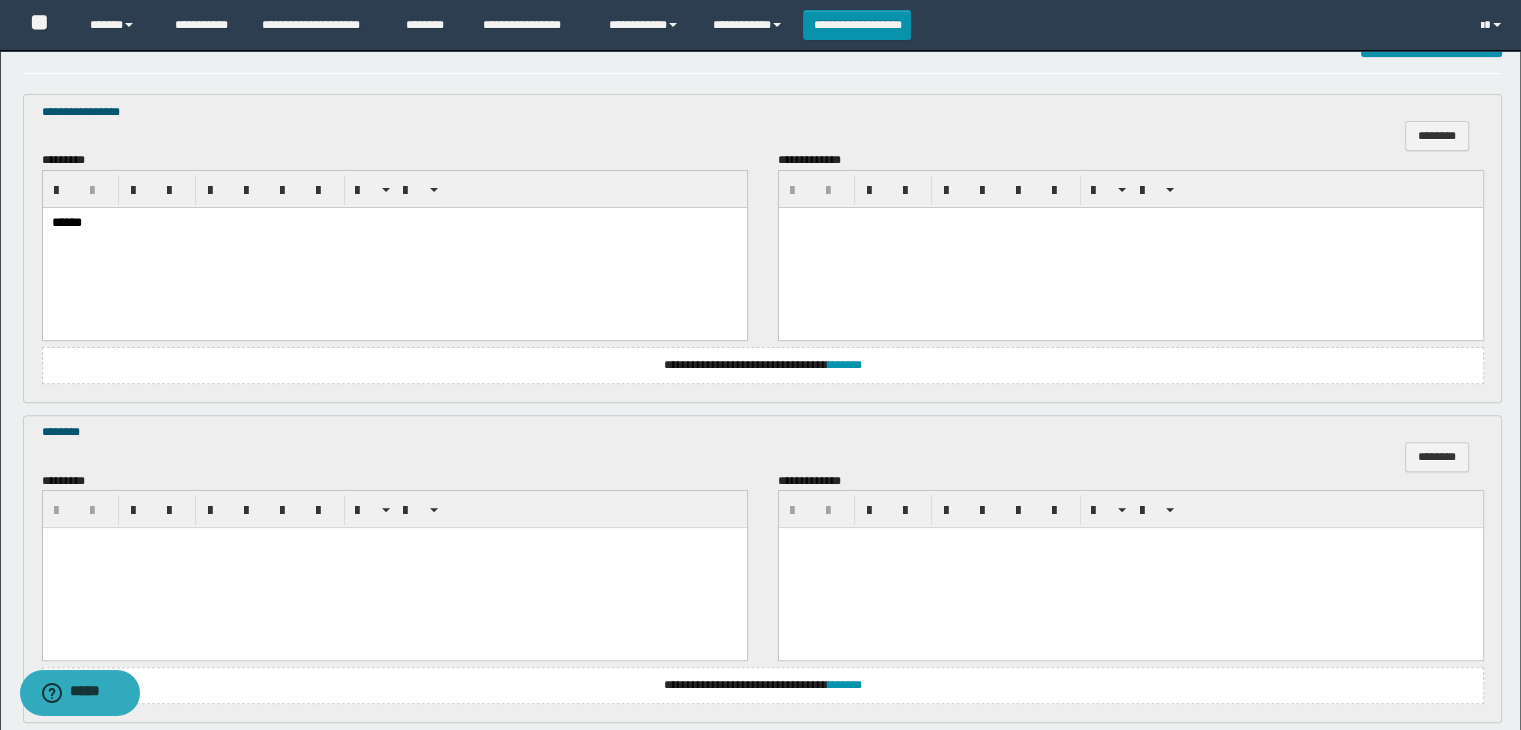click at bounding box center [394, 543] 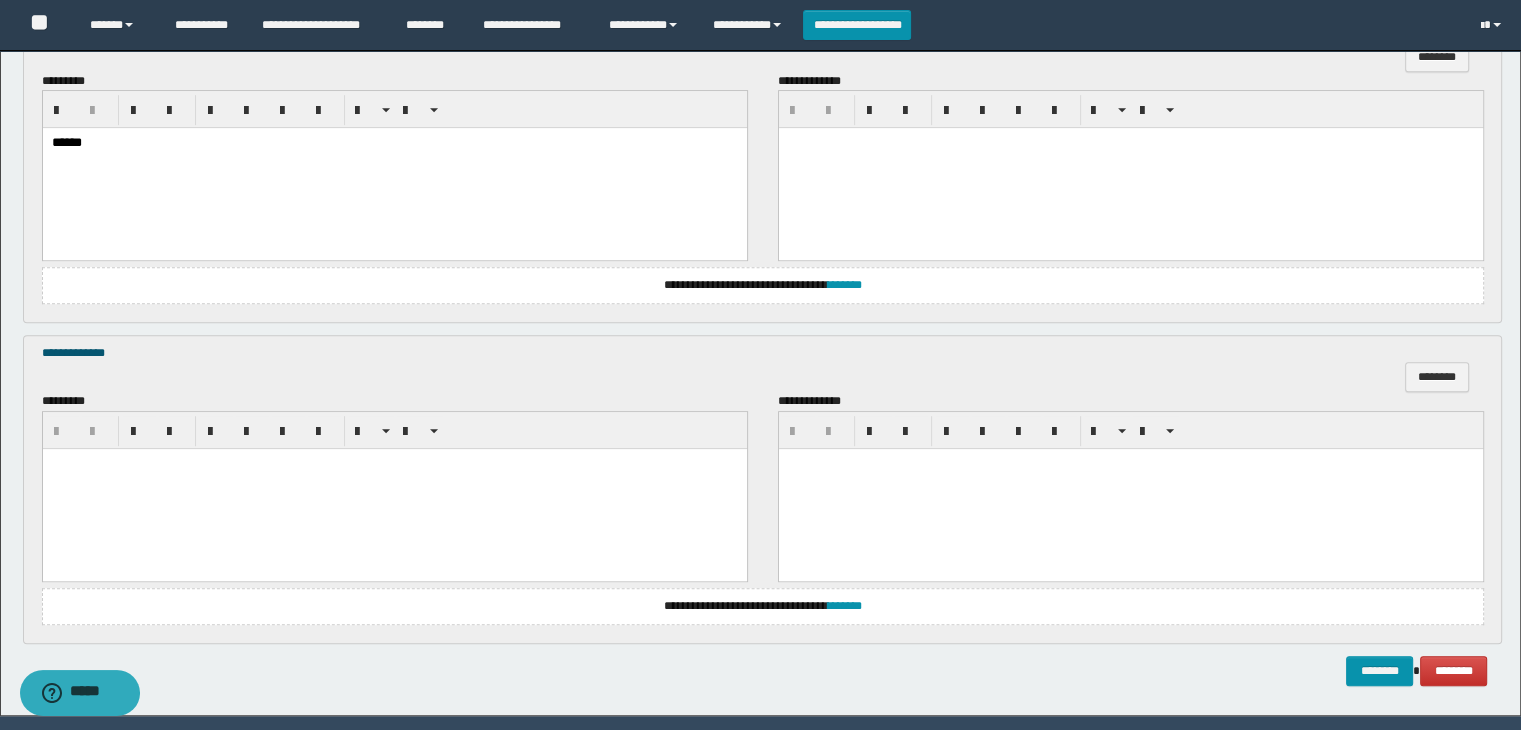 scroll, scrollTop: 1064, scrollLeft: 0, axis: vertical 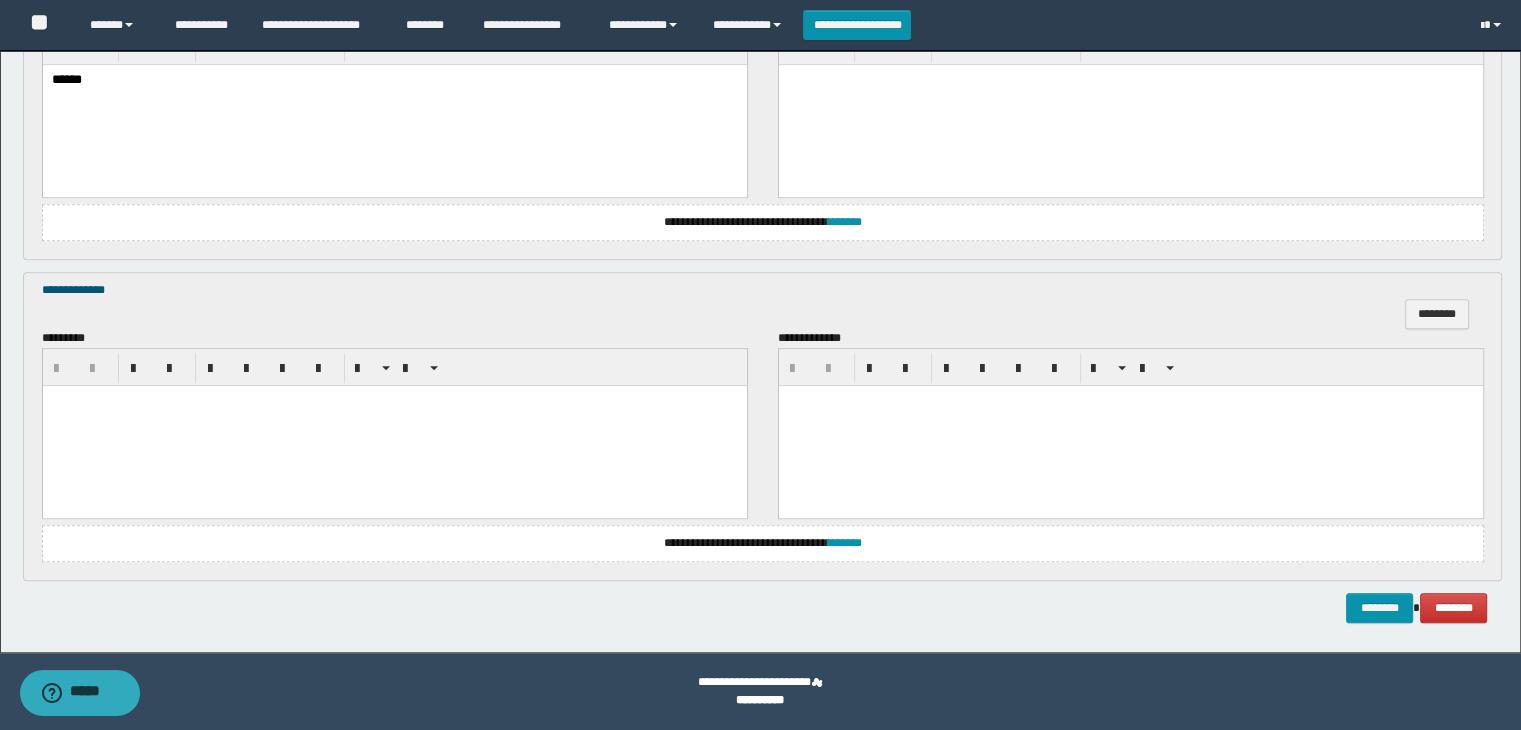 click at bounding box center (394, 425) 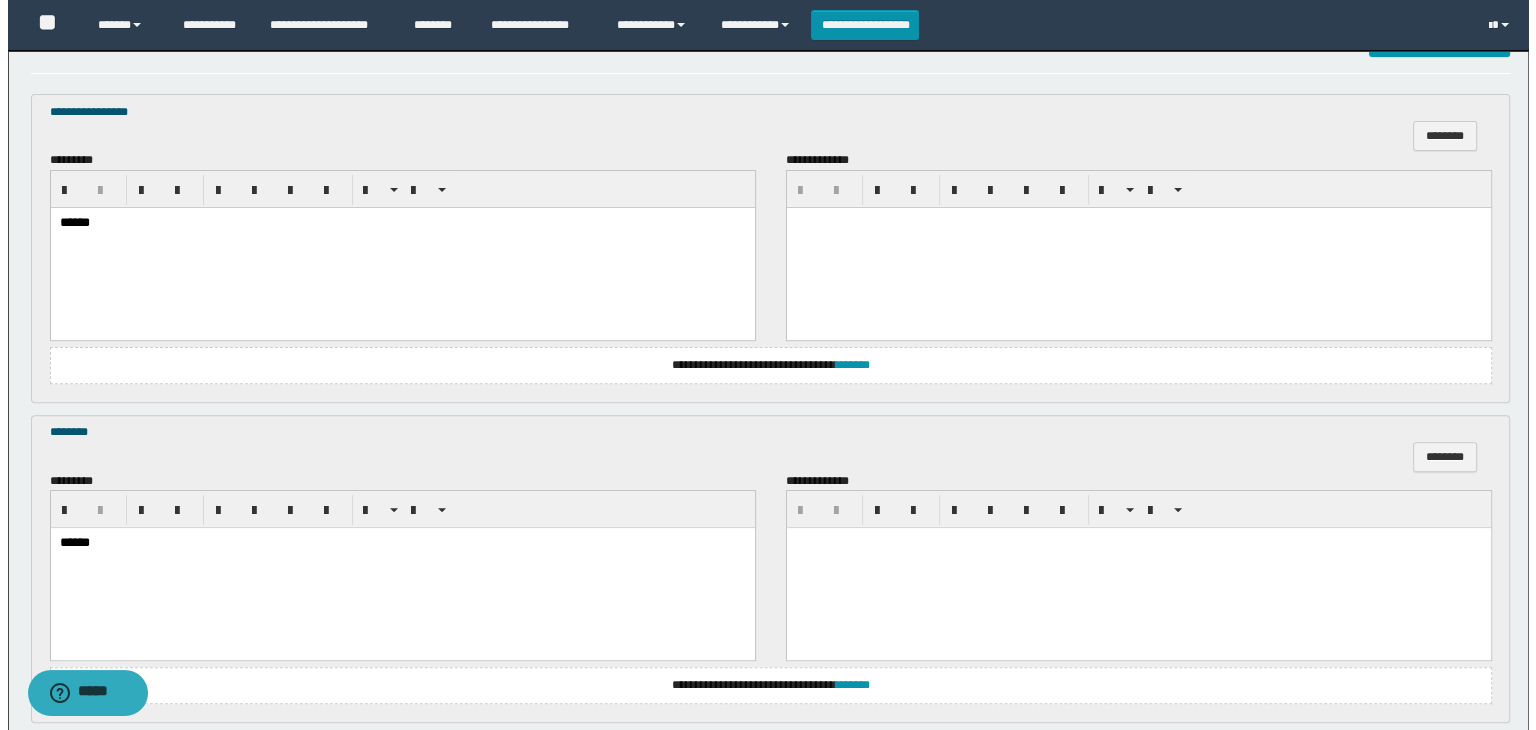 scroll, scrollTop: 900, scrollLeft: 0, axis: vertical 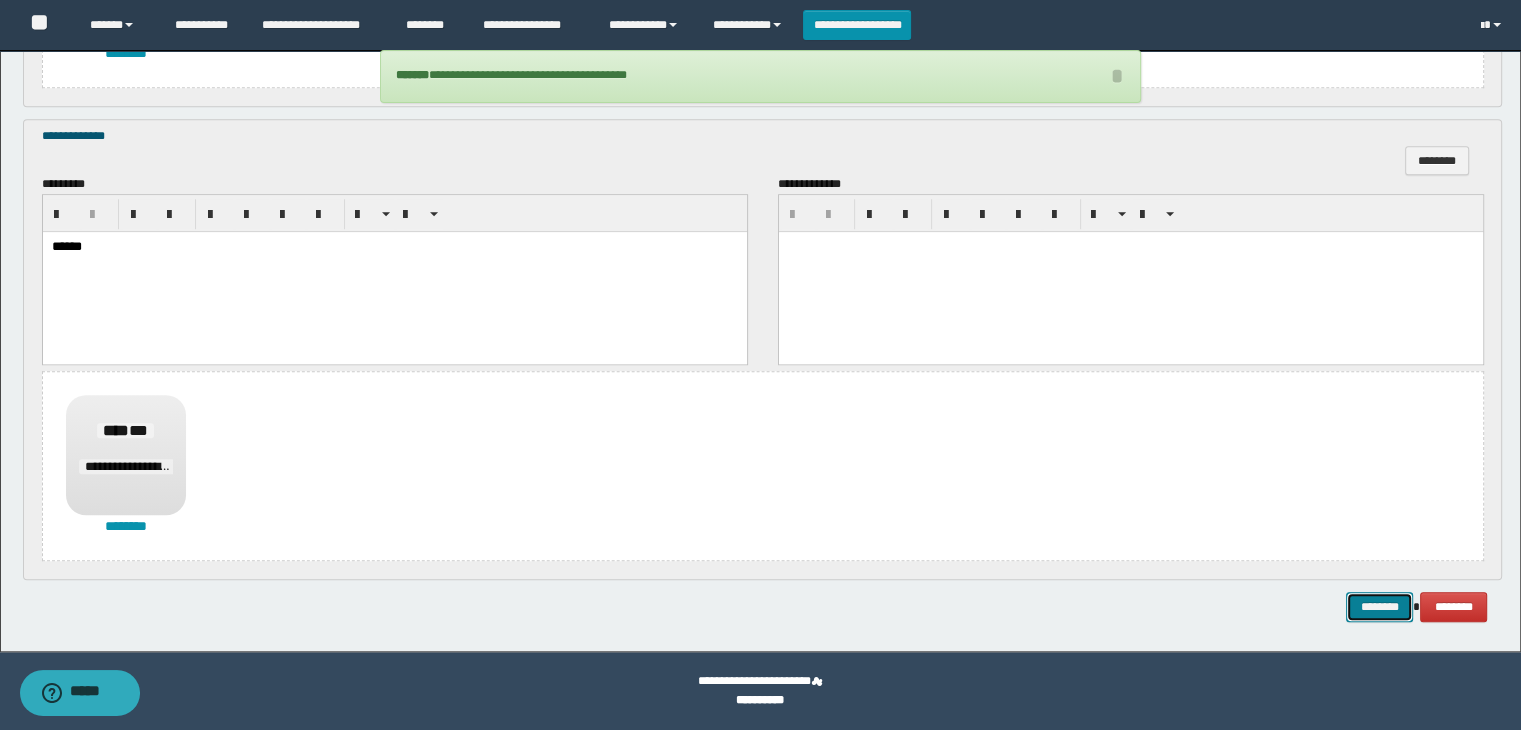 click on "********" at bounding box center [1379, 607] 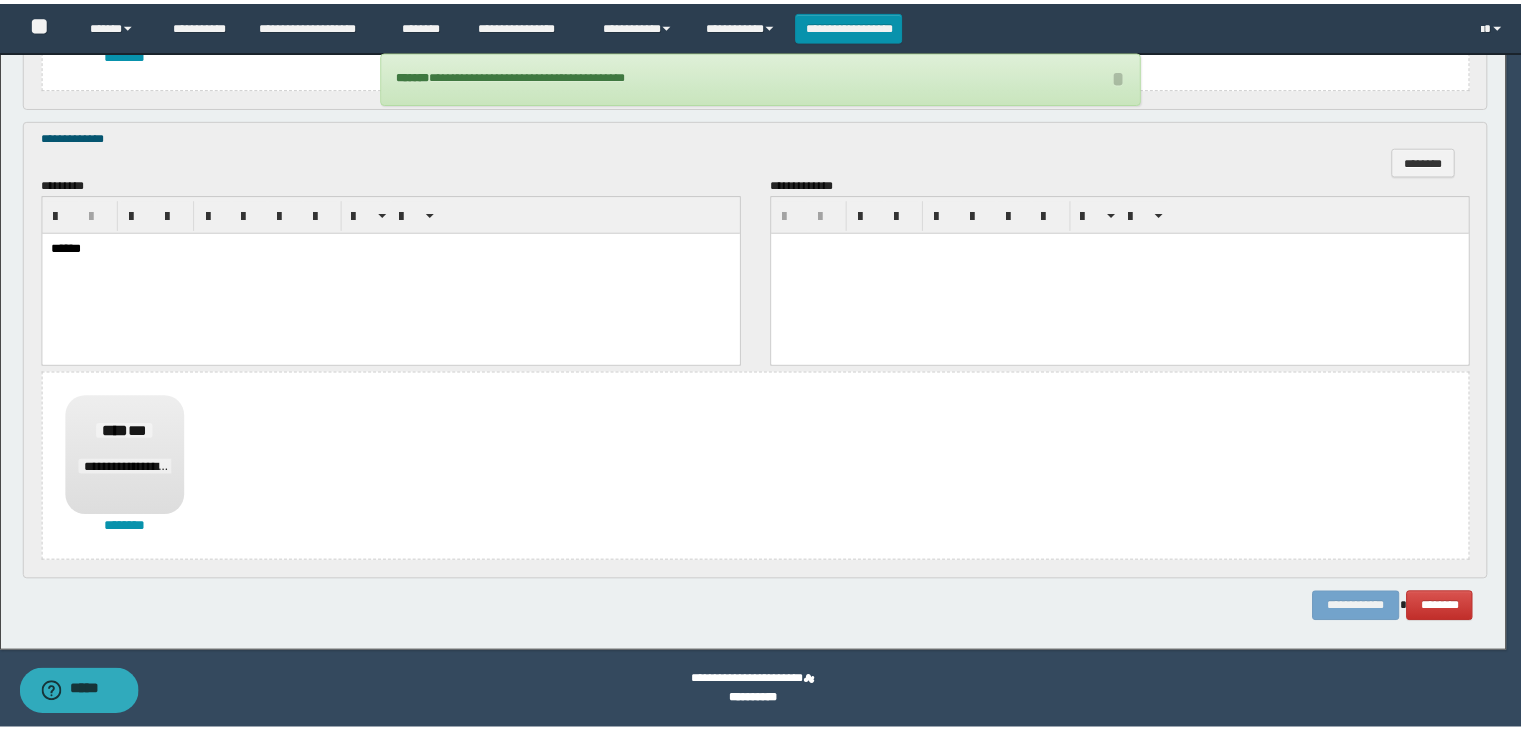 scroll, scrollTop: 0, scrollLeft: 0, axis: both 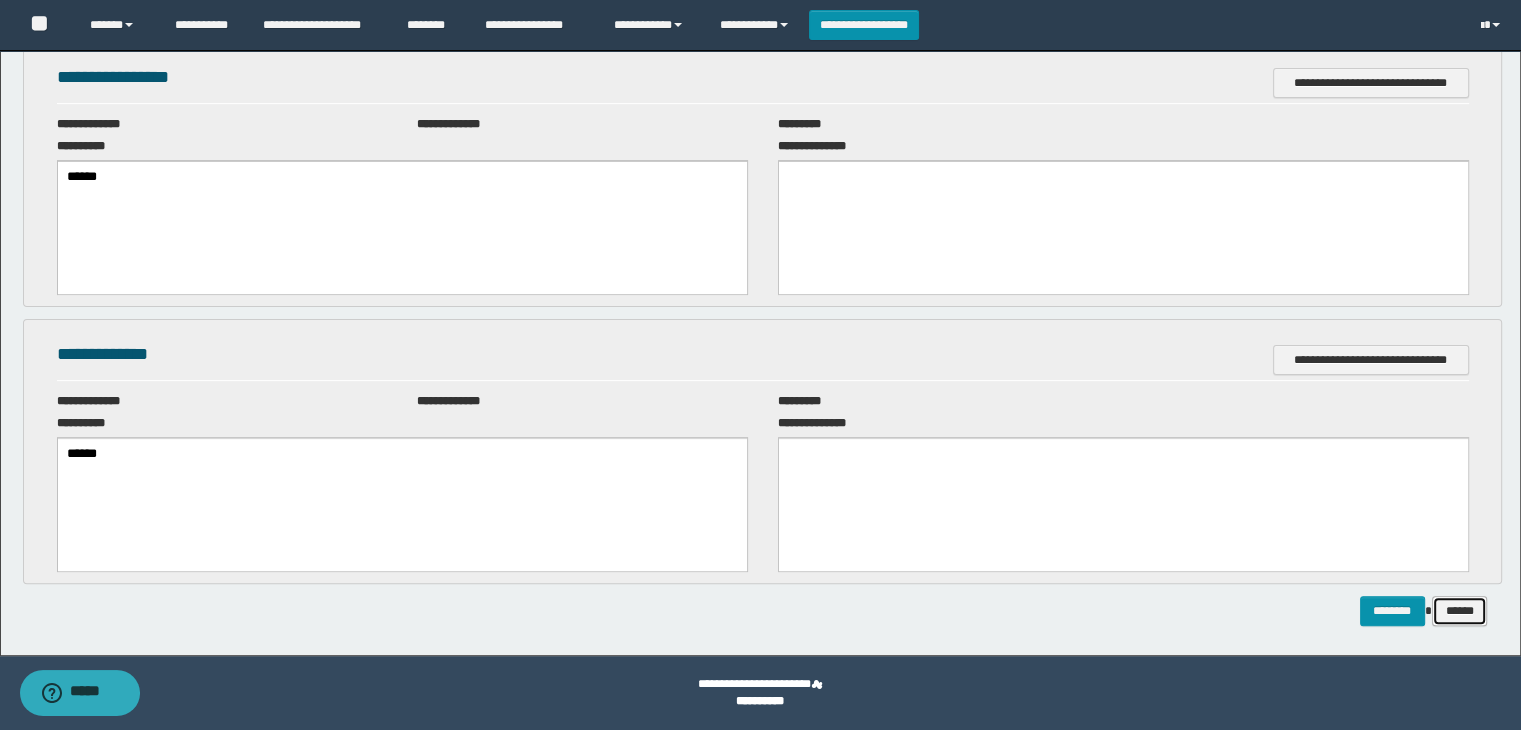 click on "******" at bounding box center [1460, 611] 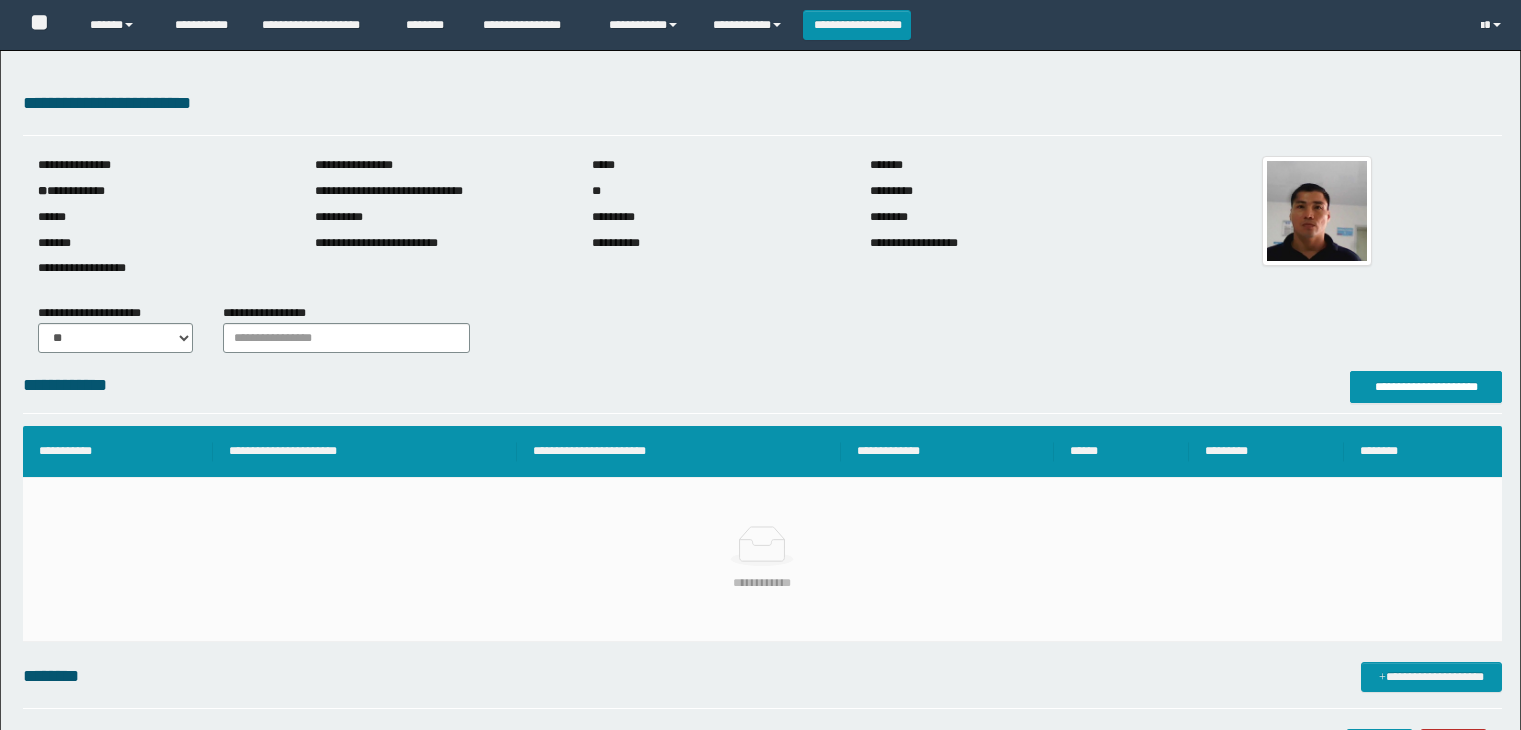 scroll, scrollTop: 0, scrollLeft: 0, axis: both 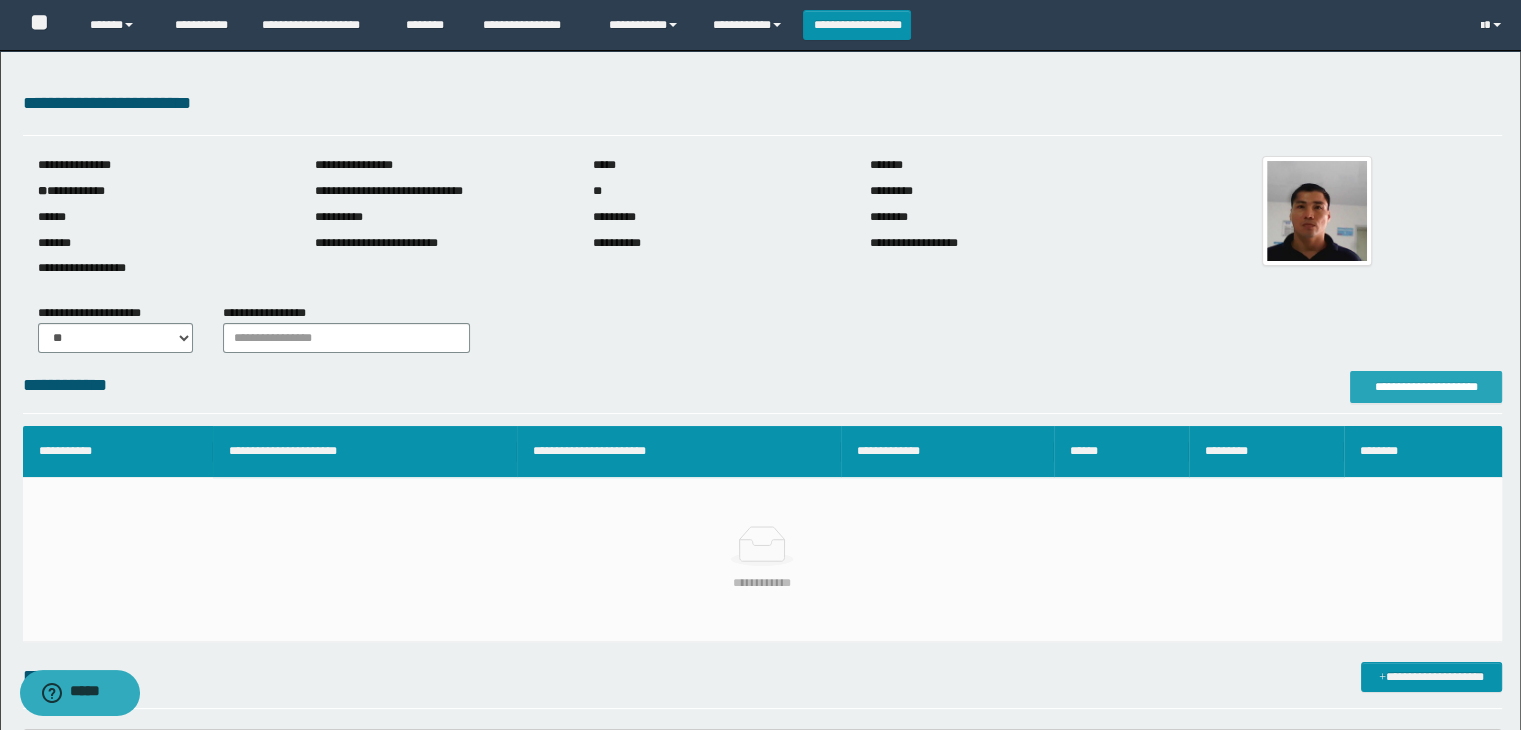 click on "**********" at bounding box center [1426, 387] 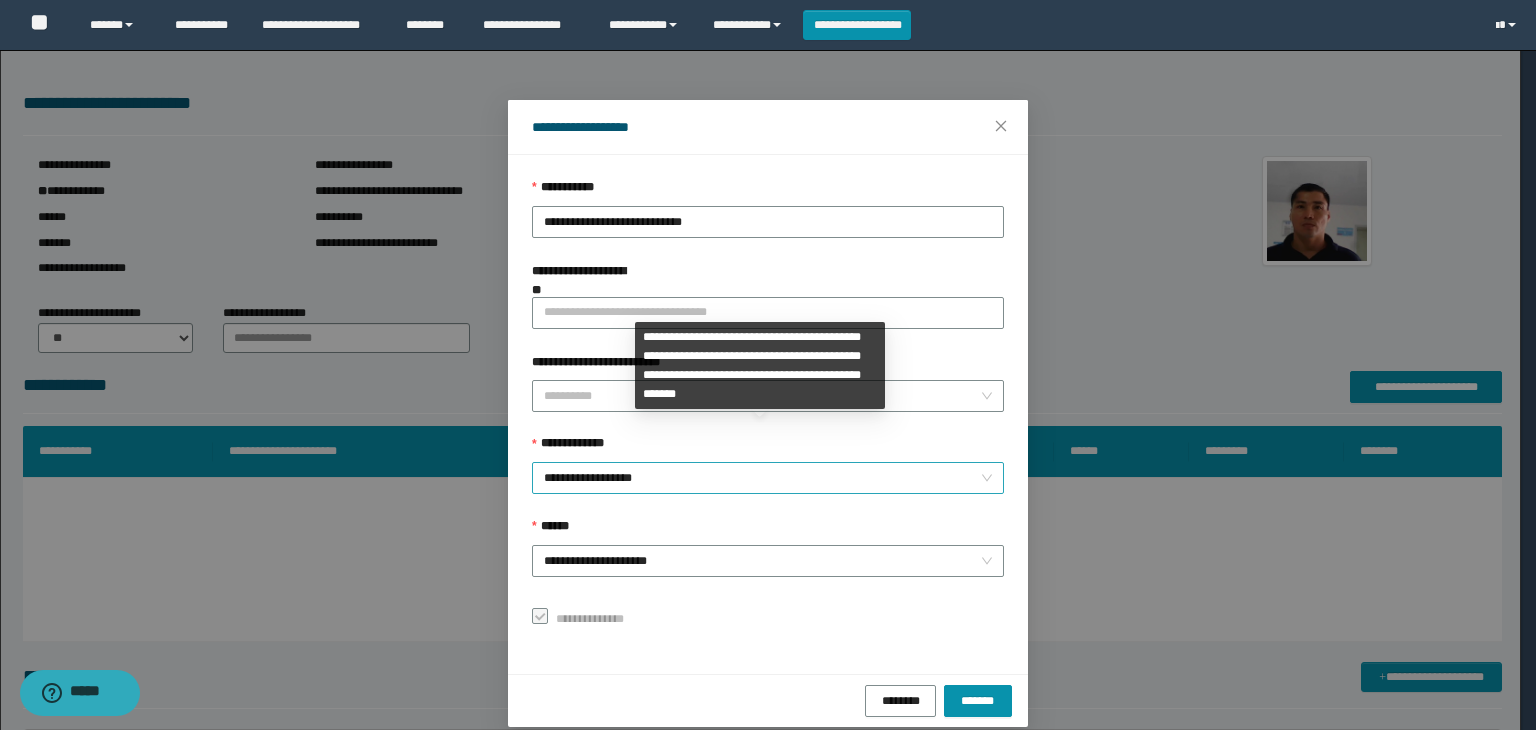 click on "**********" at bounding box center (768, 478) 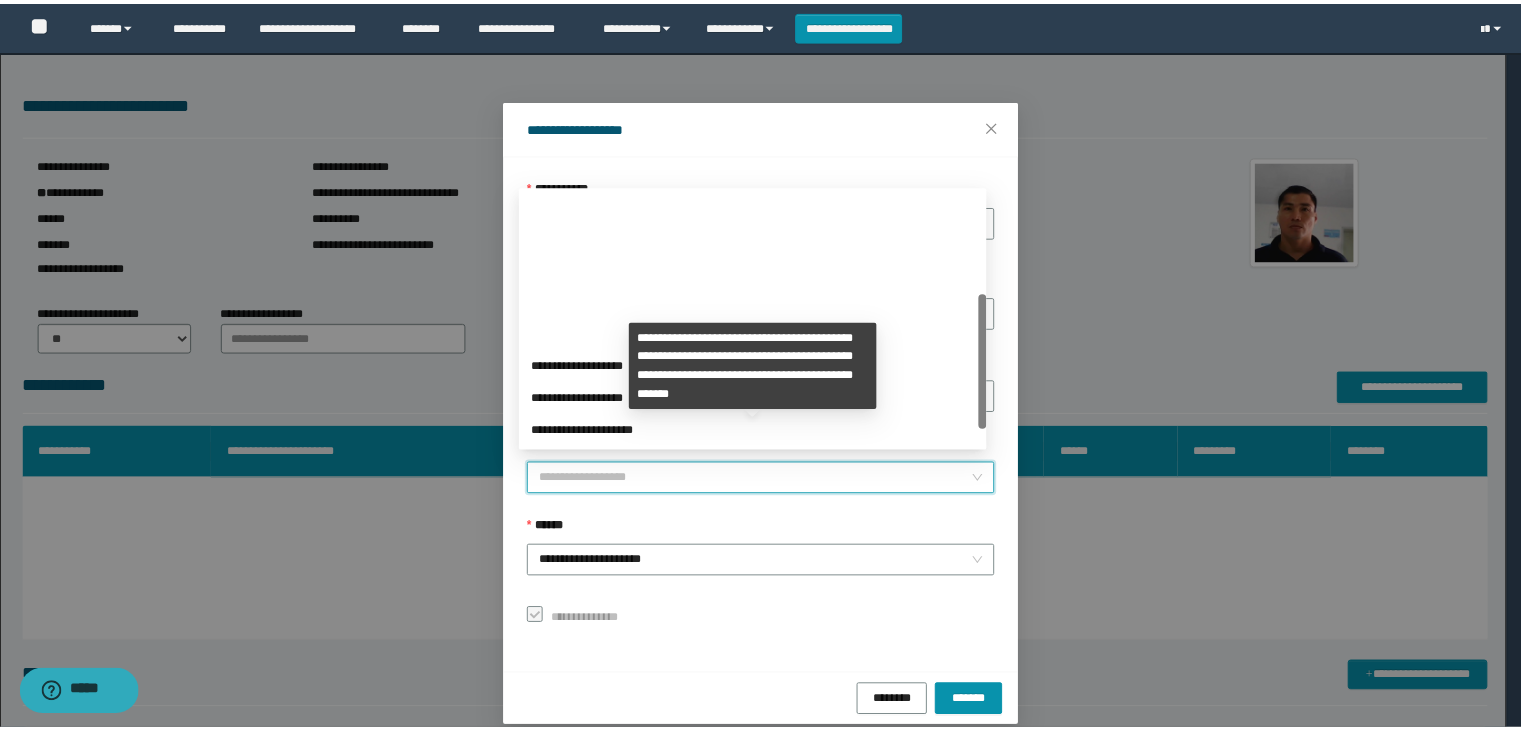 scroll, scrollTop: 192, scrollLeft: 0, axis: vertical 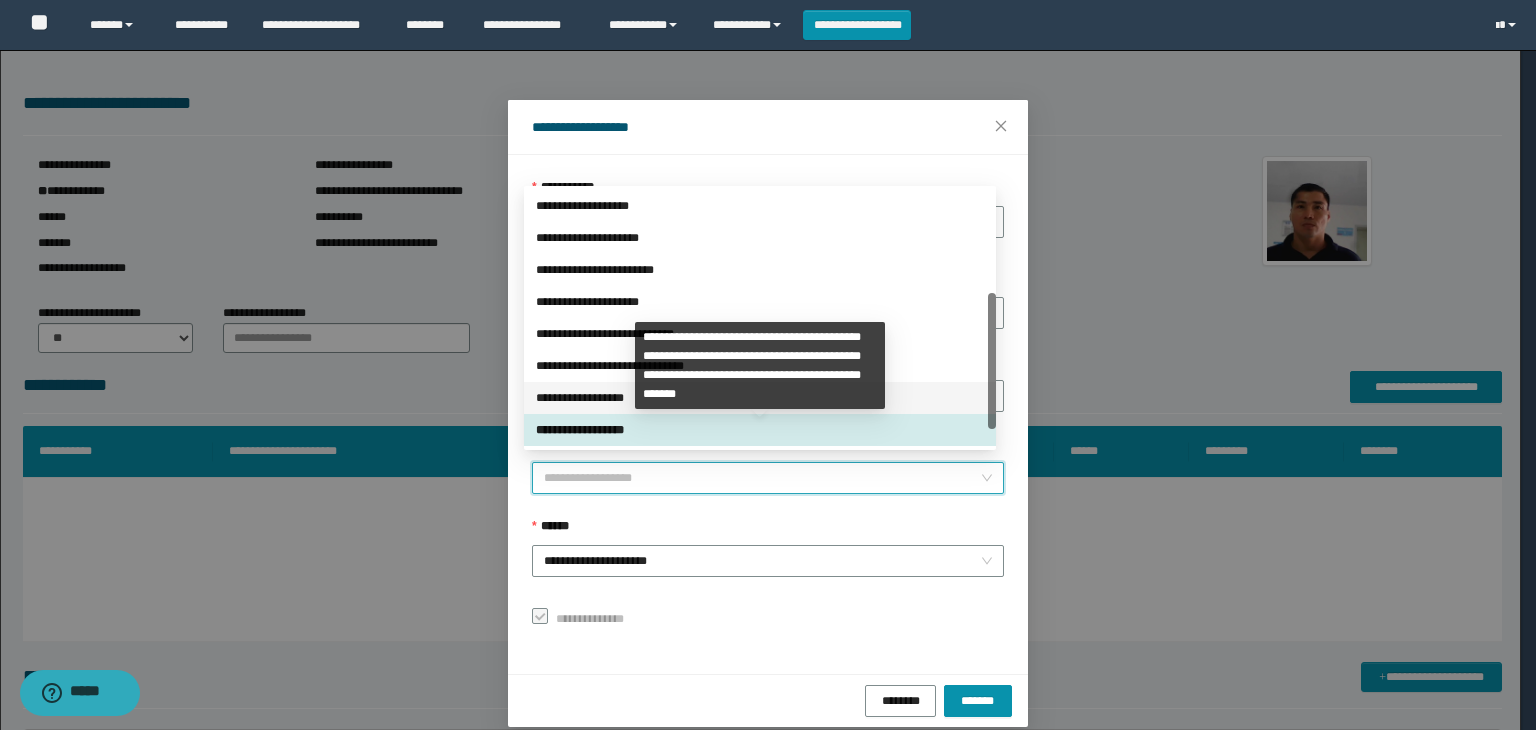 click on "**********" at bounding box center (760, 398) 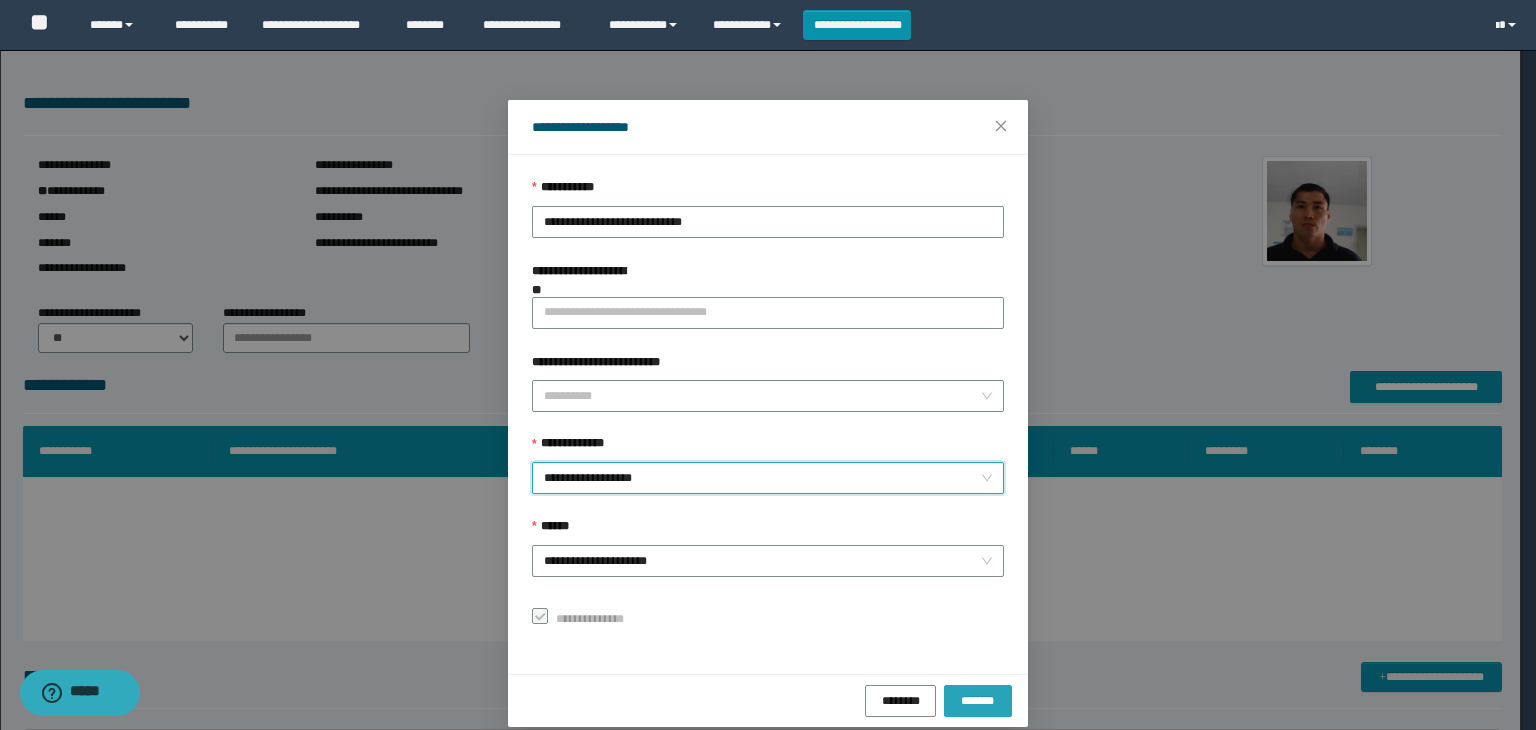 click on "*******" at bounding box center [978, 700] 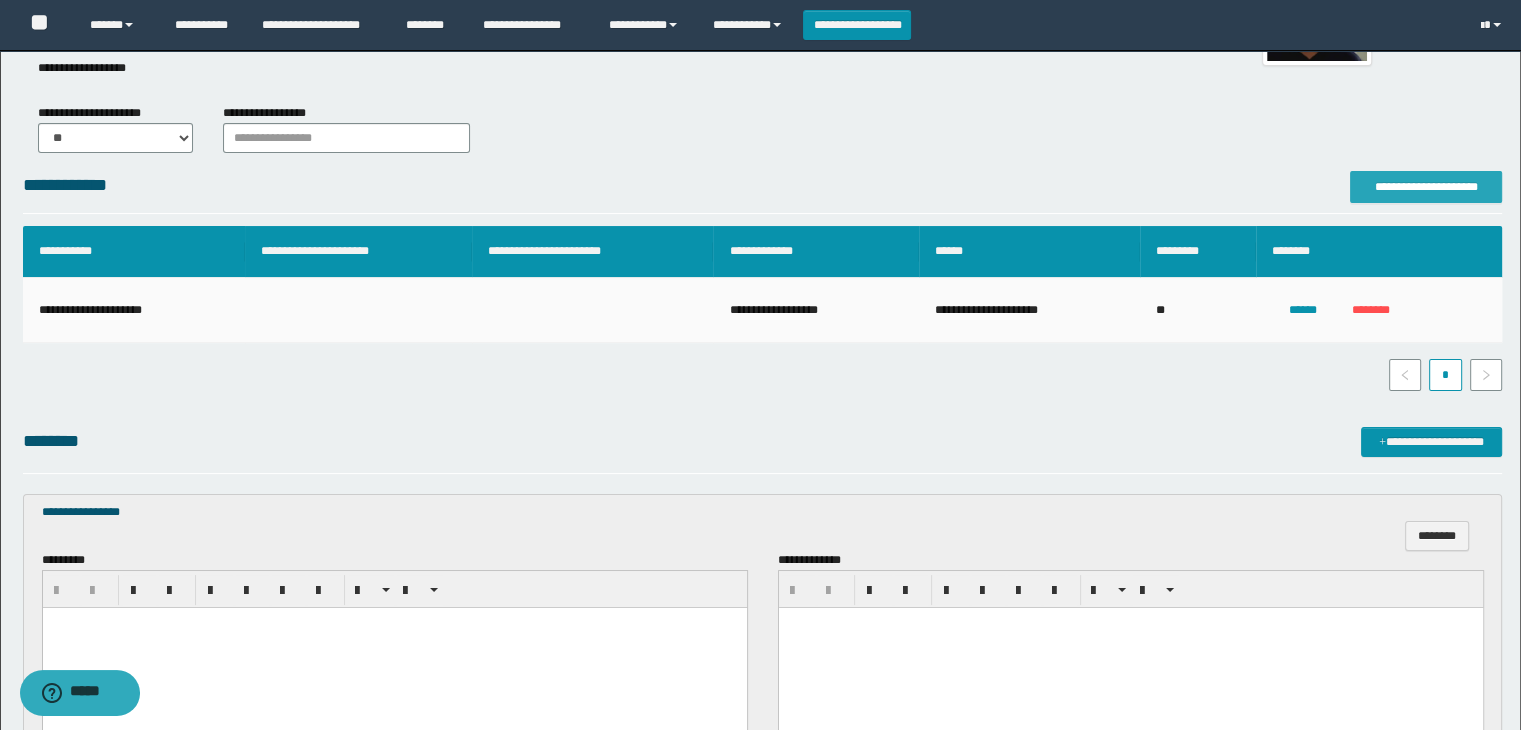 scroll, scrollTop: 300, scrollLeft: 0, axis: vertical 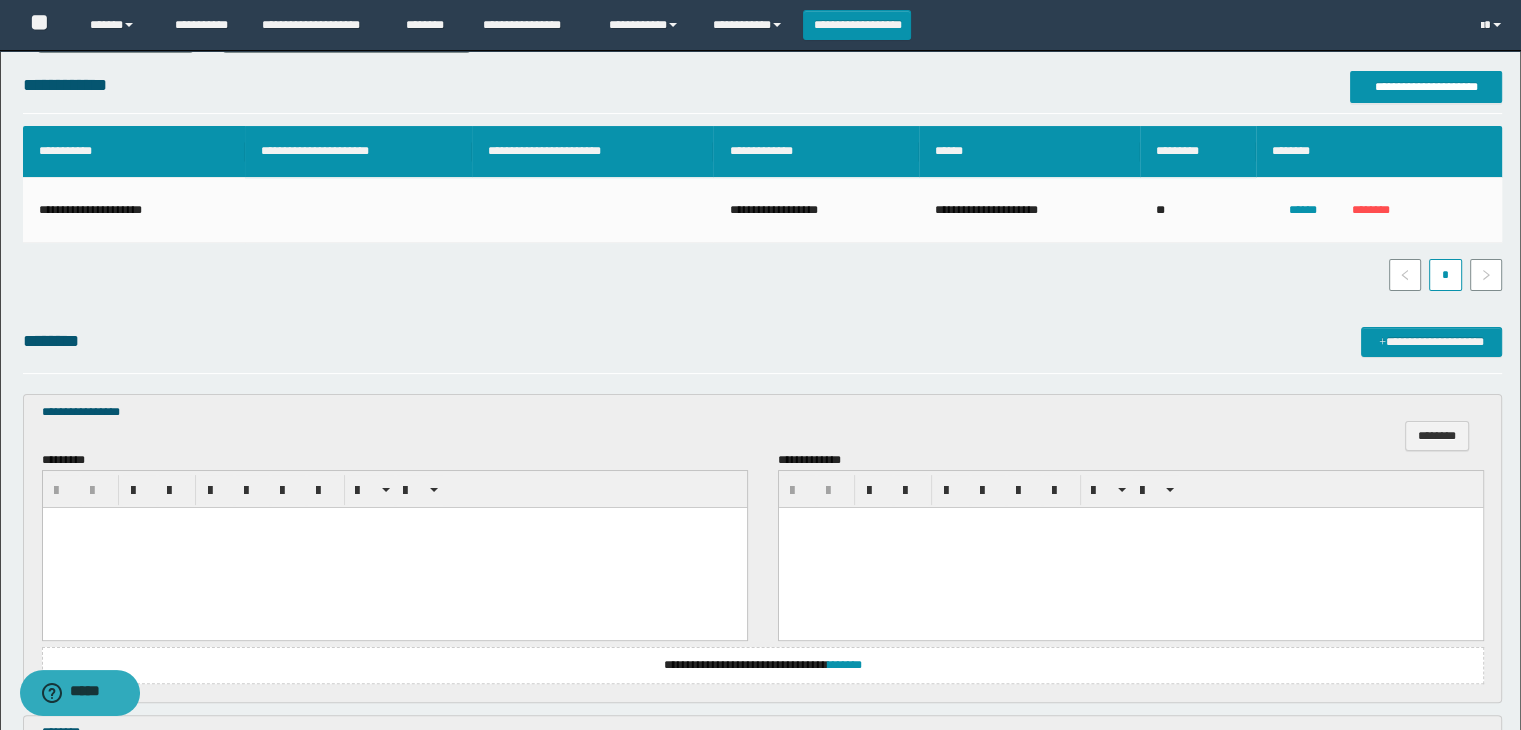 click at bounding box center [394, 522] 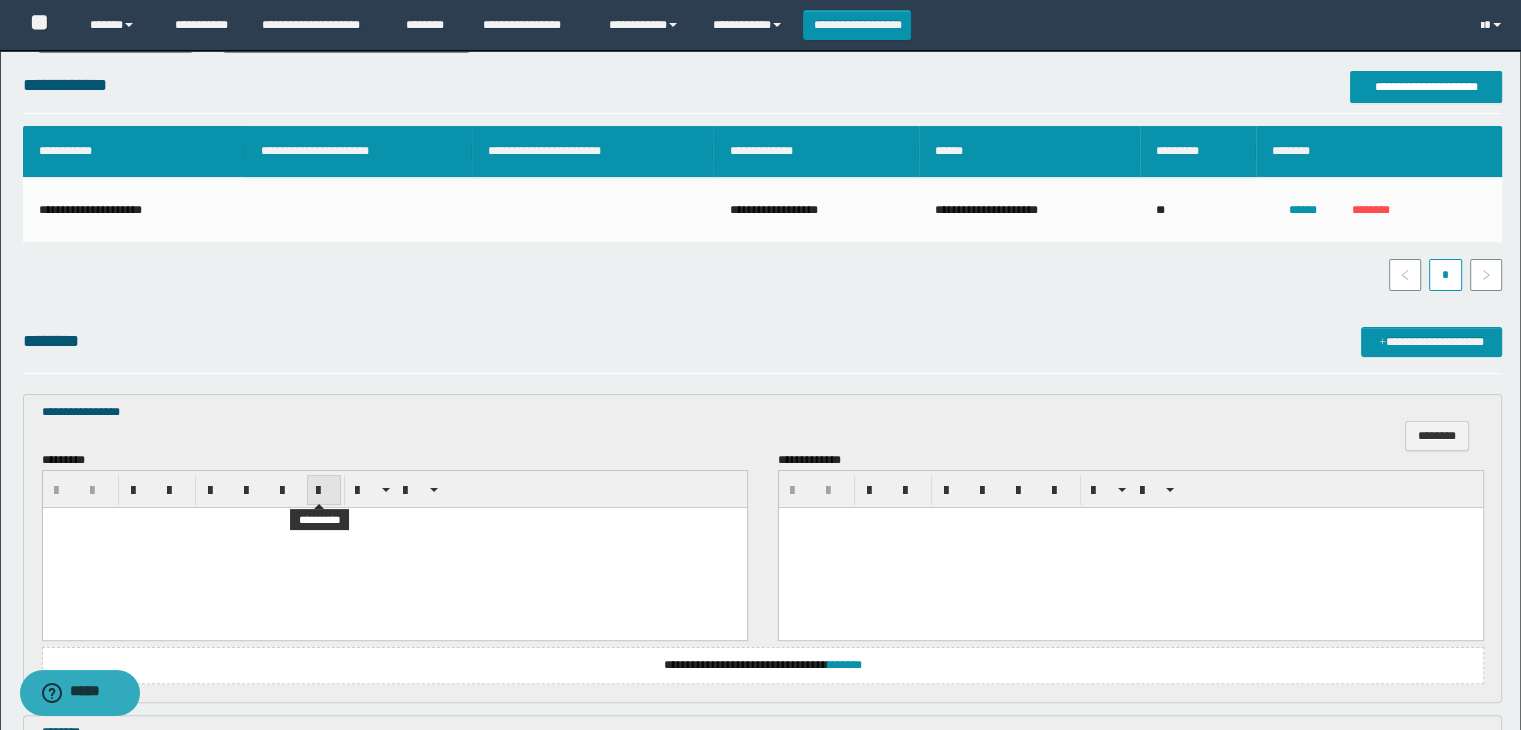 type 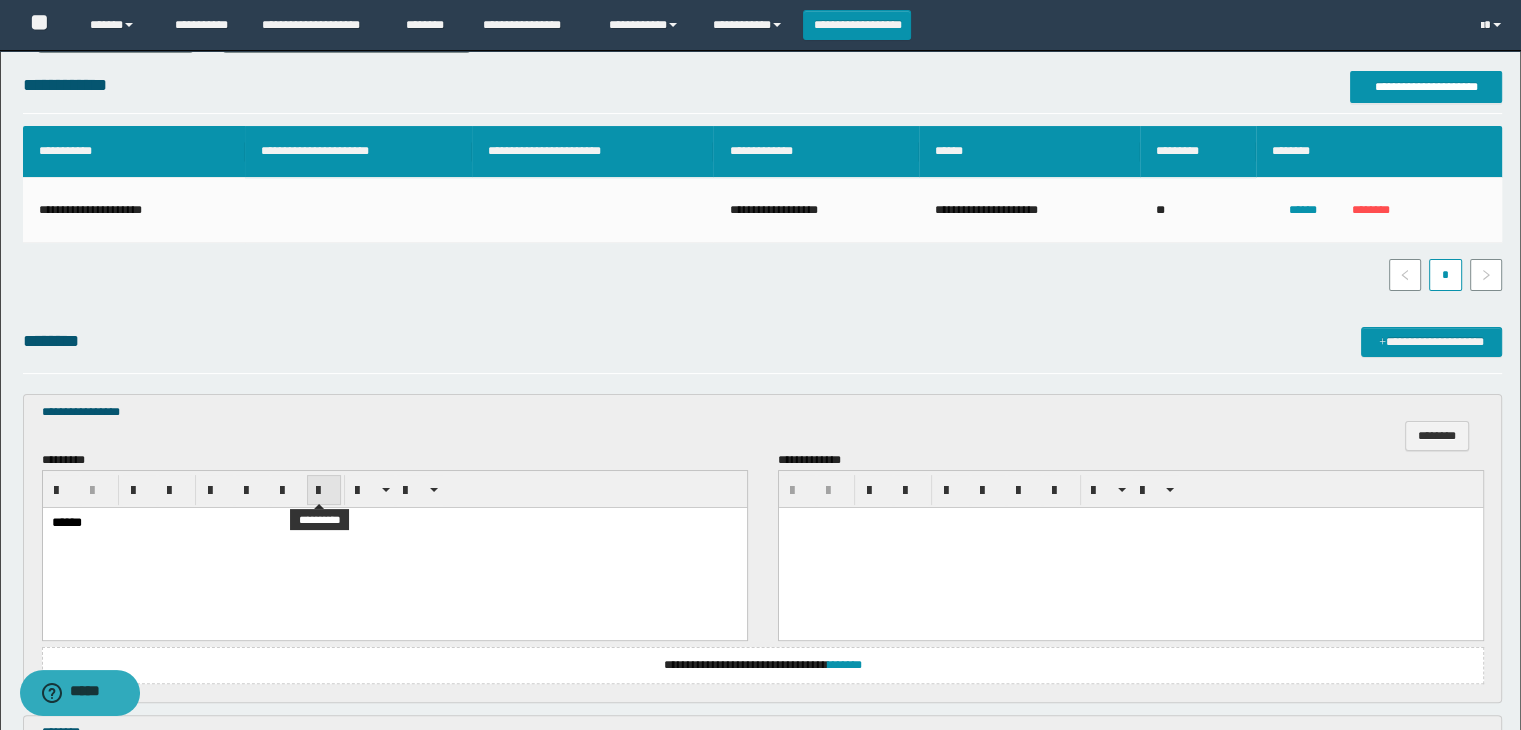 scroll, scrollTop: 700, scrollLeft: 0, axis: vertical 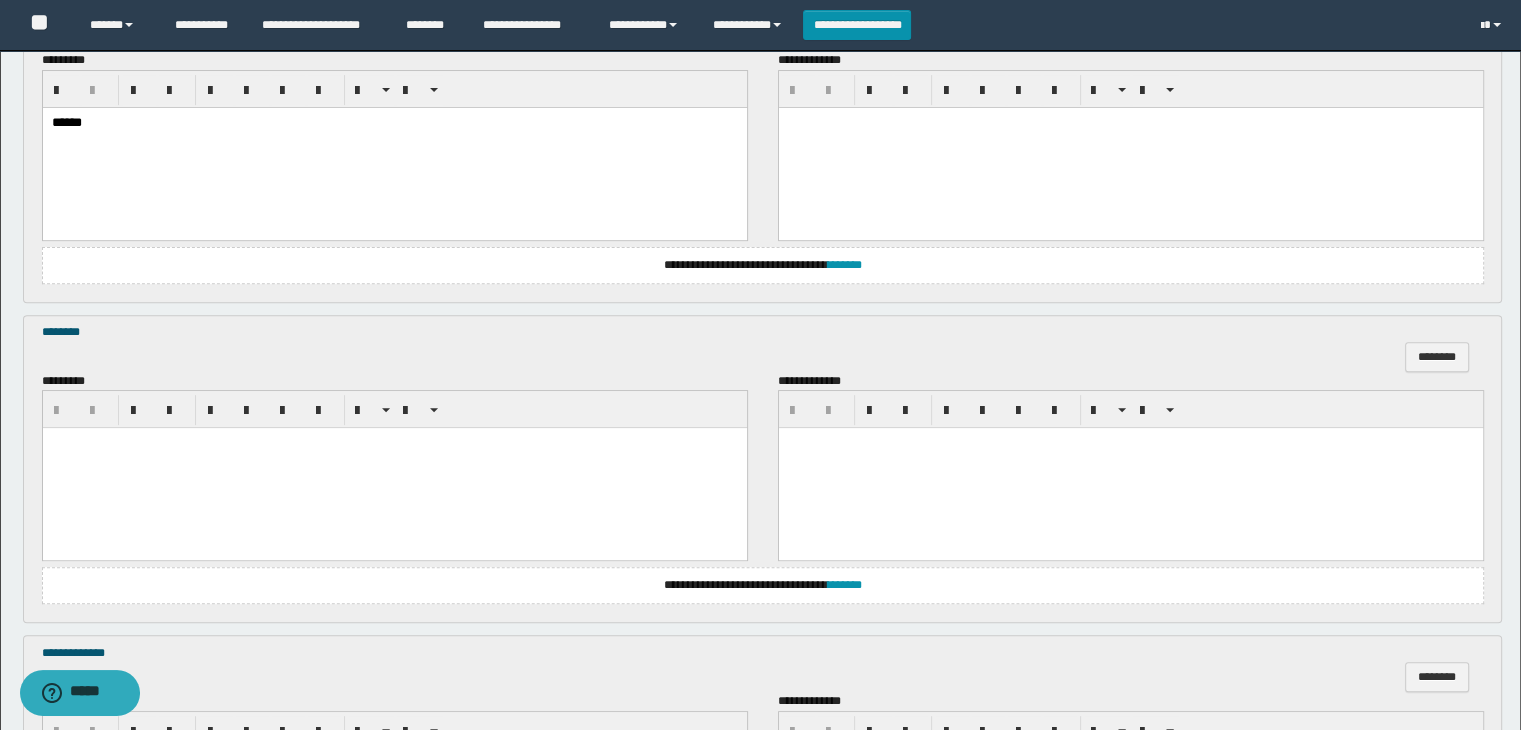 click at bounding box center [394, 468] 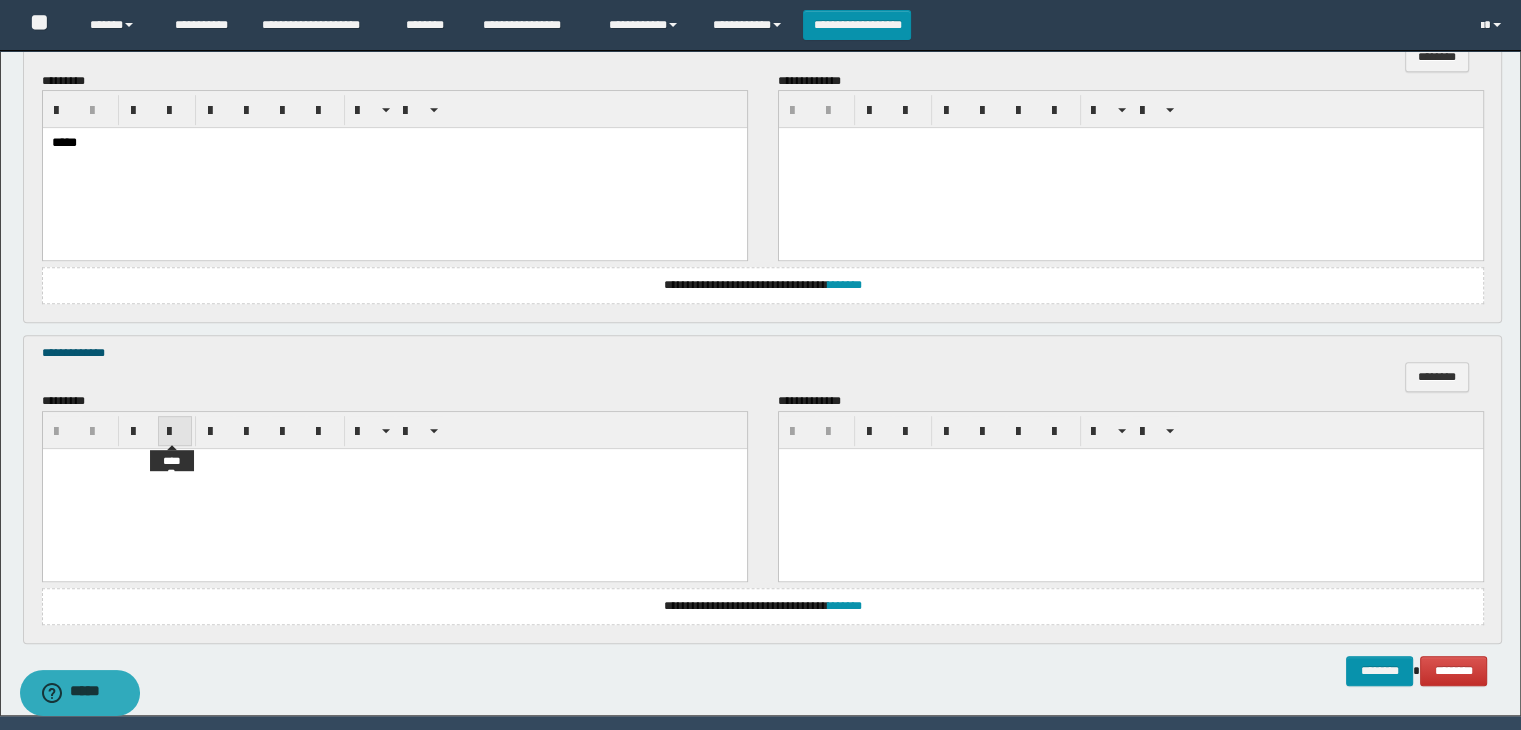 scroll, scrollTop: 1064, scrollLeft: 0, axis: vertical 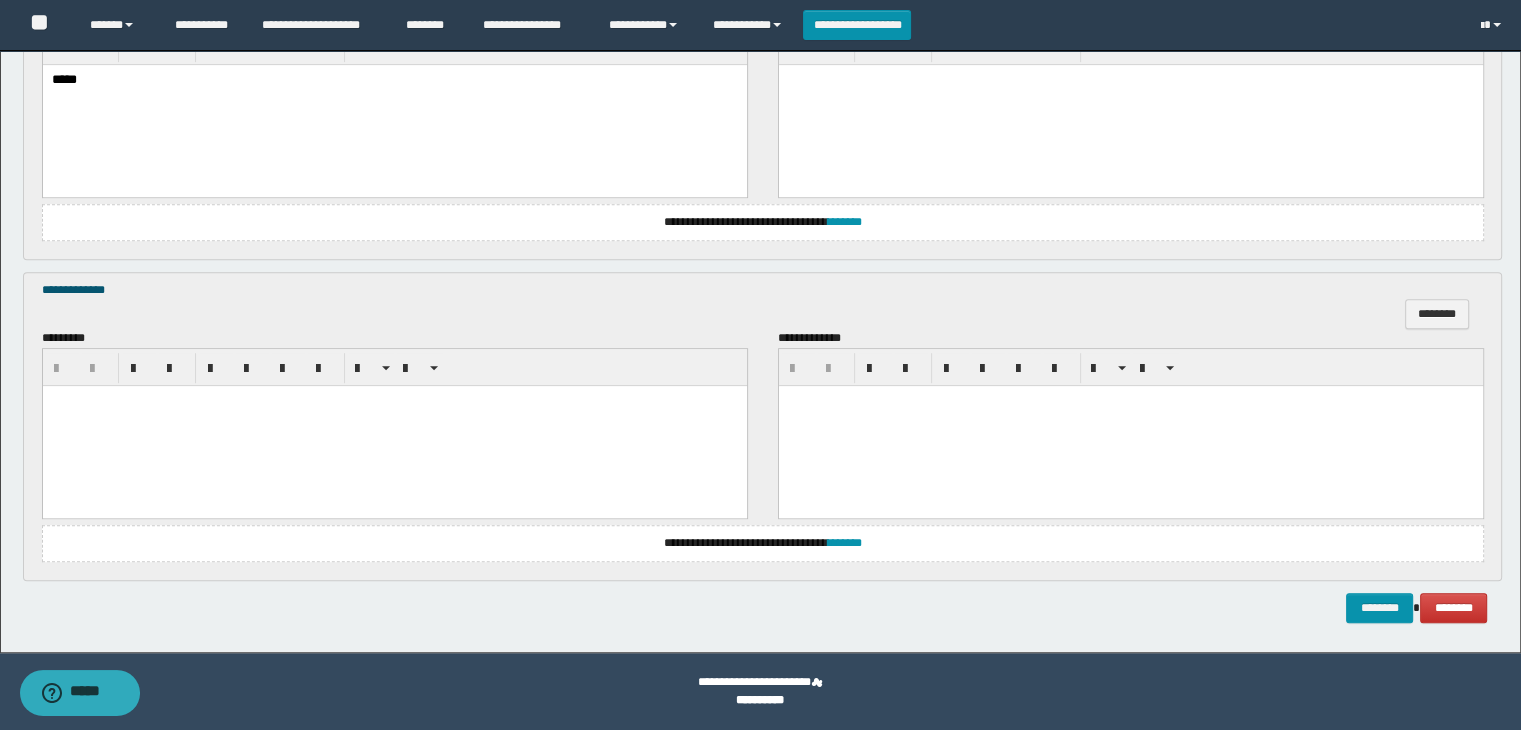 click at bounding box center [394, 425] 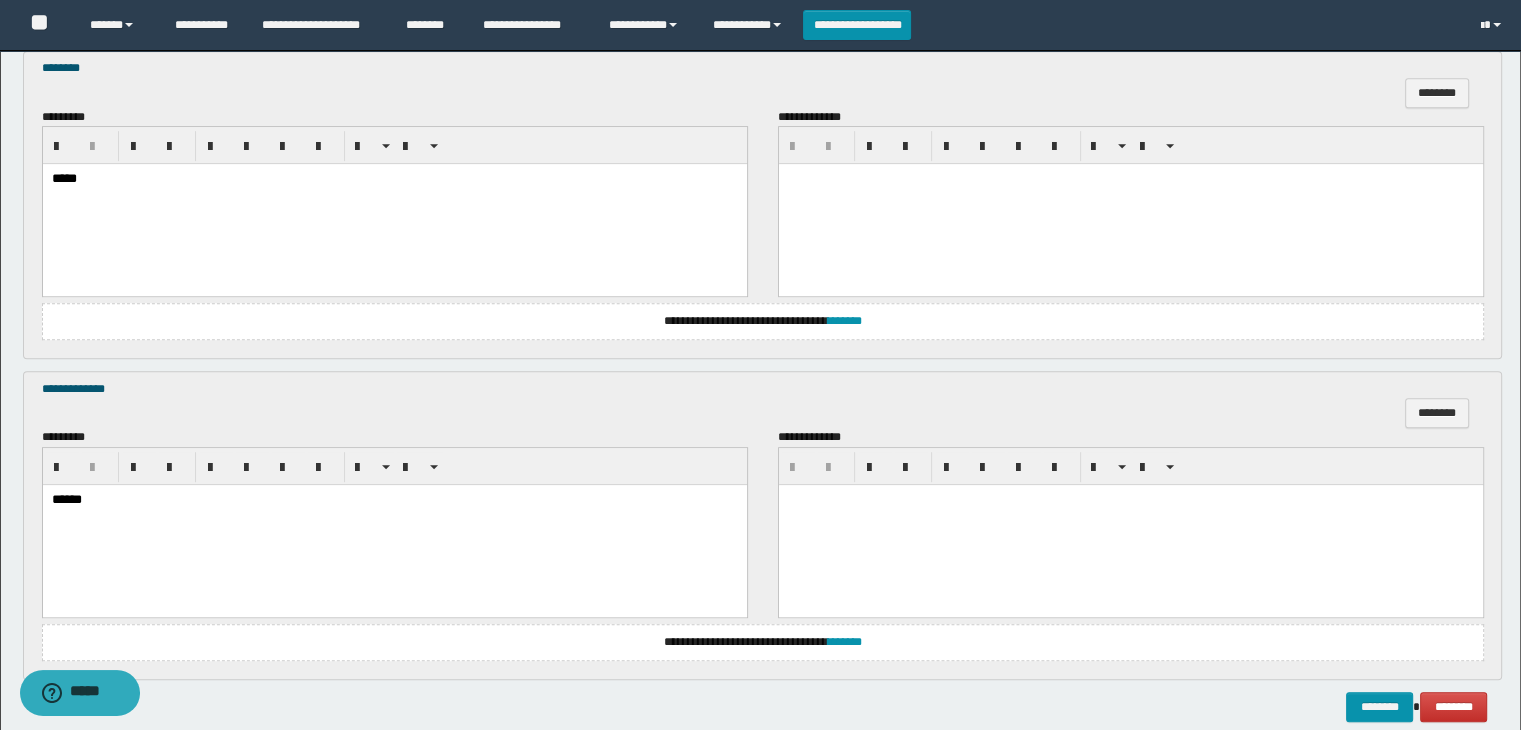 scroll, scrollTop: 1064, scrollLeft: 0, axis: vertical 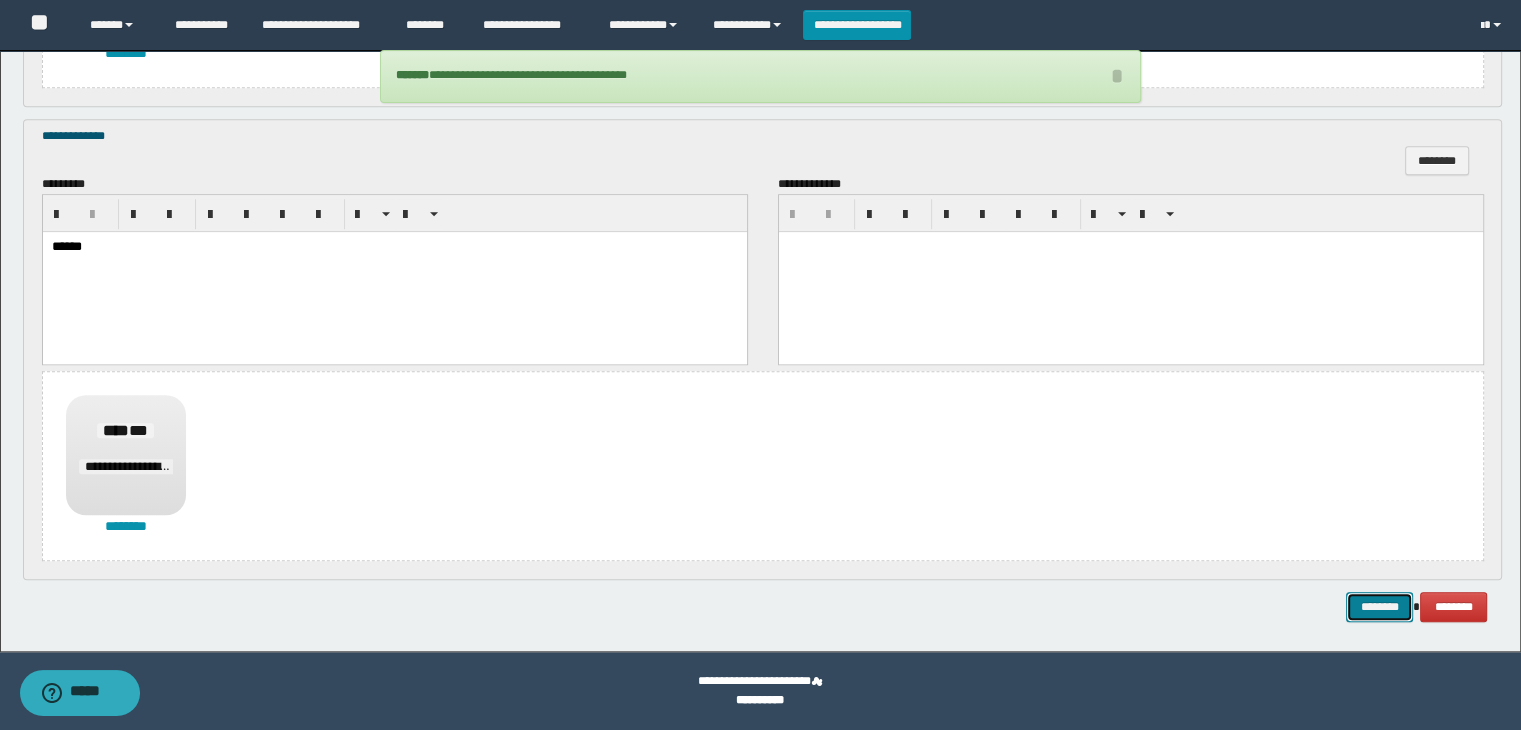 click on "********" at bounding box center [1379, 607] 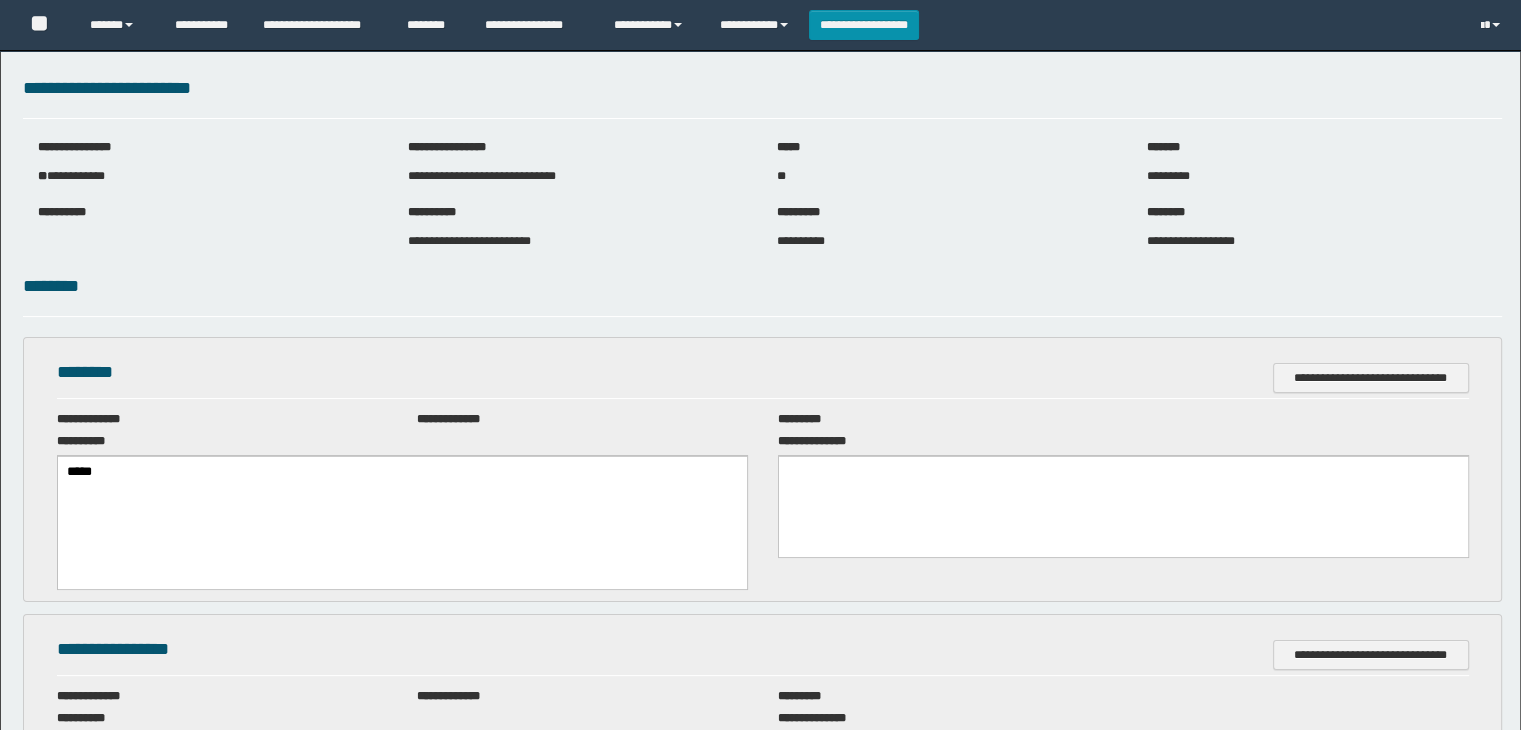 scroll, scrollTop: 0, scrollLeft: 0, axis: both 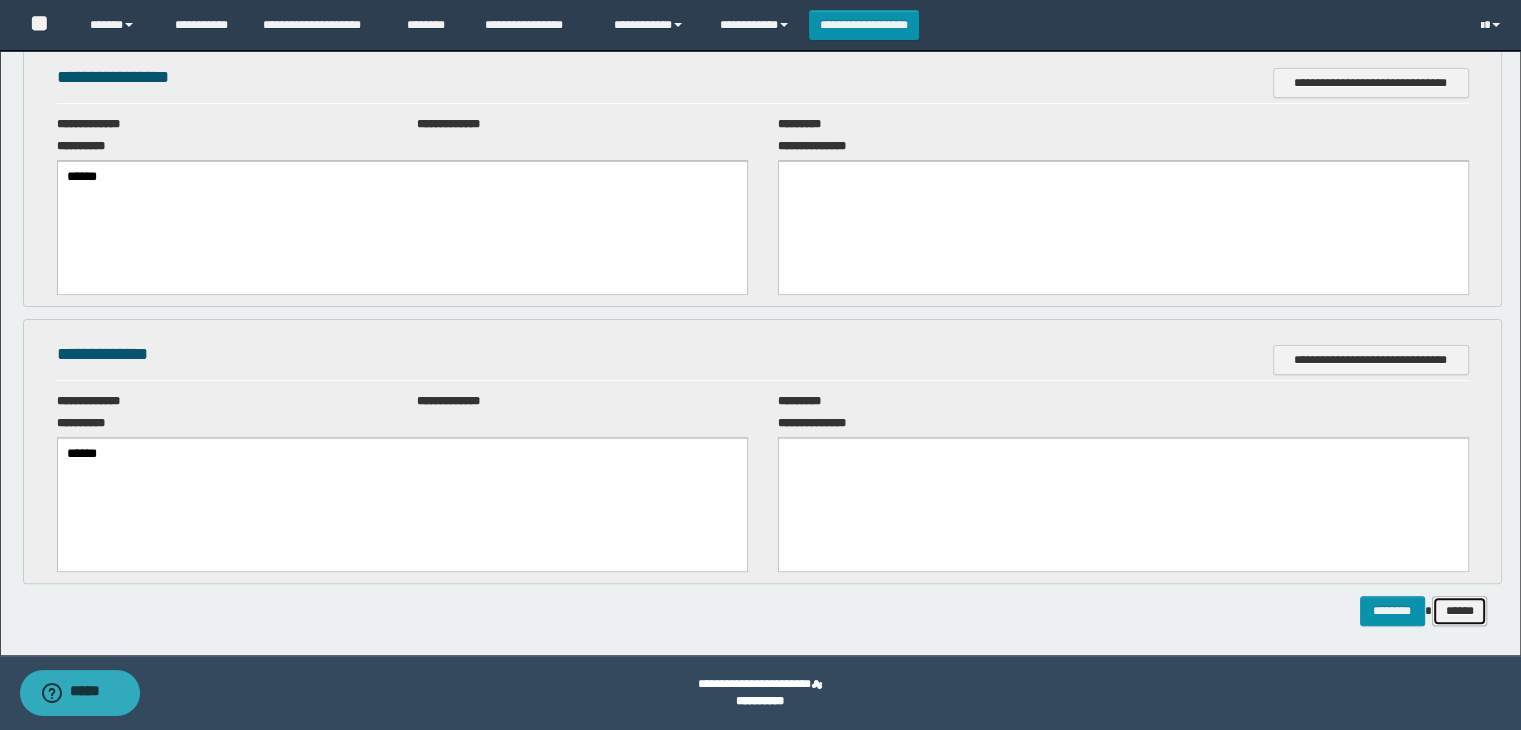 click on "******" at bounding box center (1460, 611) 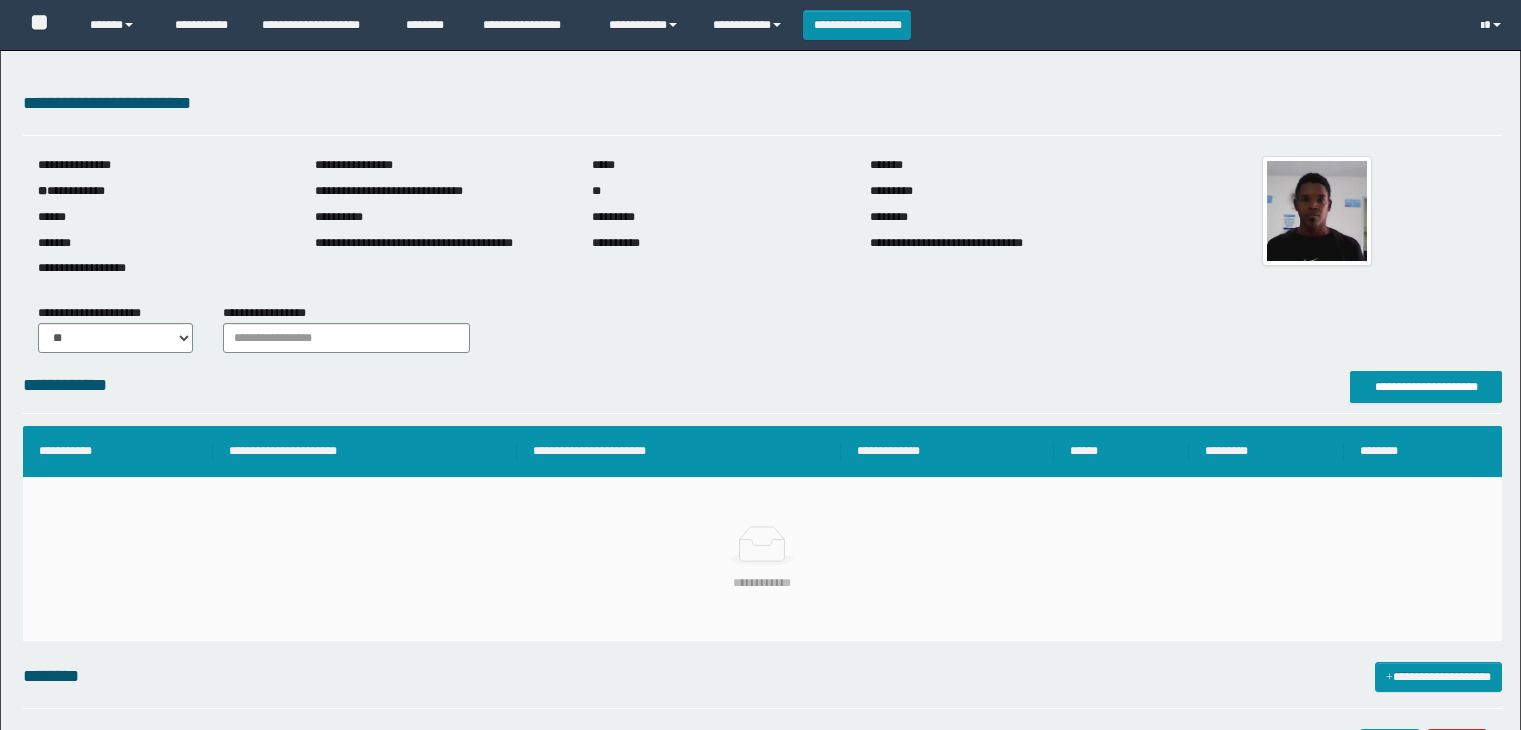 scroll, scrollTop: 0, scrollLeft: 0, axis: both 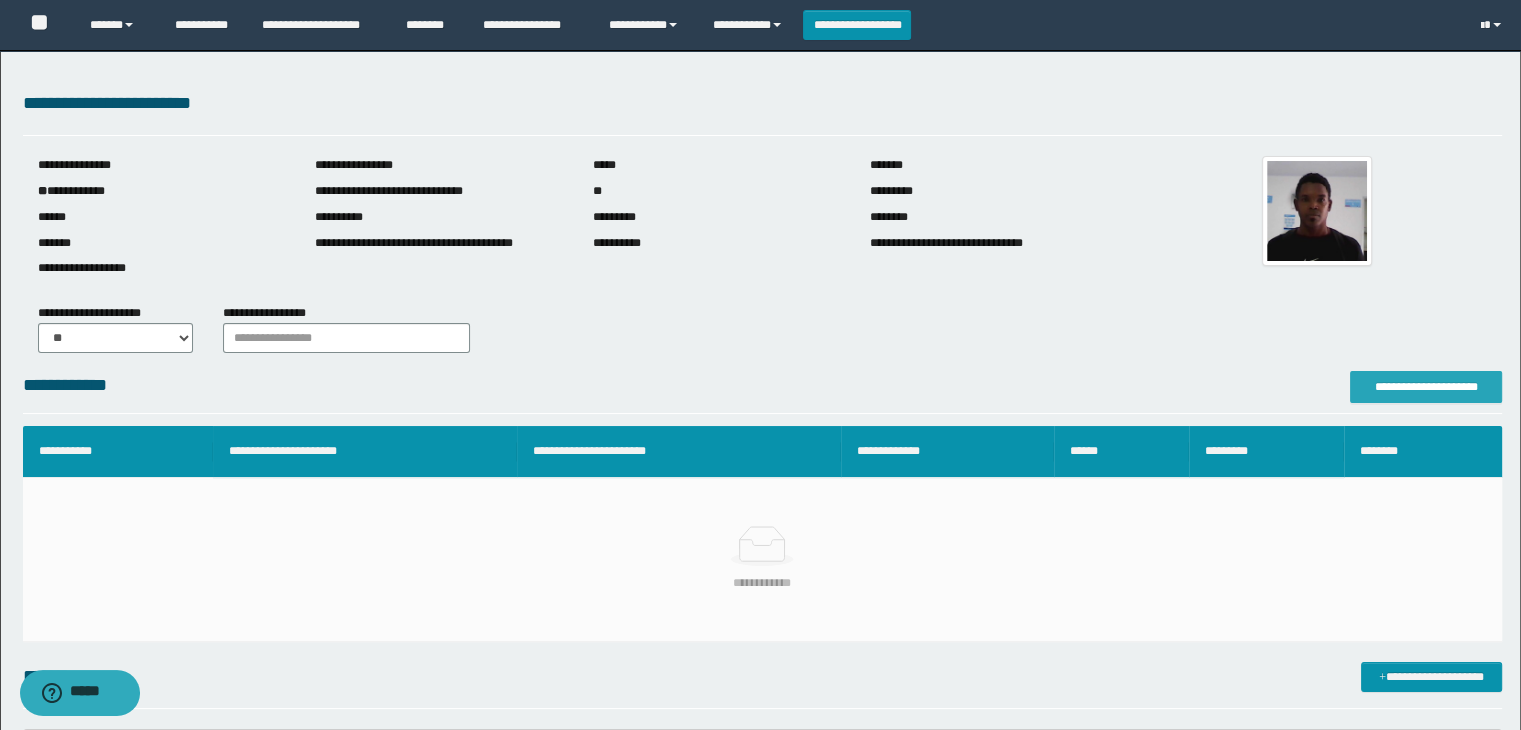 click on "**********" at bounding box center (1426, 387) 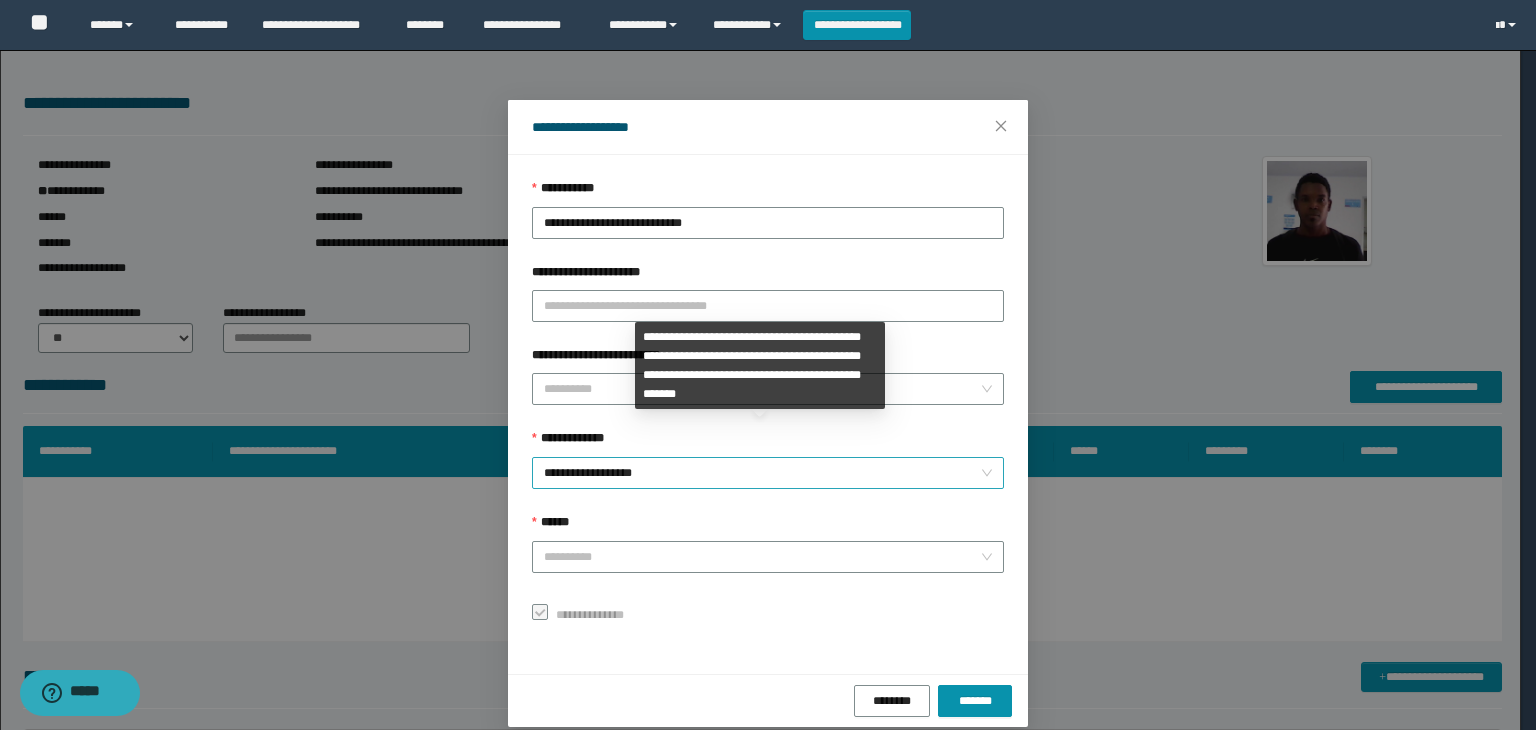 click on "**********" at bounding box center [768, 473] 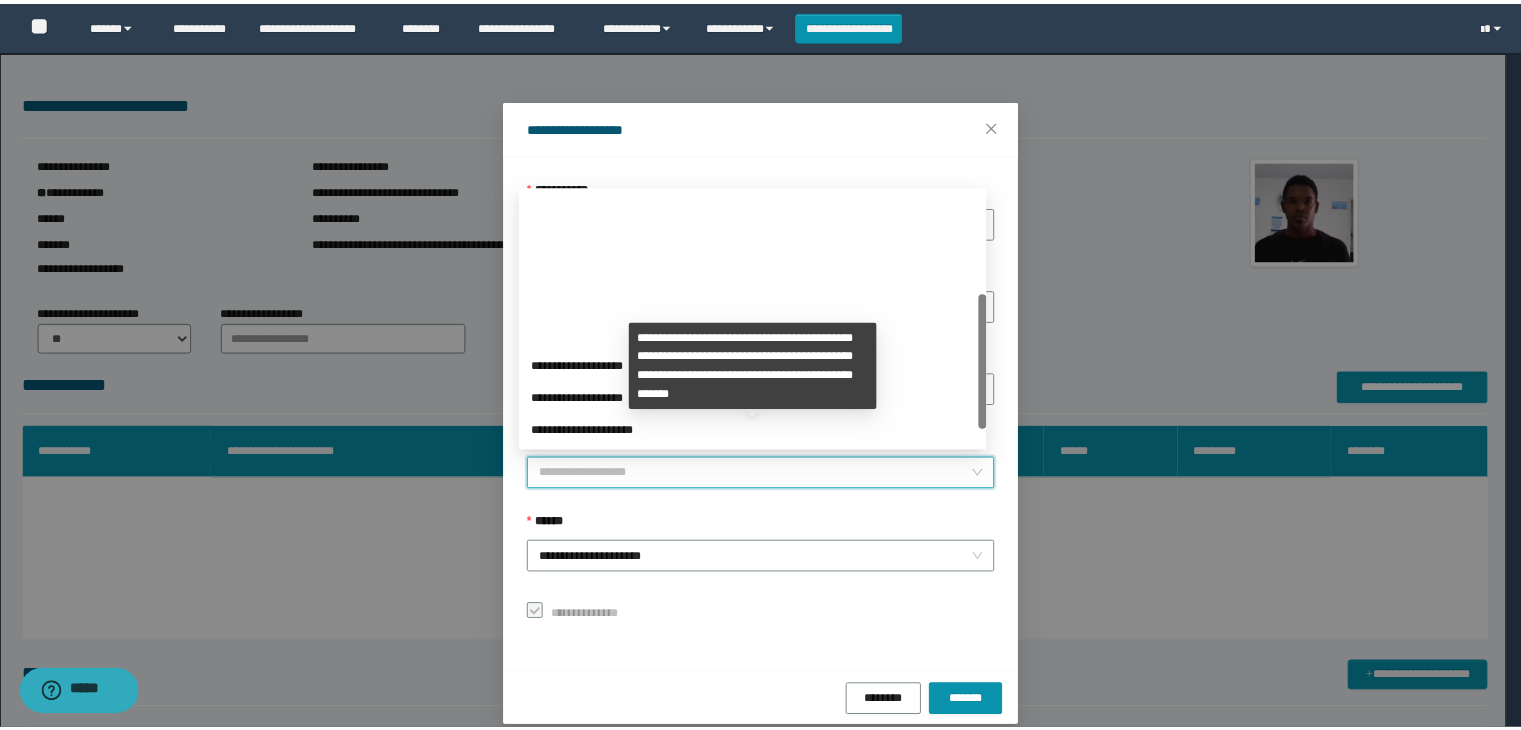 scroll, scrollTop: 192, scrollLeft: 0, axis: vertical 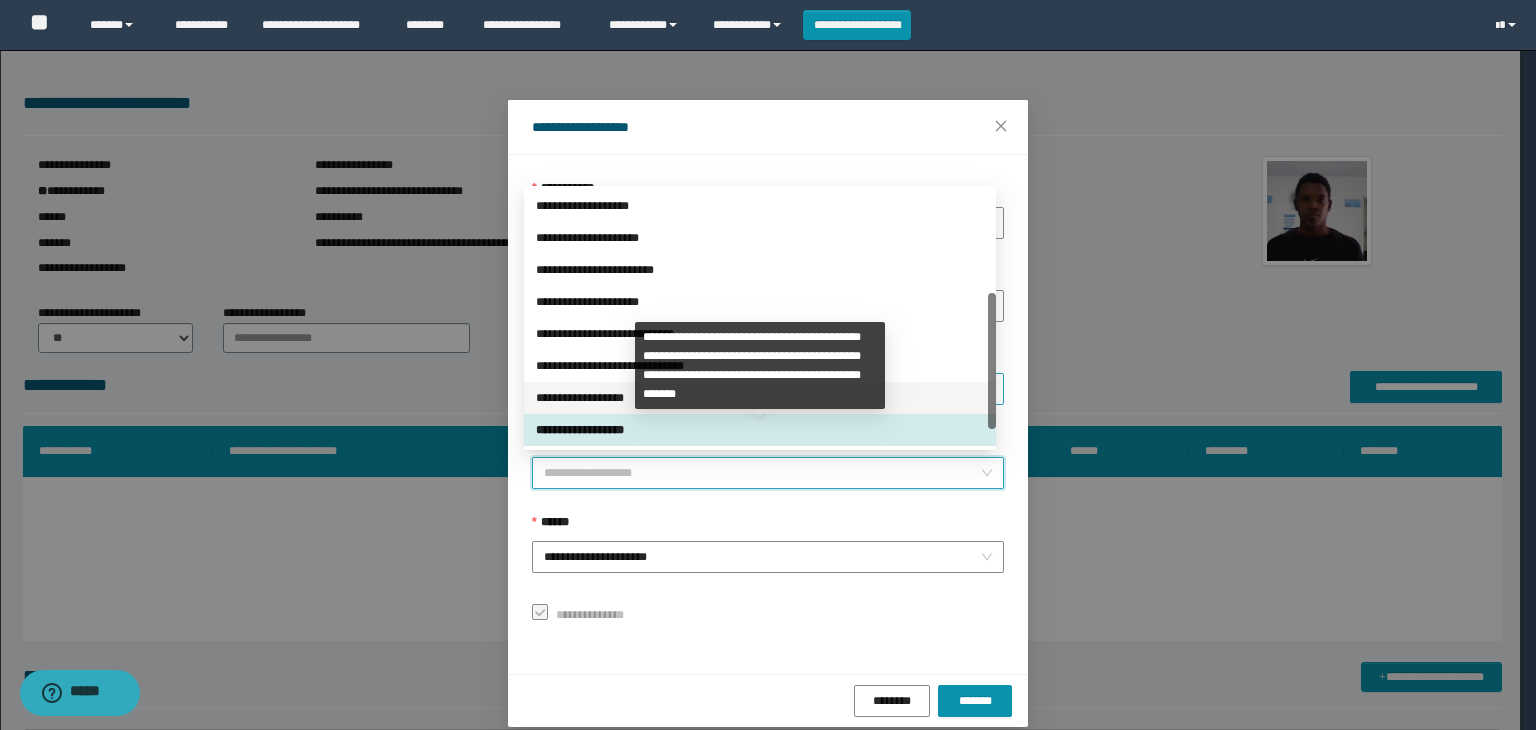 click on "**********" at bounding box center (760, 398) 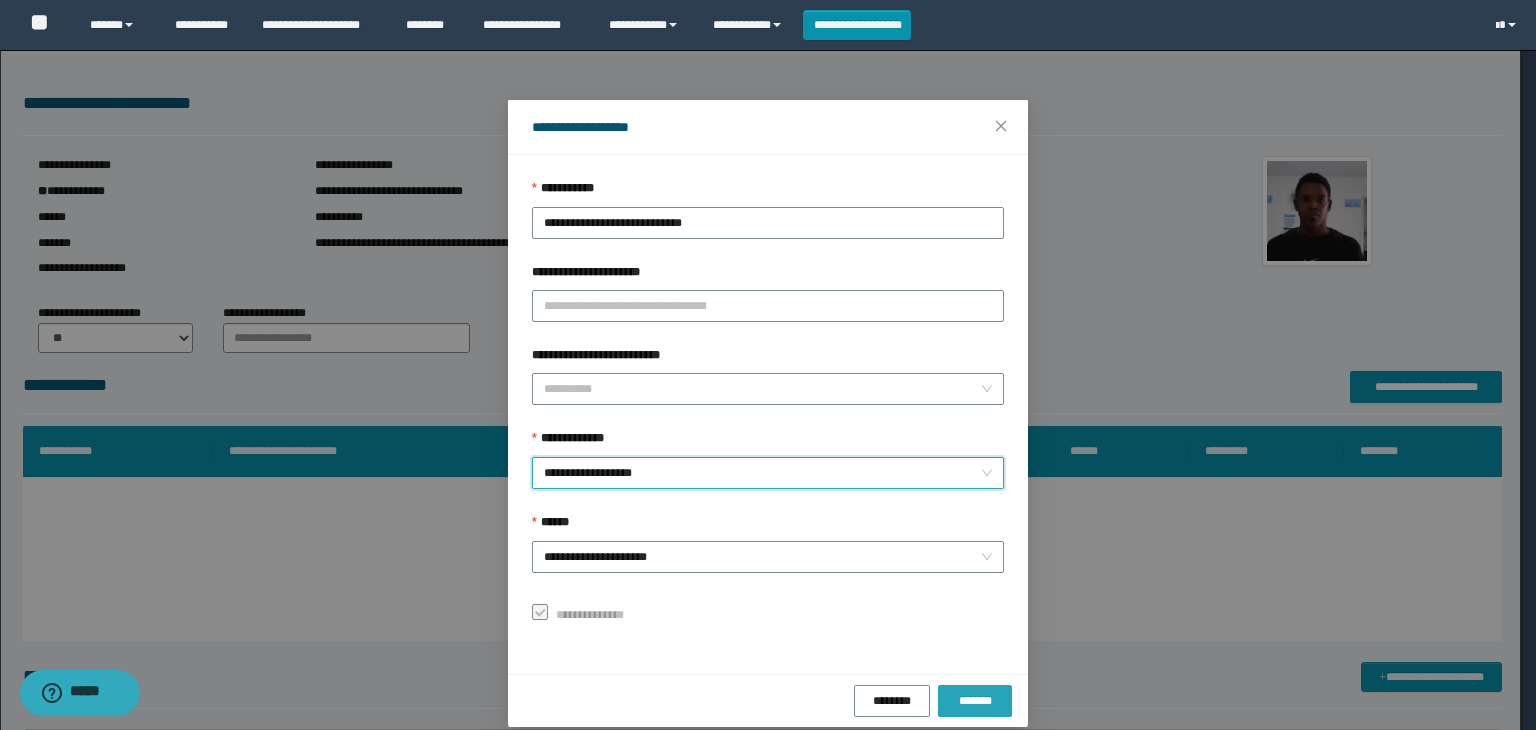 click on "*******" at bounding box center [975, 701] 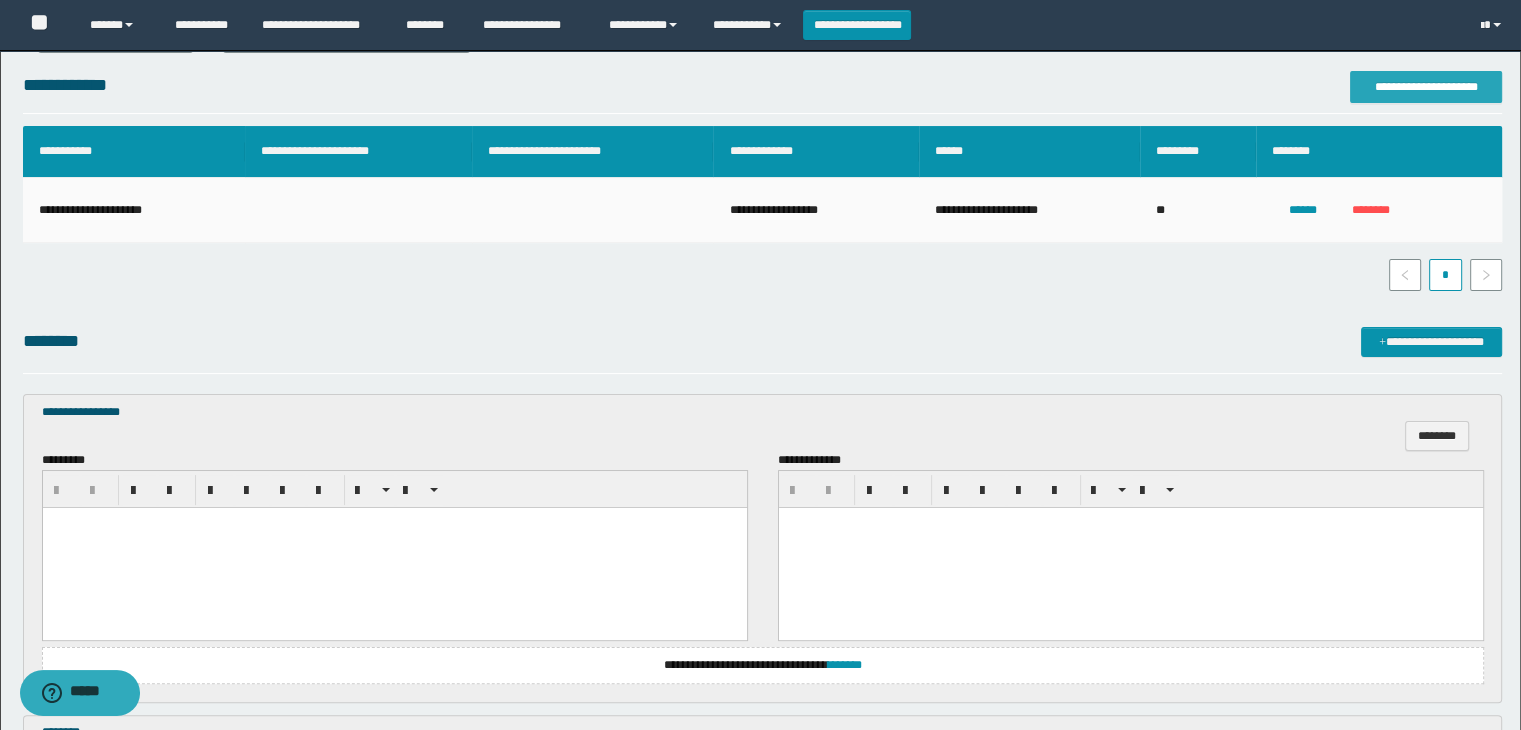scroll, scrollTop: 500, scrollLeft: 0, axis: vertical 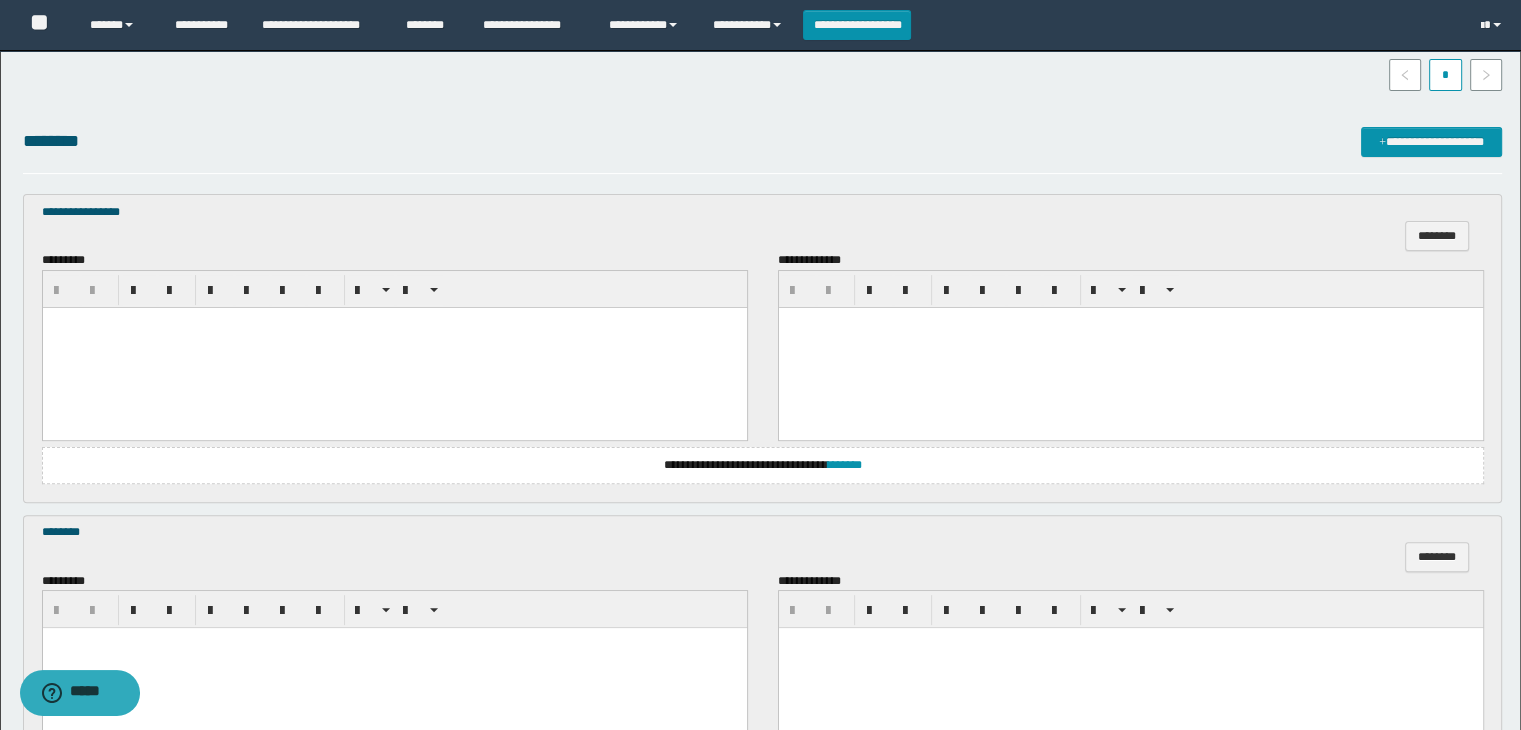 click at bounding box center (394, 347) 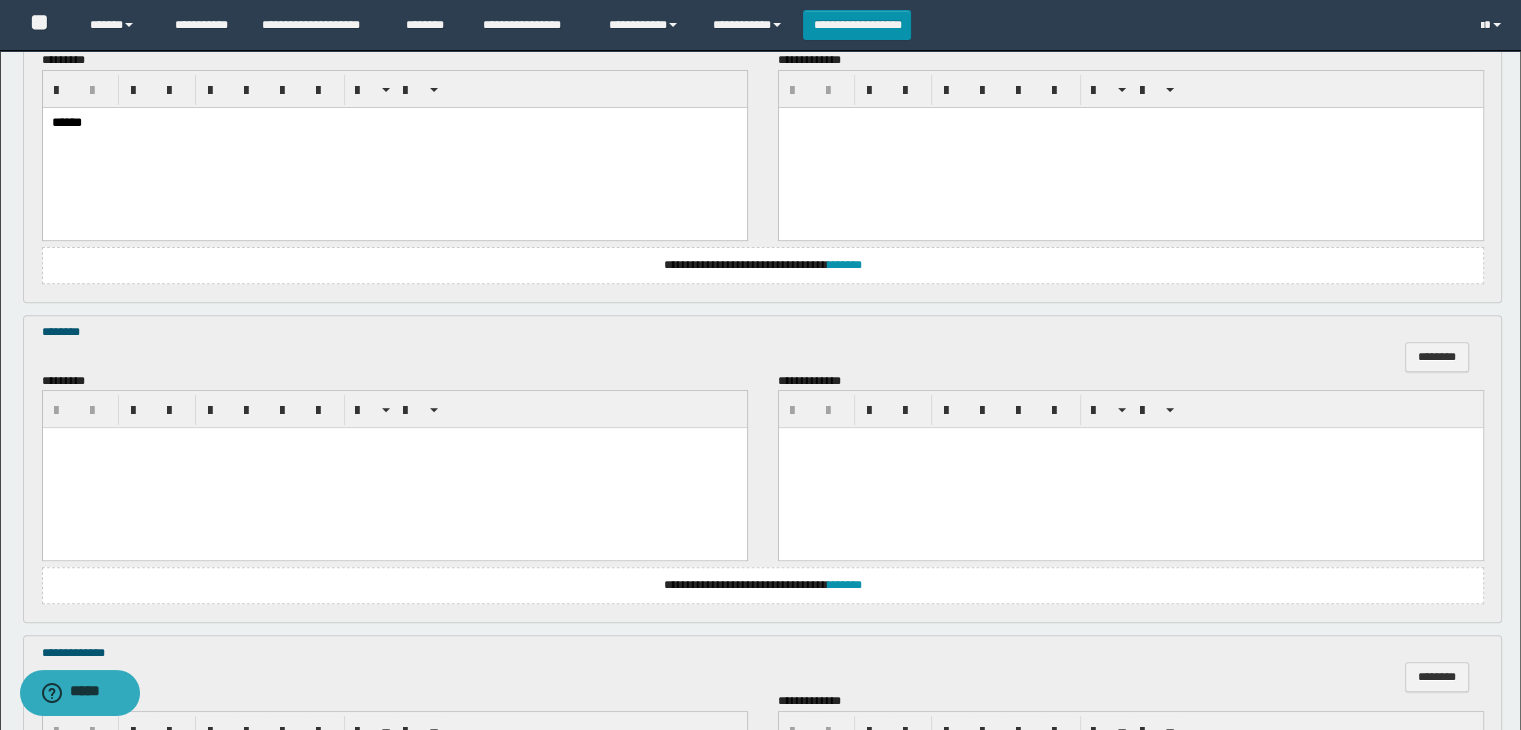 scroll, scrollTop: 800, scrollLeft: 0, axis: vertical 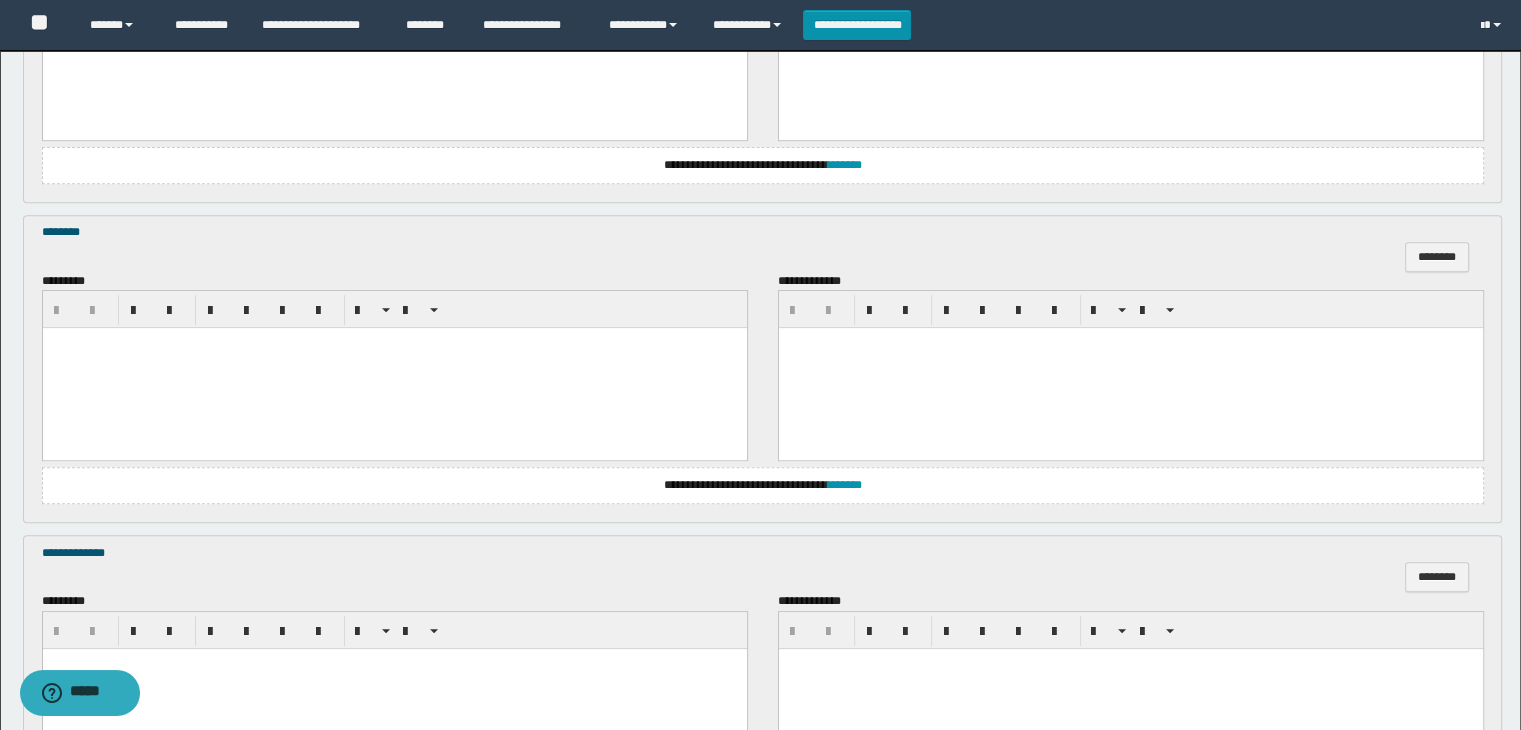 click at bounding box center (394, 368) 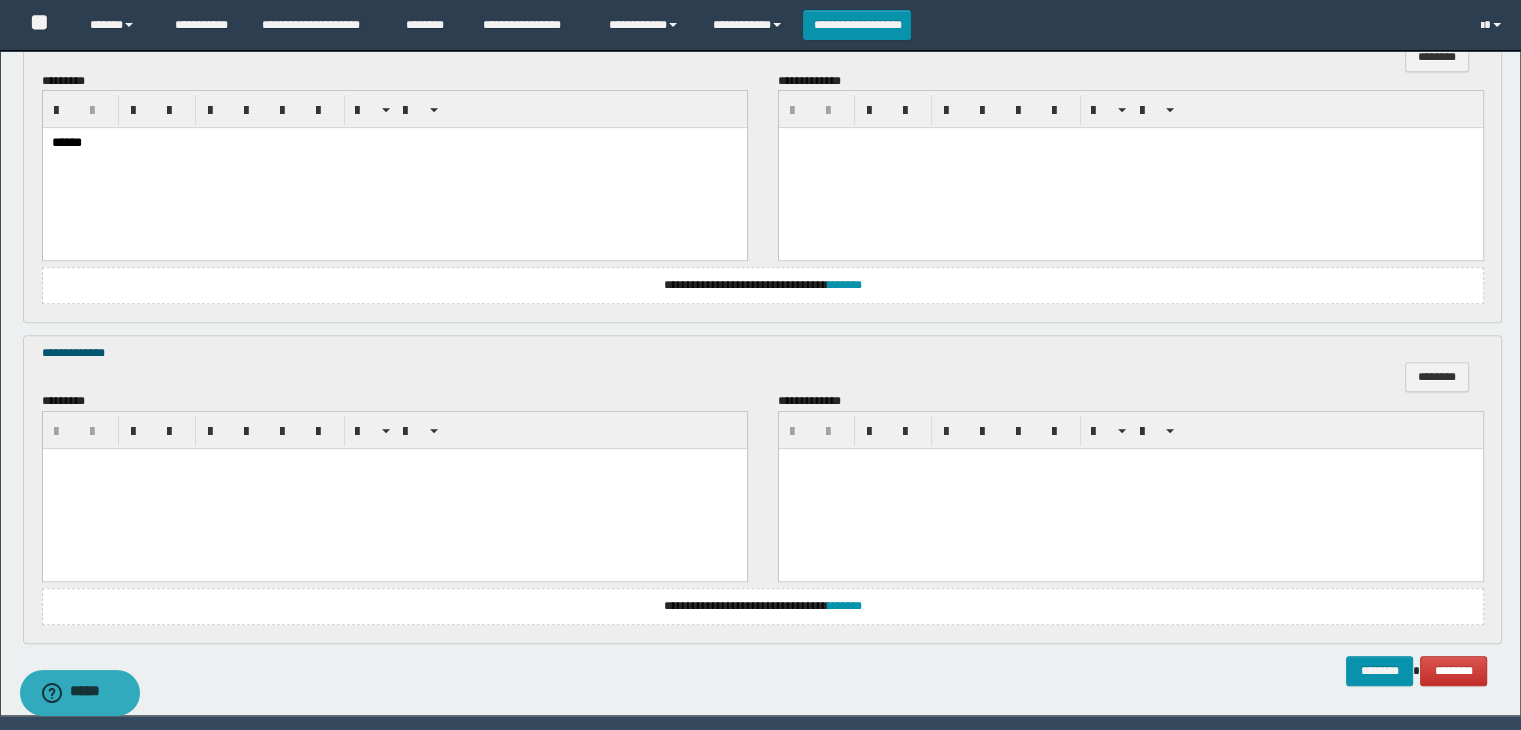 scroll, scrollTop: 1064, scrollLeft: 0, axis: vertical 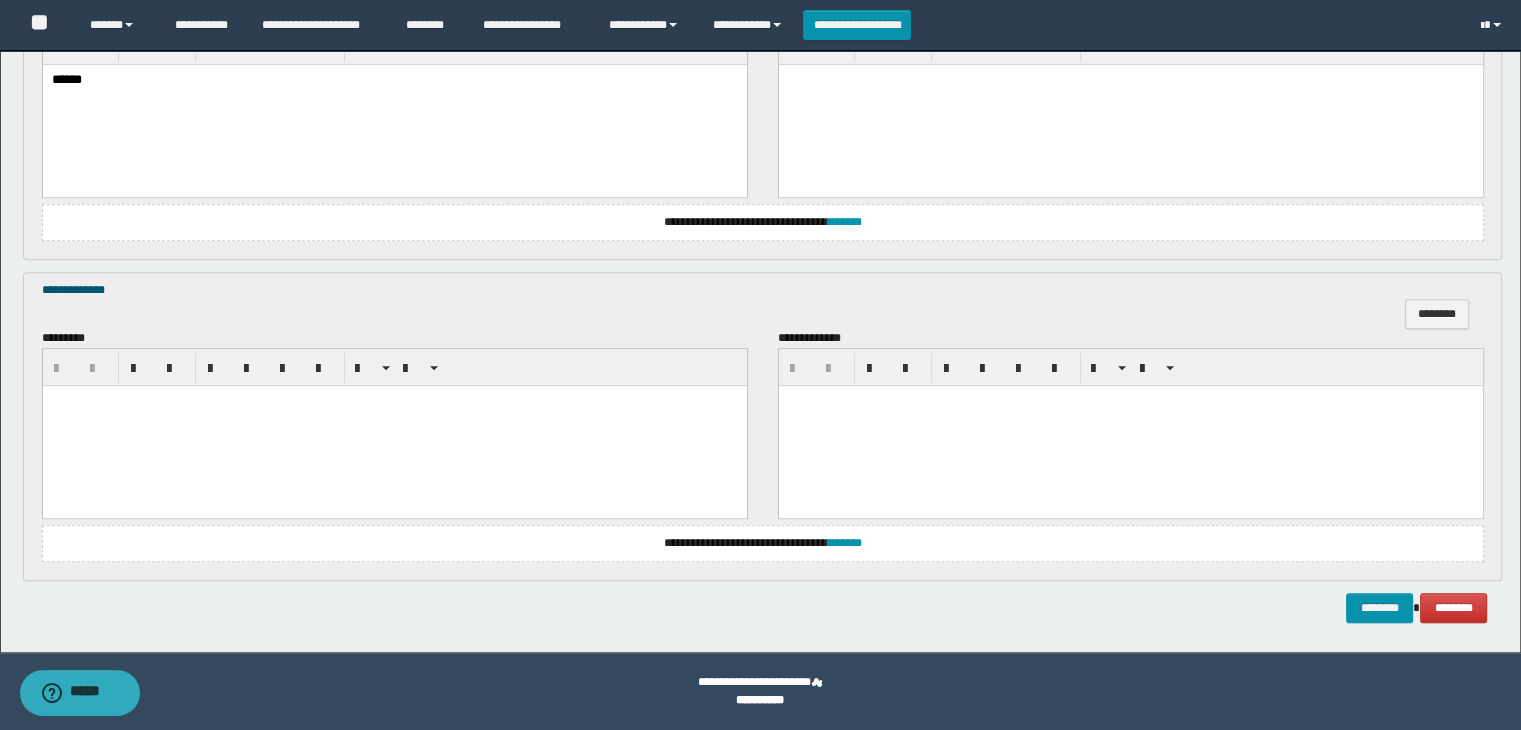 click at bounding box center [394, 400] 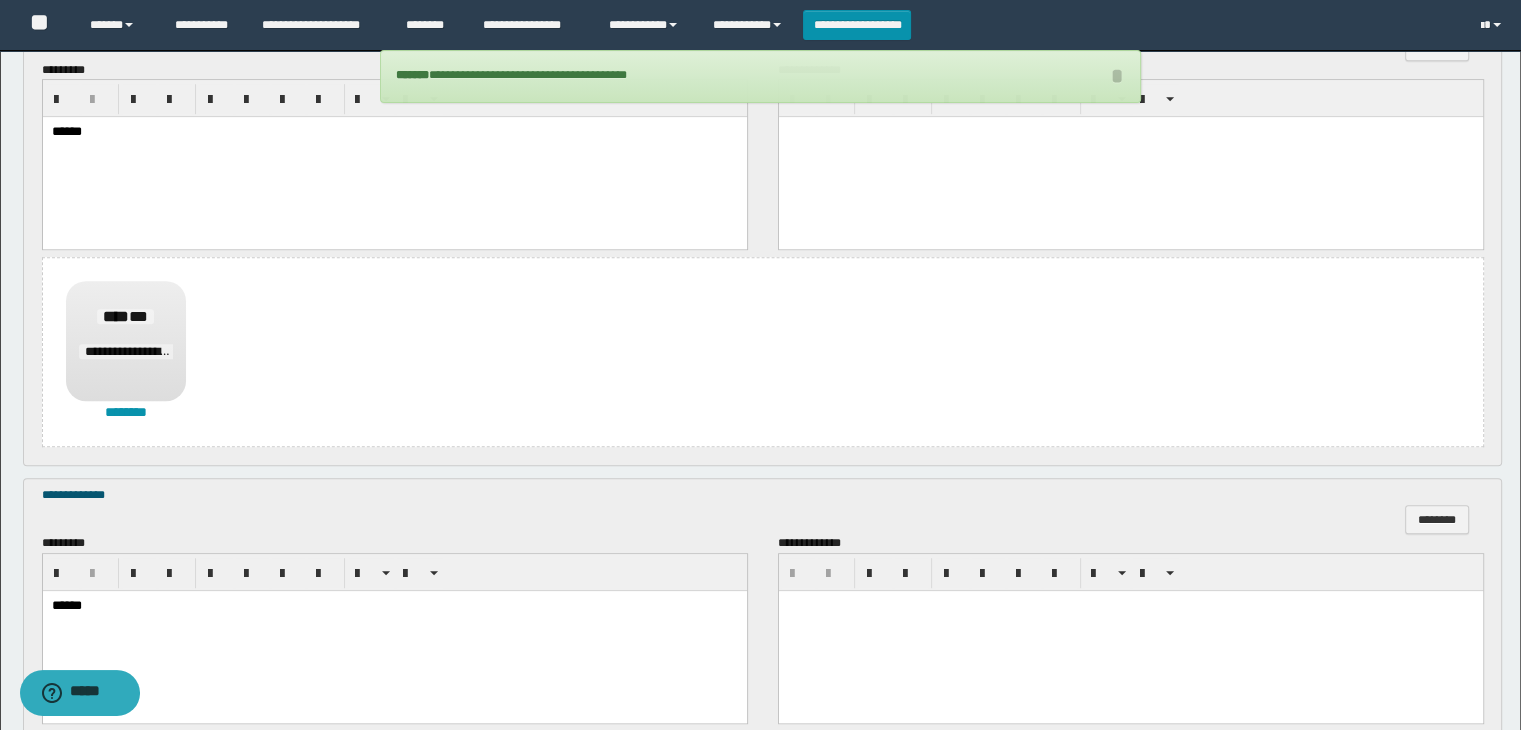 scroll, scrollTop: 1523, scrollLeft: 0, axis: vertical 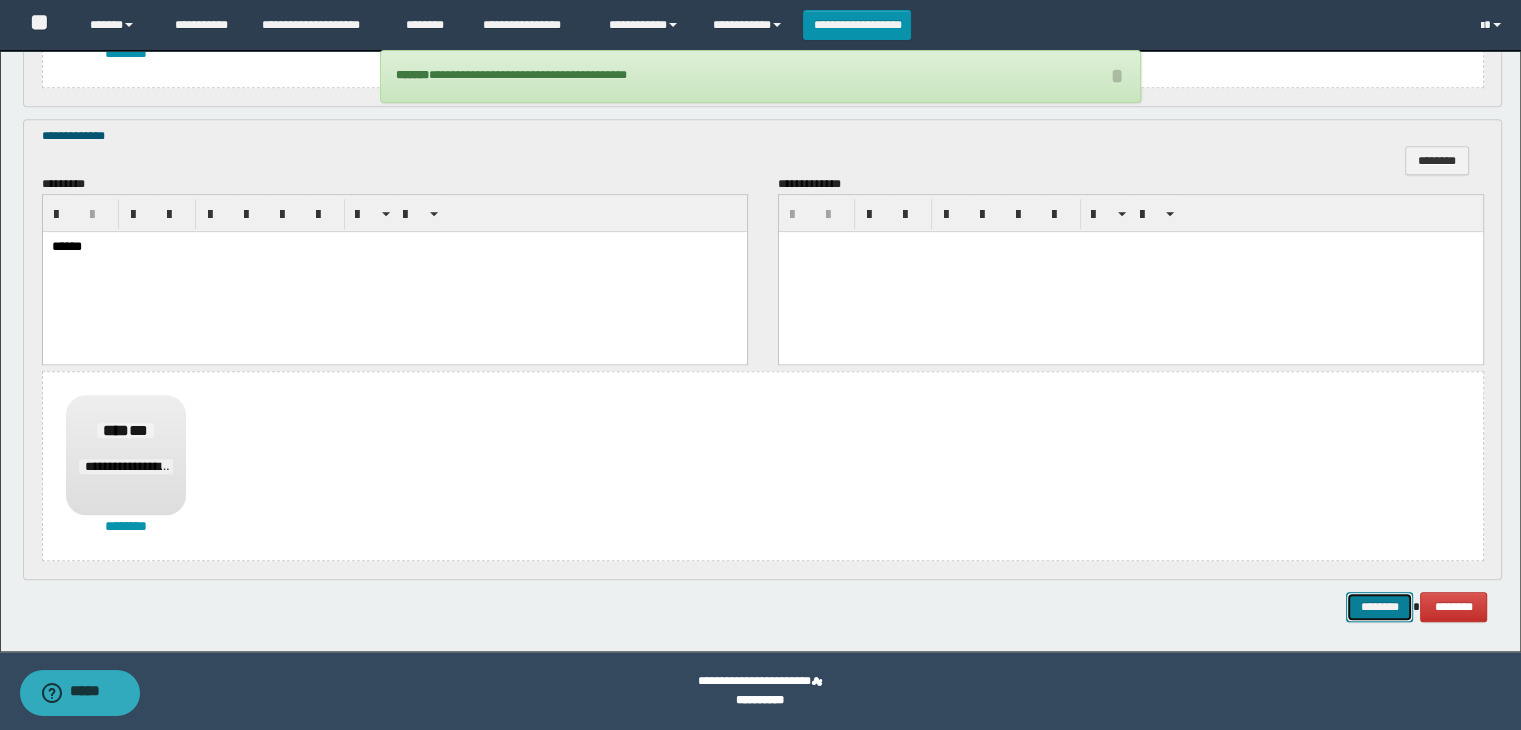 click on "********" at bounding box center (1379, 607) 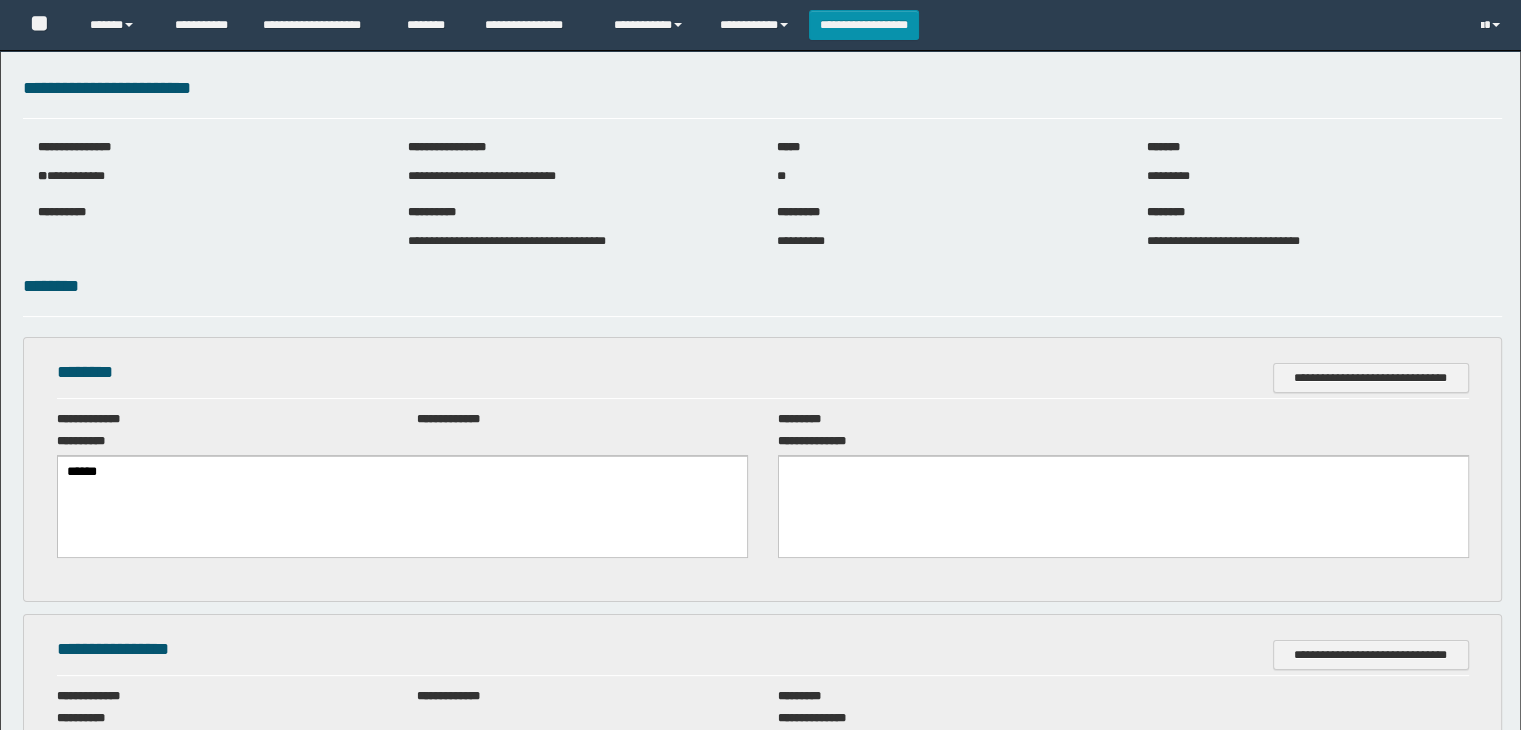 scroll, scrollTop: 0, scrollLeft: 0, axis: both 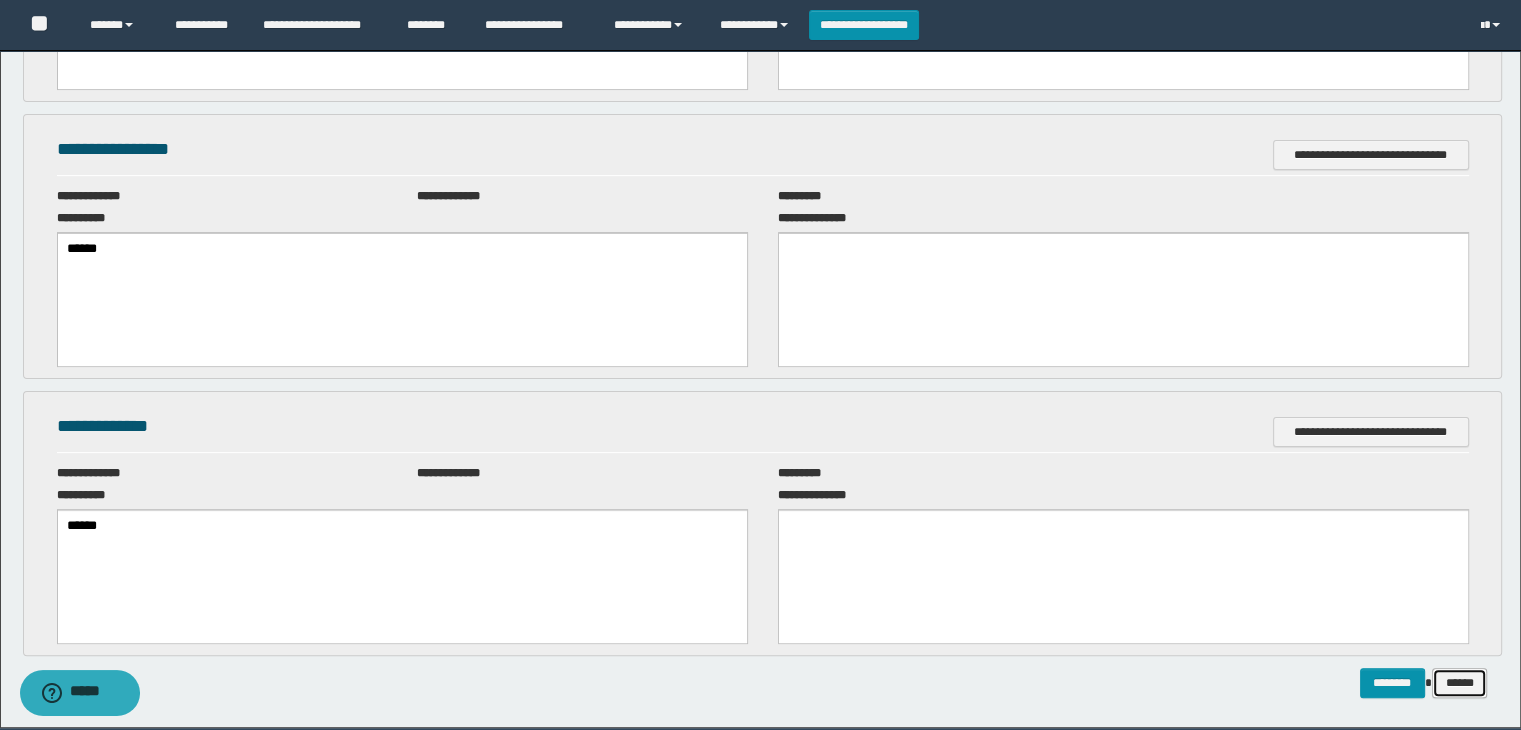 click on "******" at bounding box center [1460, 683] 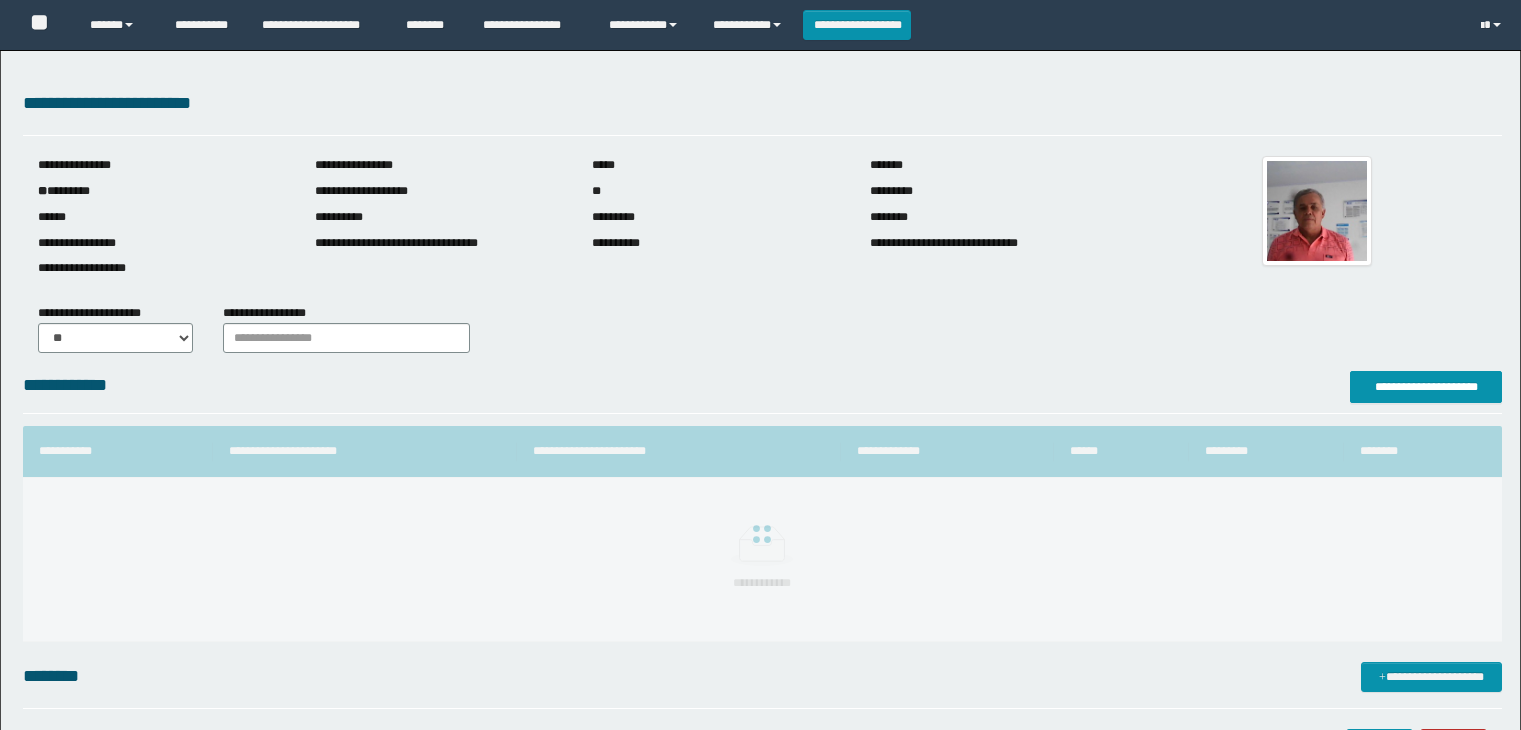 scroll, scrollTop: 0, scrollLeft: 0, axis: both 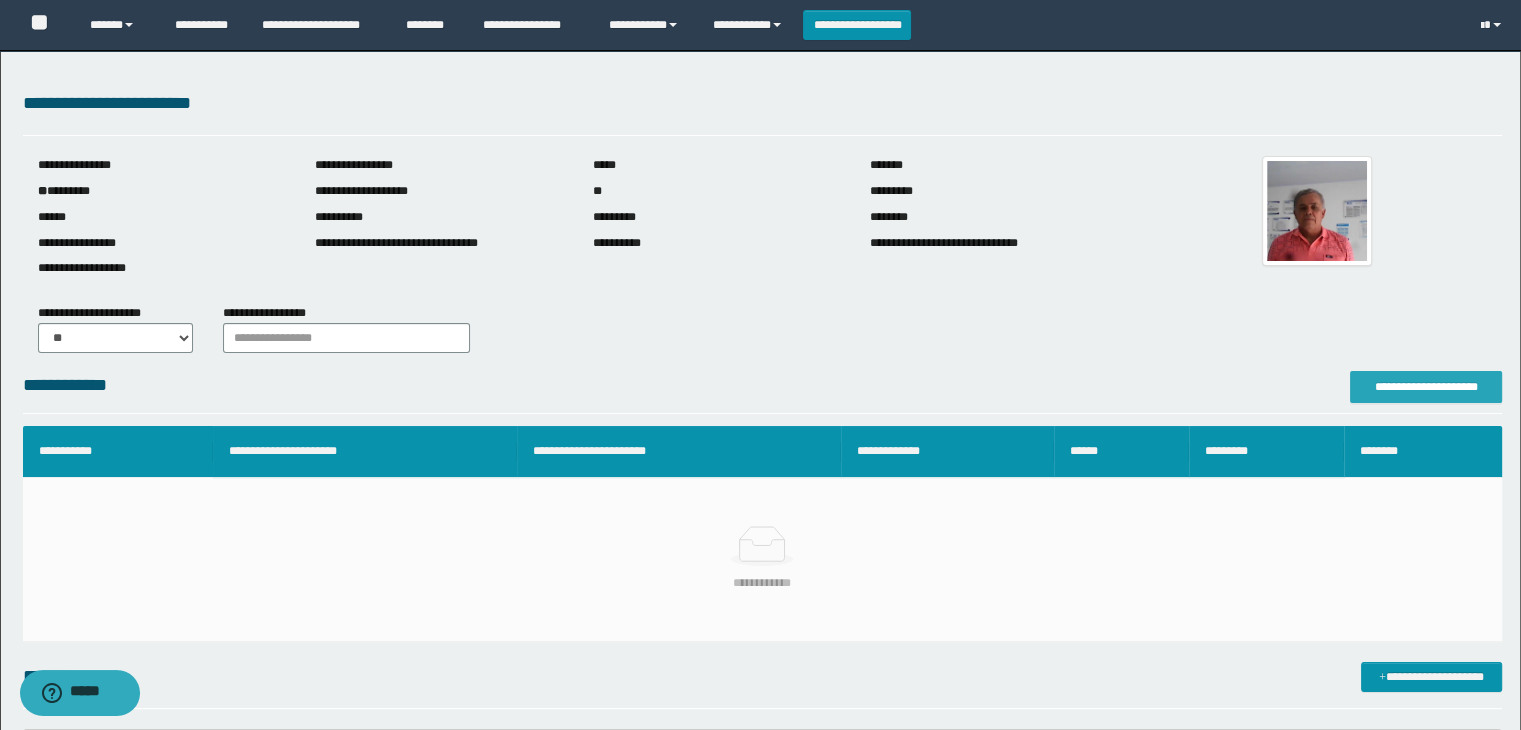 click on "**********" at bounding box center (1426, 387) 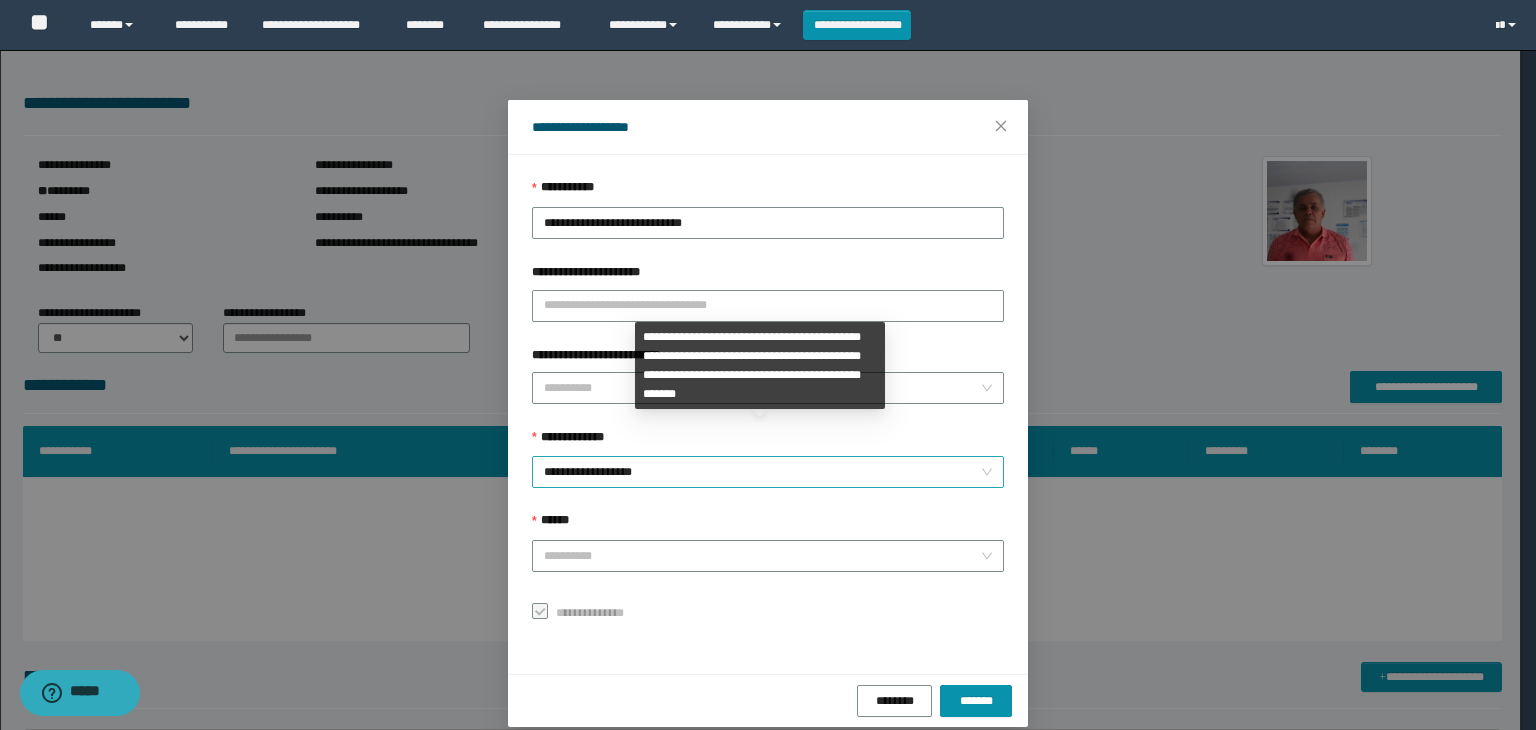 click on "**********" at bounding box center (768, 472) 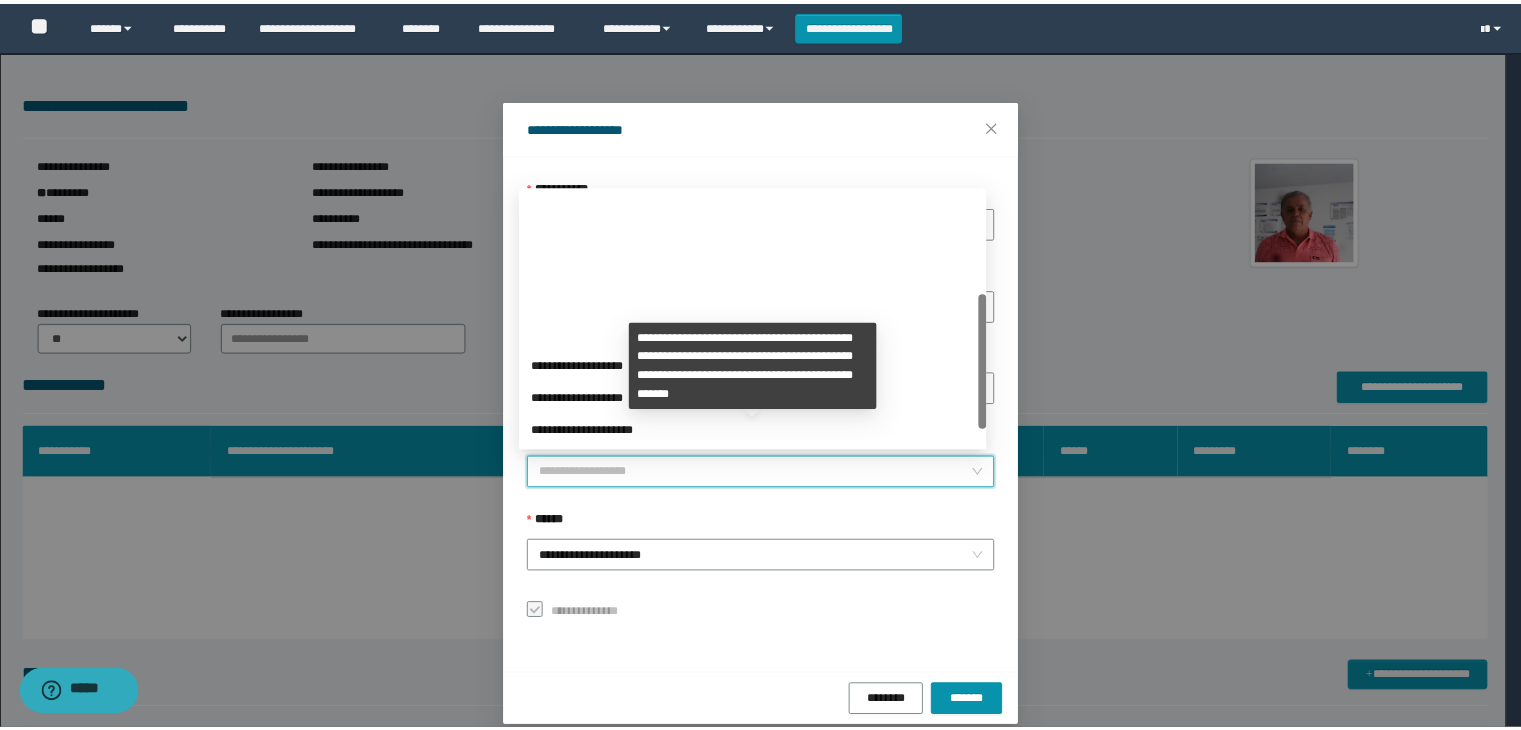 scroll, scrollTop: 192, scrollLeft: 0, axis: vertical 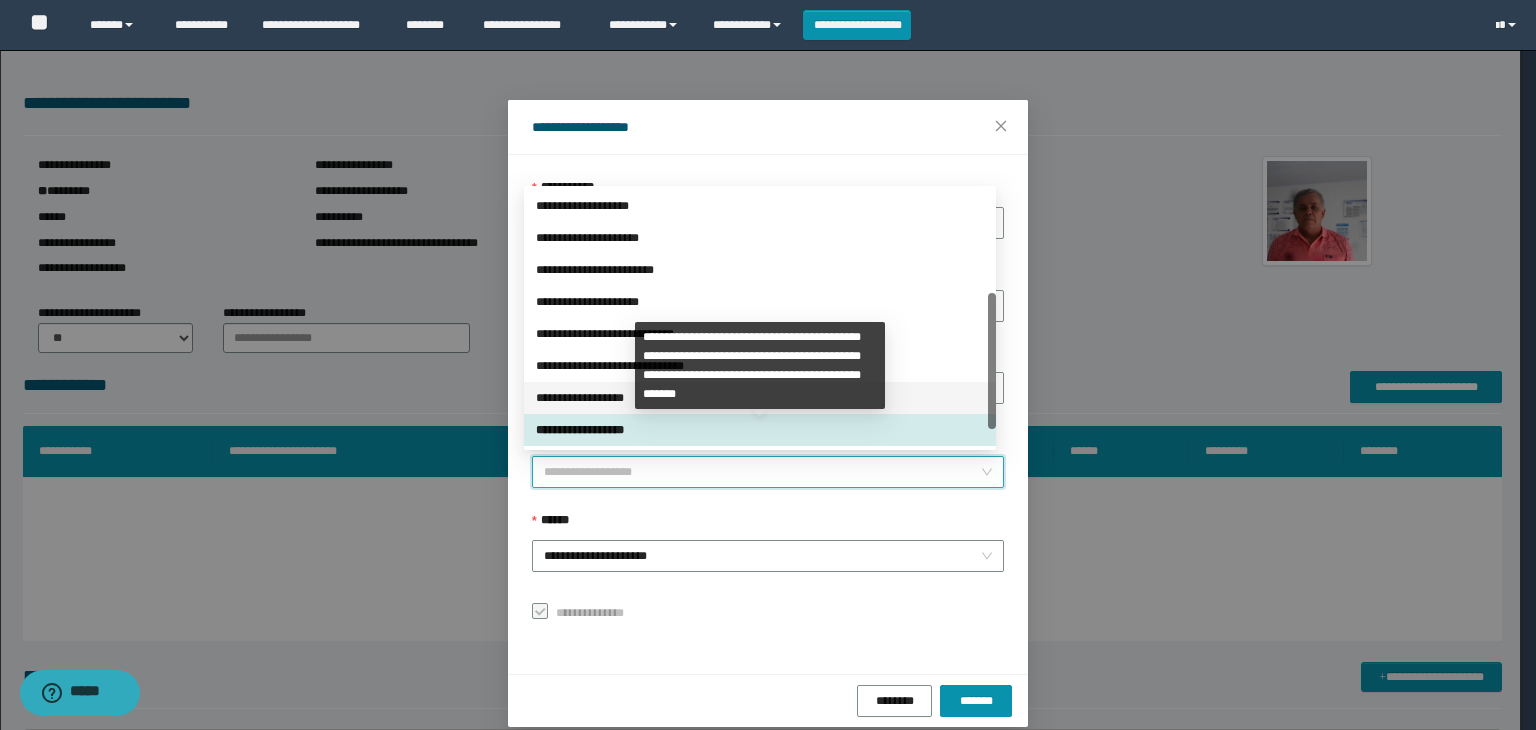 click on "**********" at bounding box center [760, 398] 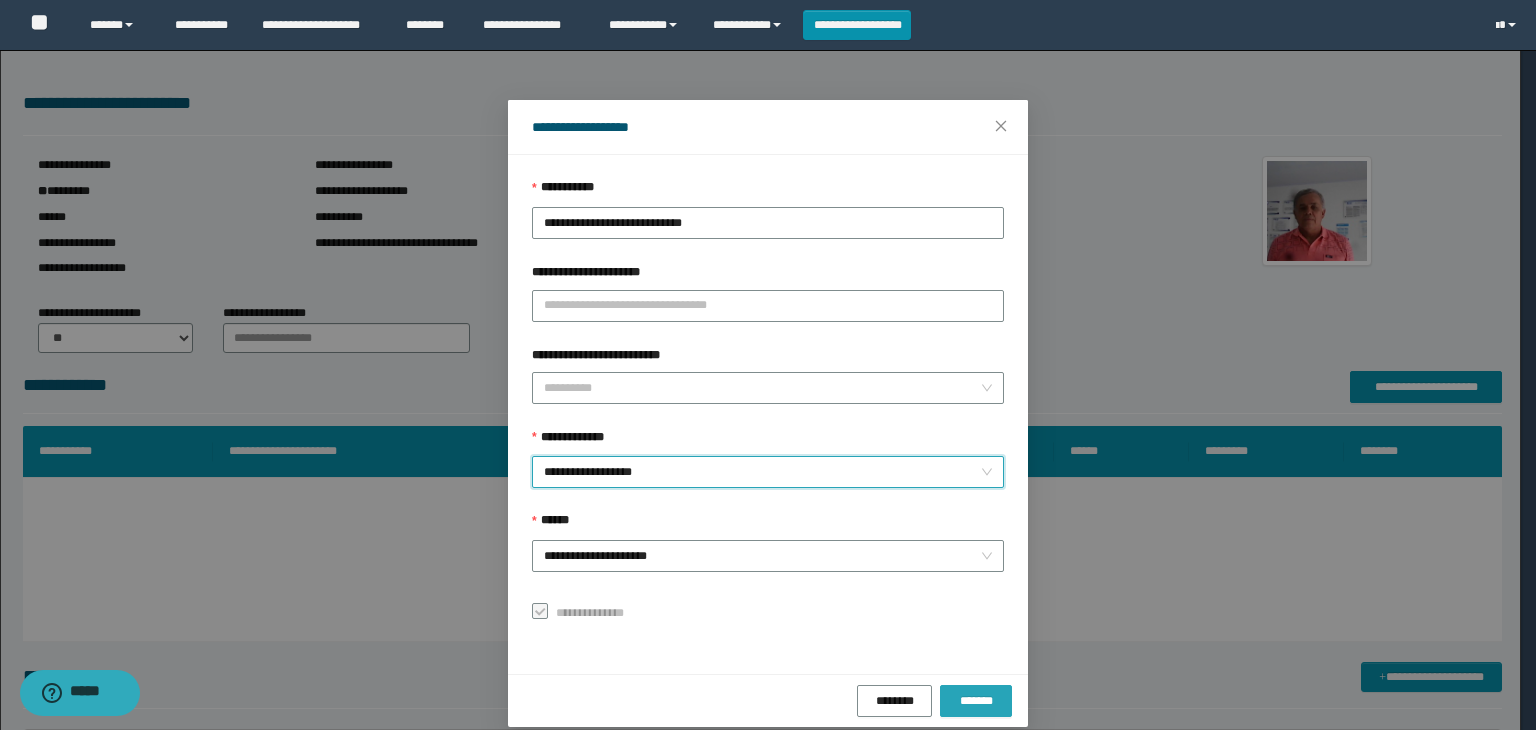 click on "*******" at bounding box center [976, 701] 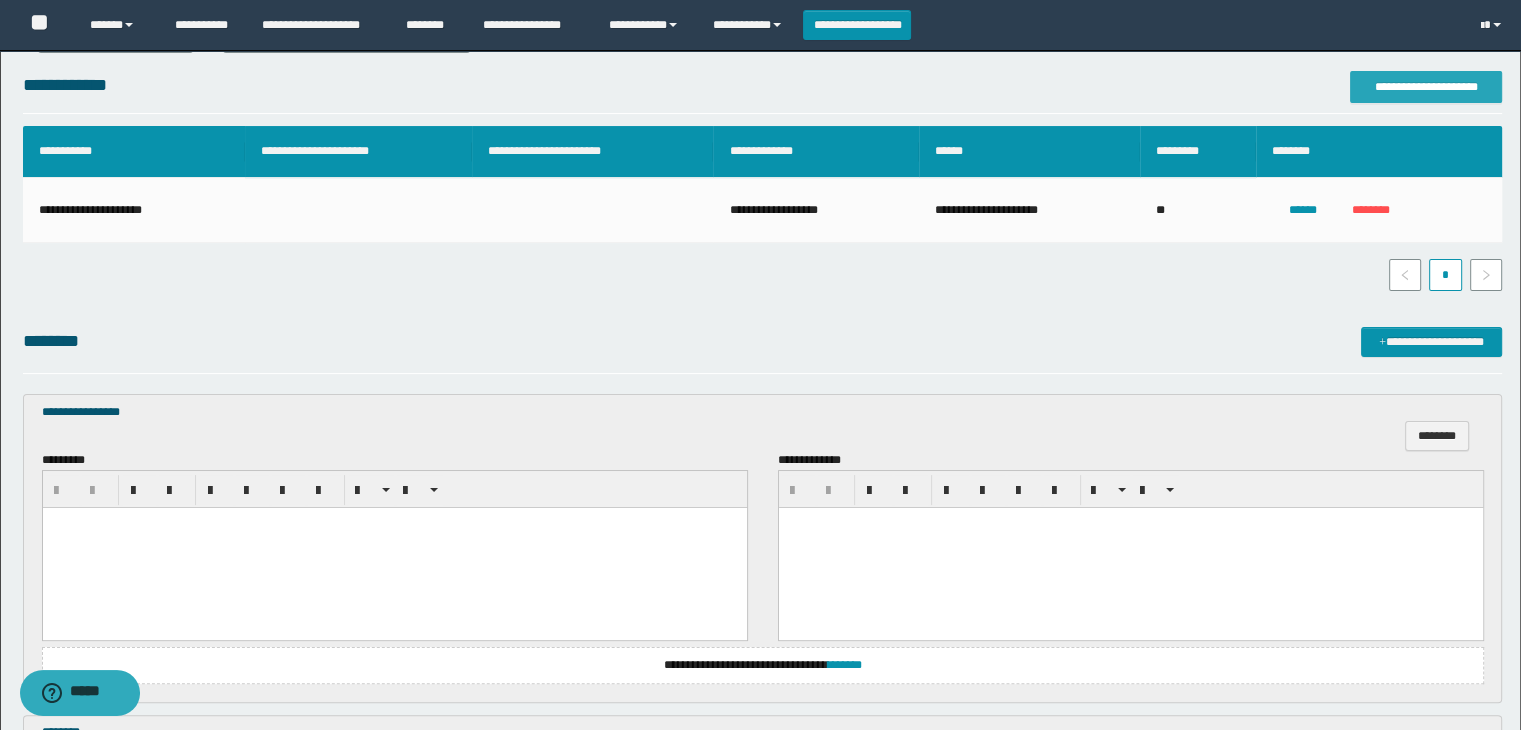 scroll, scrollTop: 400, scrollLeft: 0, axis: vertical 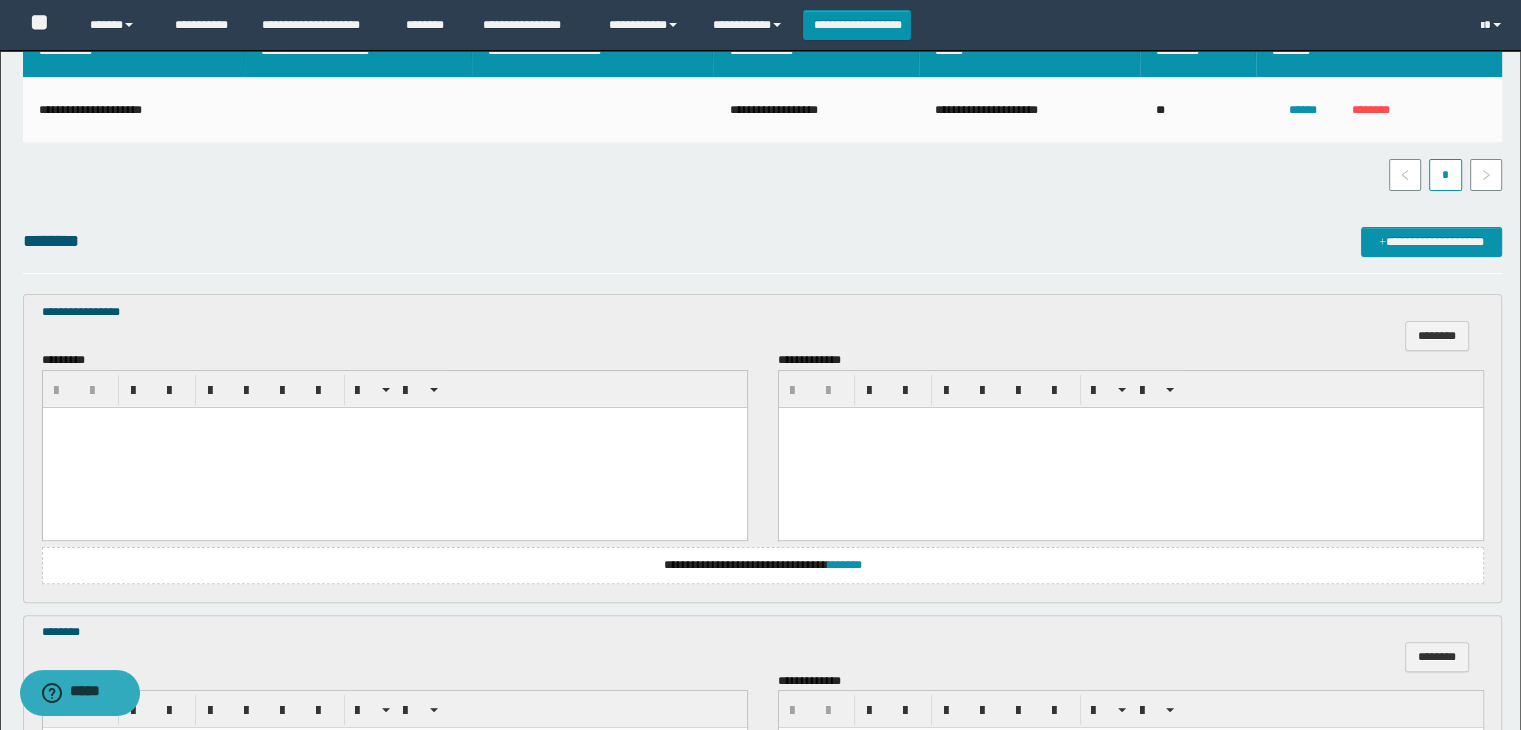 click at bounding box center [394, 447] 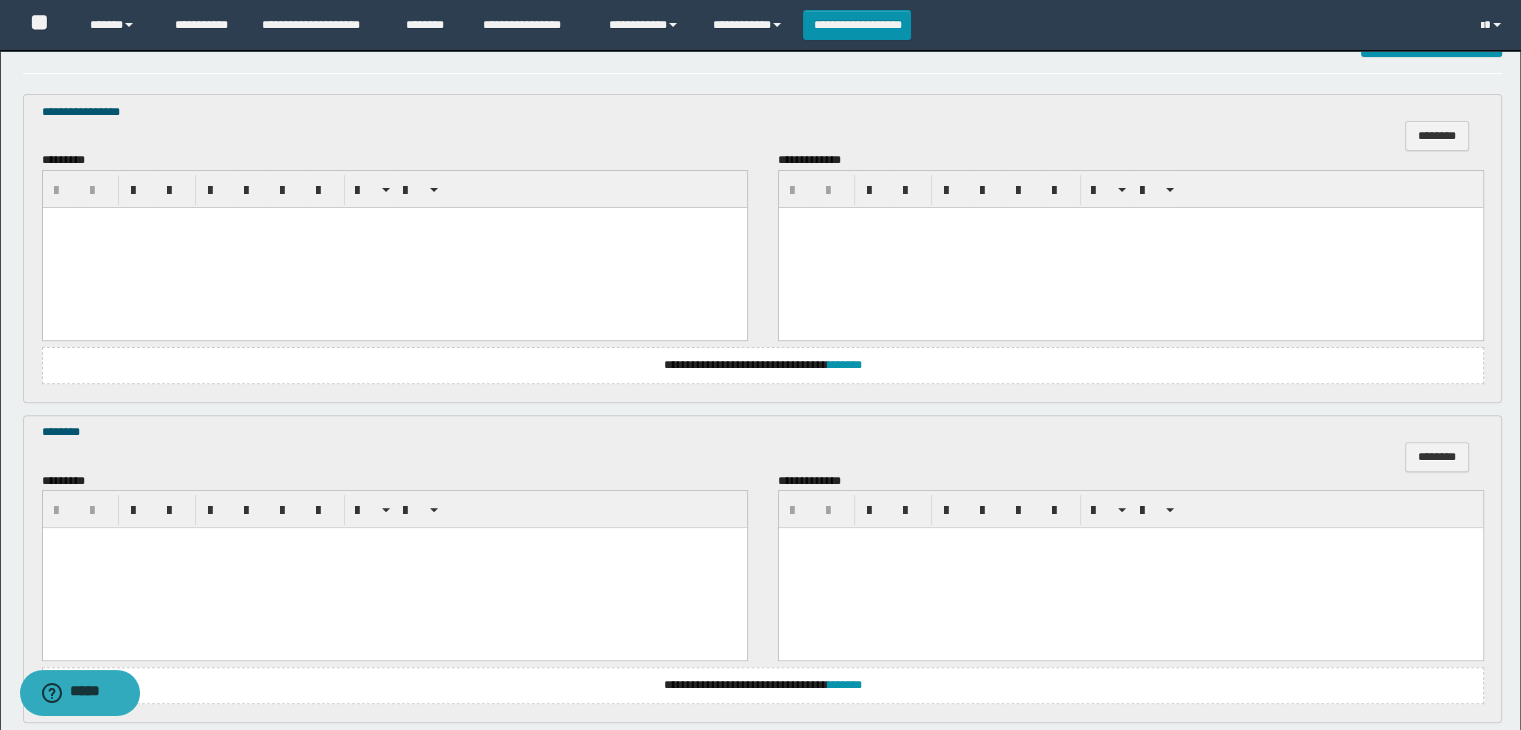 click at bounding box center [394, 247] 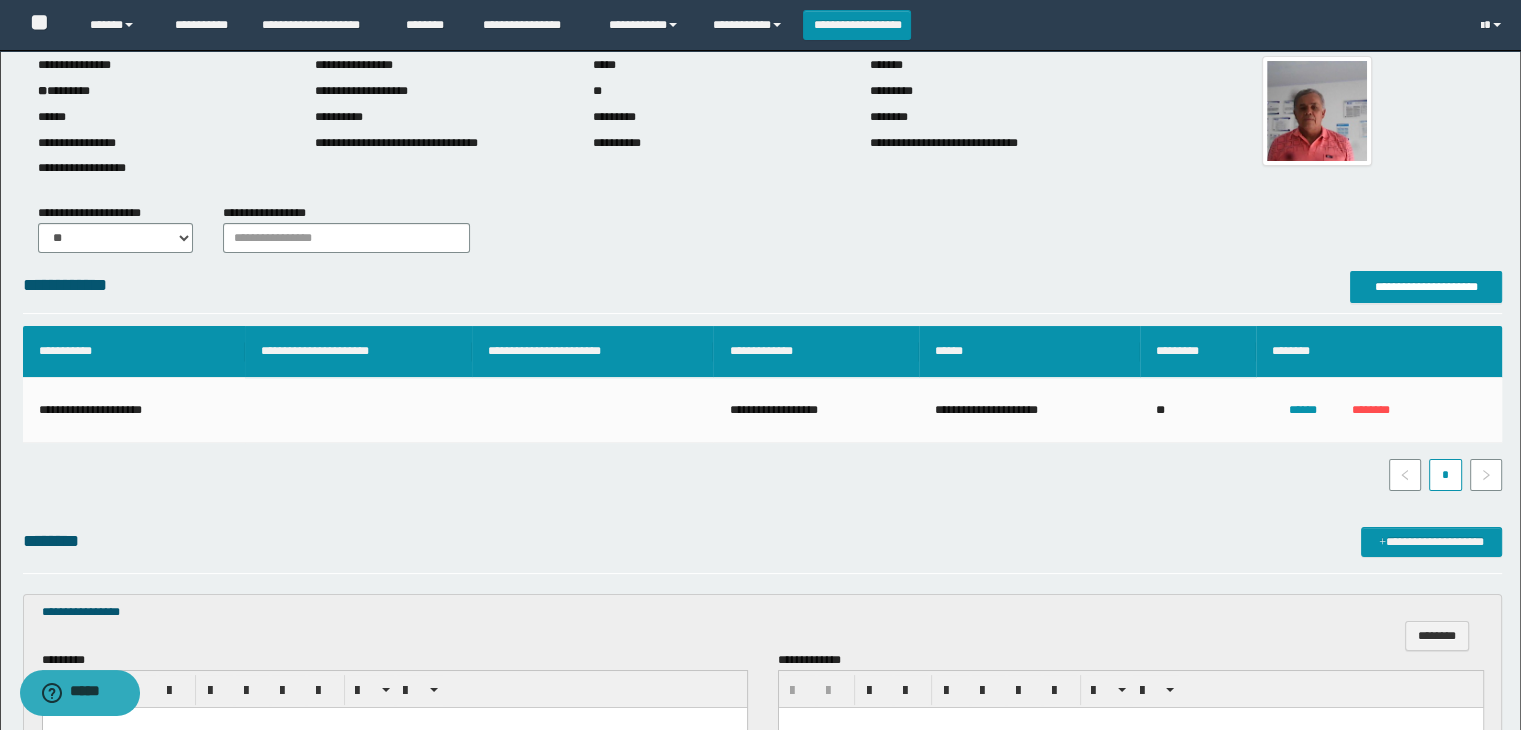 scroll, scrollTop: 400, scrollLeft: 0, axis: vertical 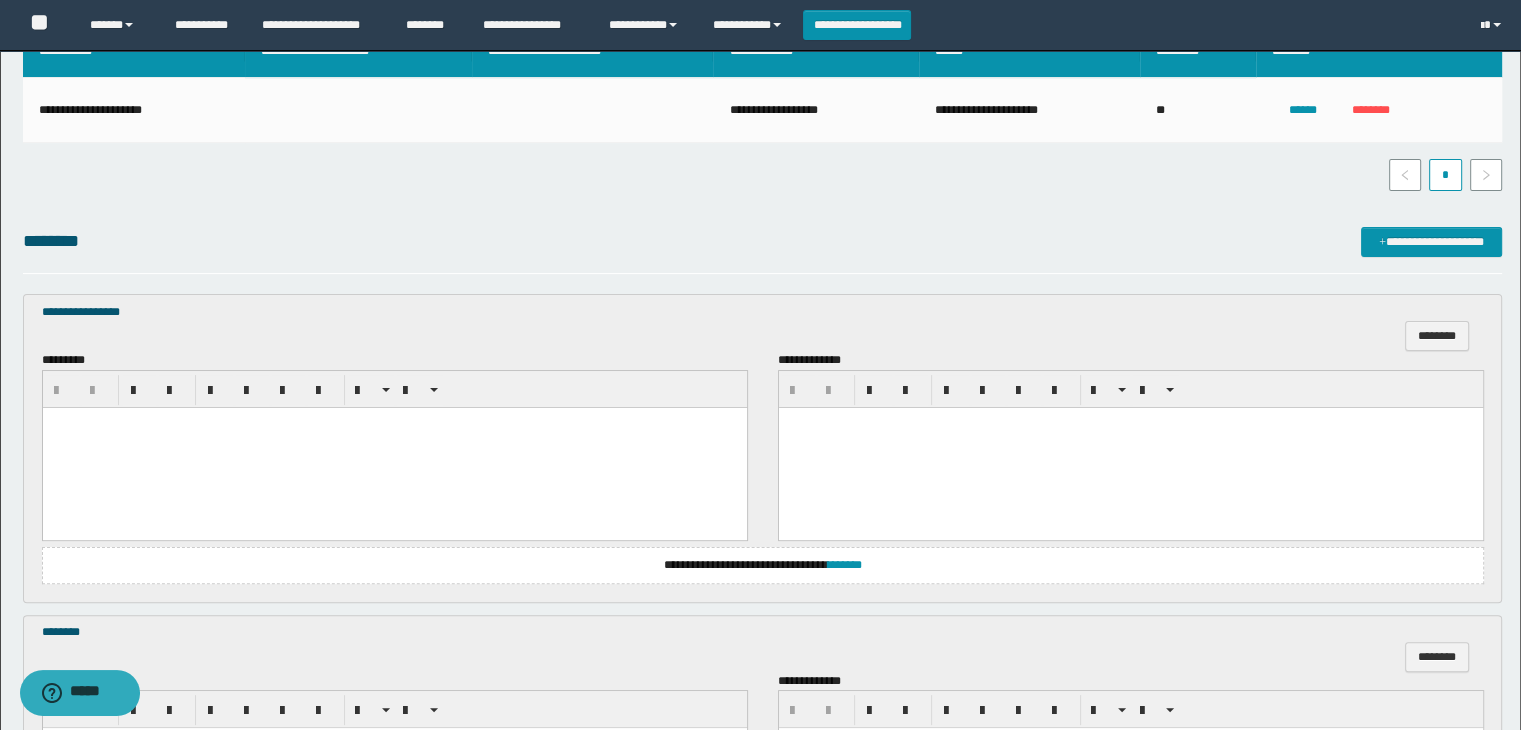 click at bounding box center (394, 447) 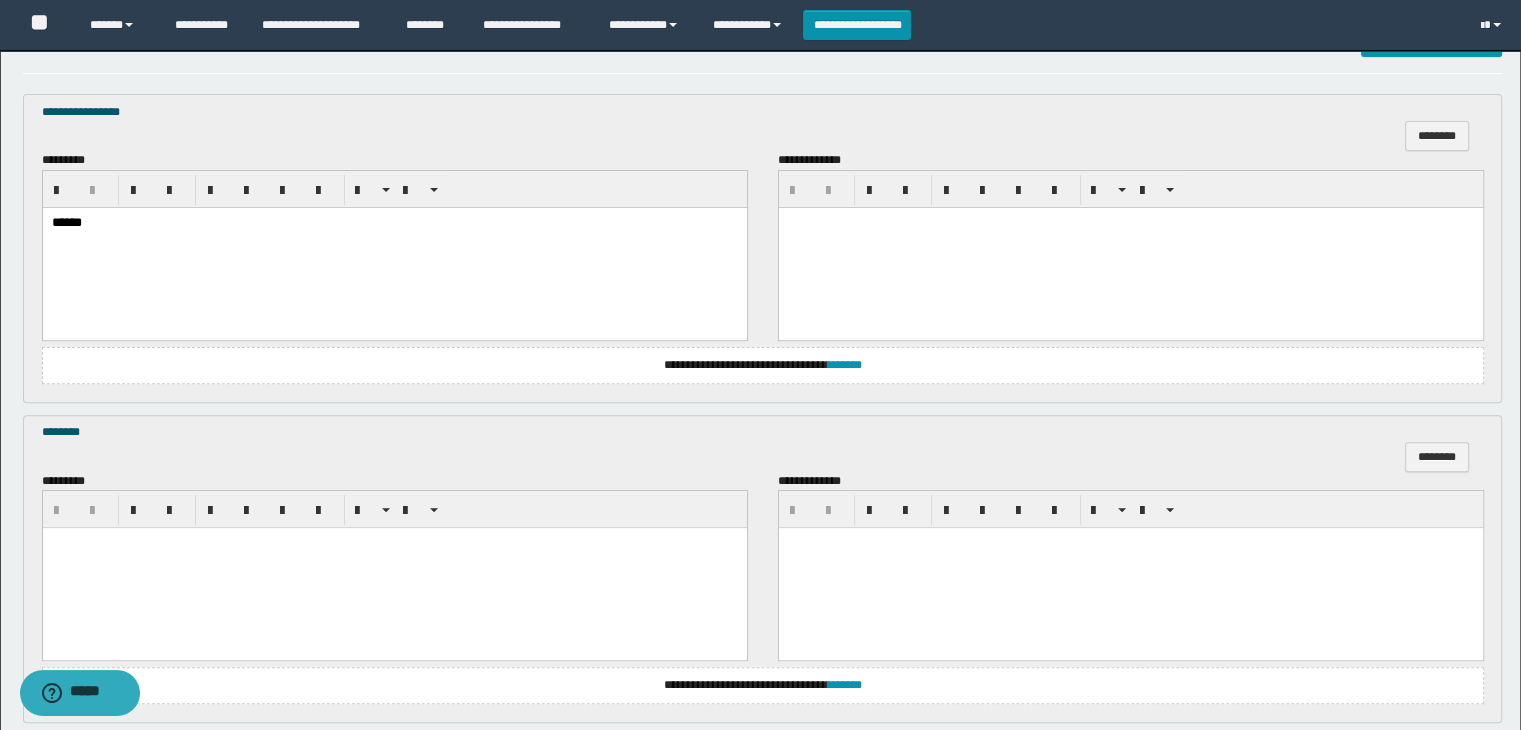 scroll, scrollTop: 800, scrollLeft: 0, axis: vertical 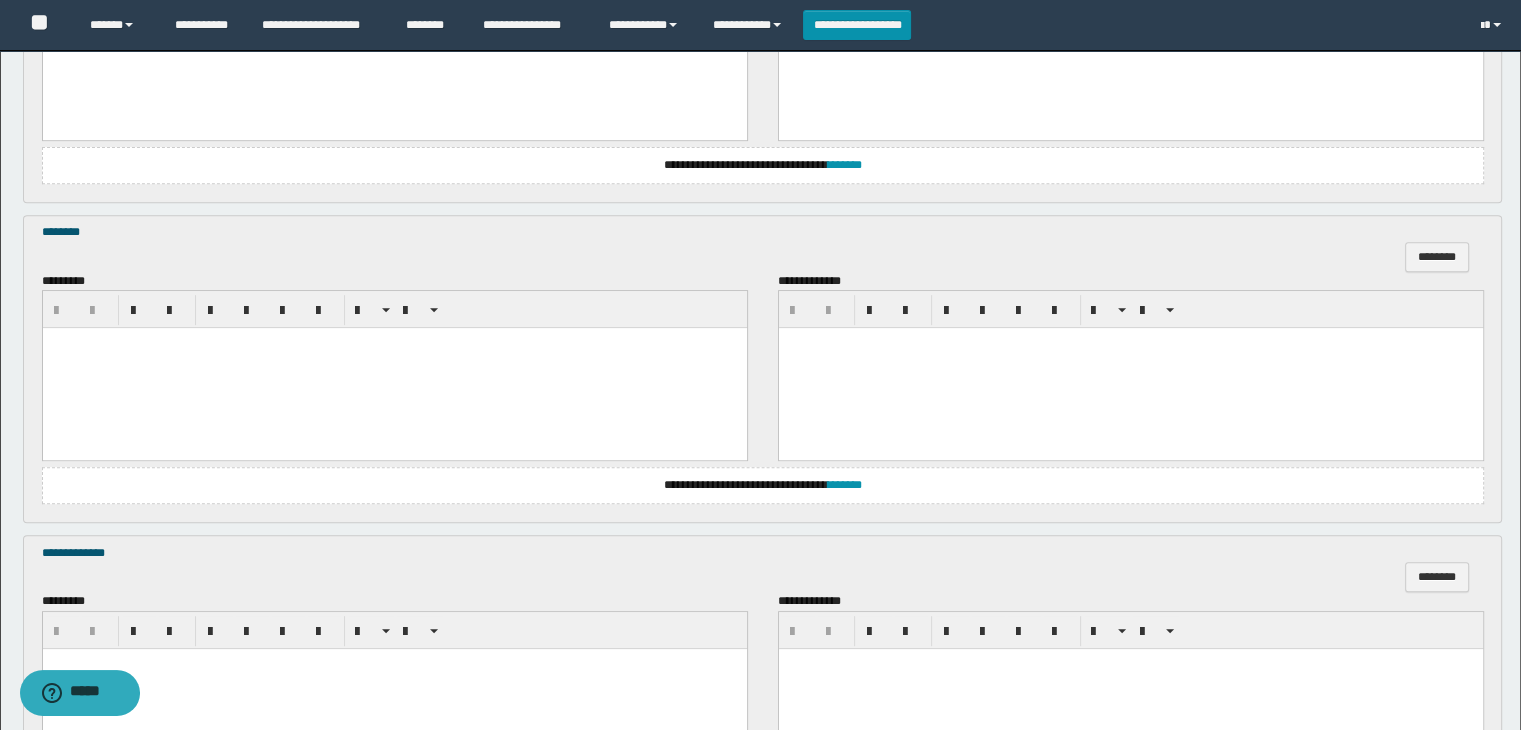 click at bounding box center [394, 368] 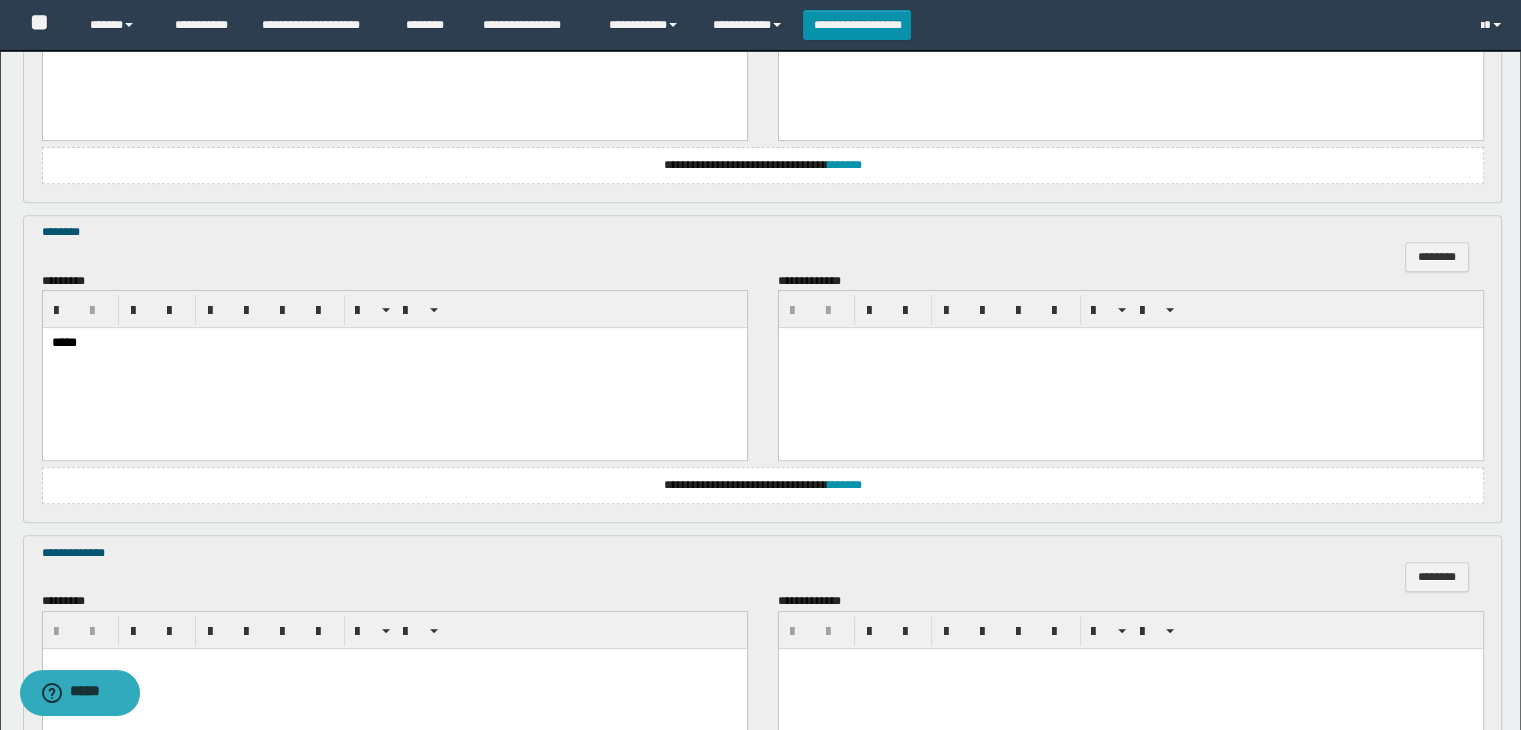 scroll, scrollTop: 1064, scrollLeft: 0, axis: vertical 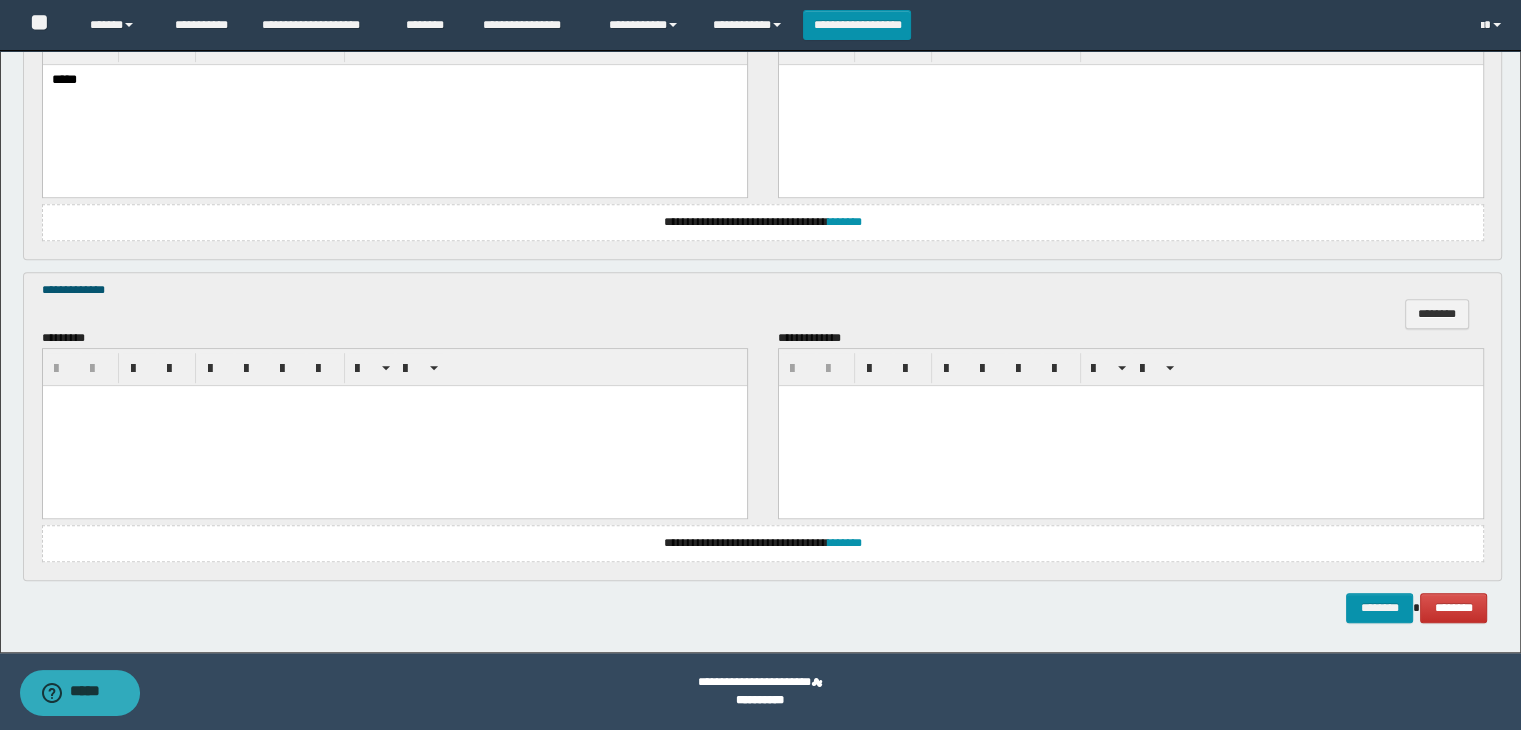 click at bounding box center [394, 400] 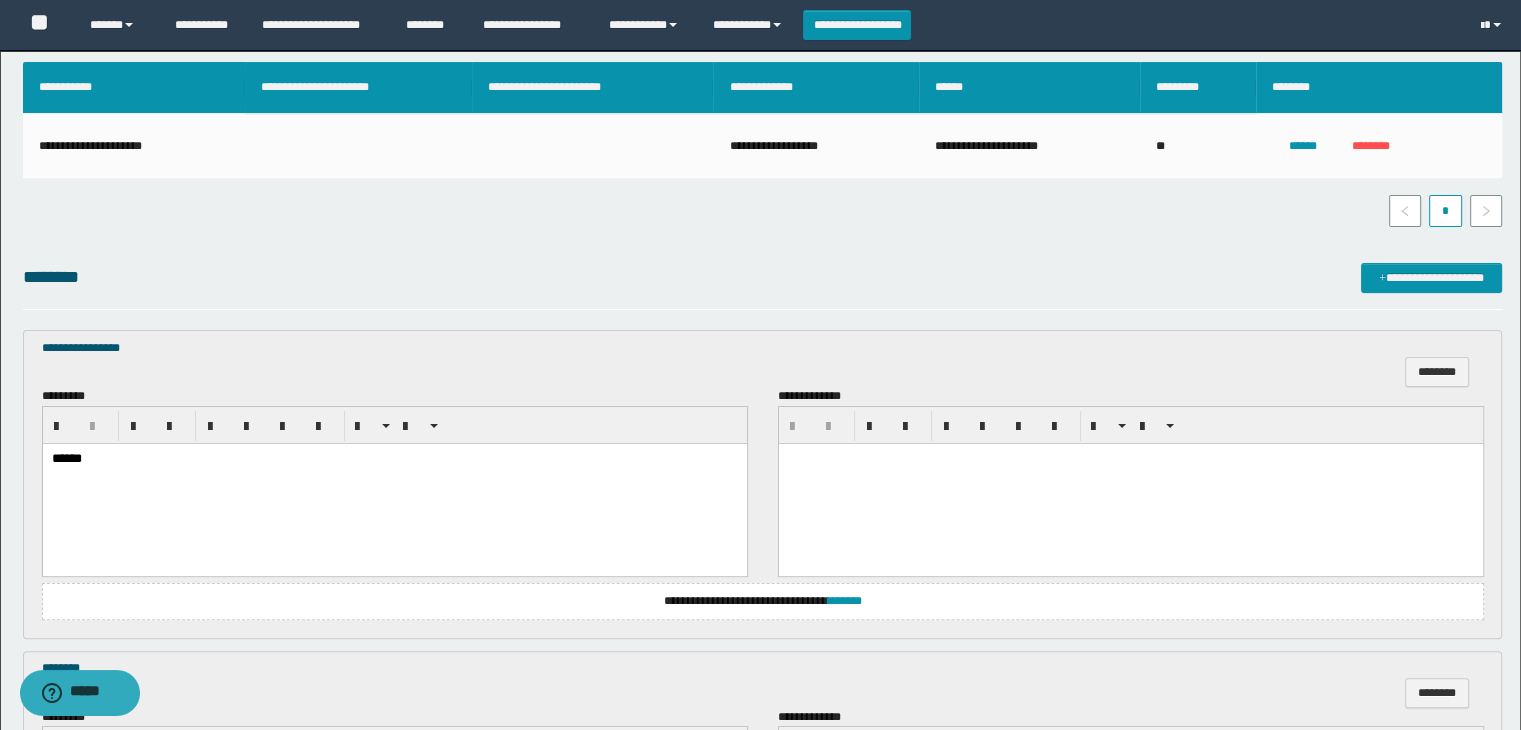 scroll, scrollTop: 864, scrollLeft: 0, axis: vertical 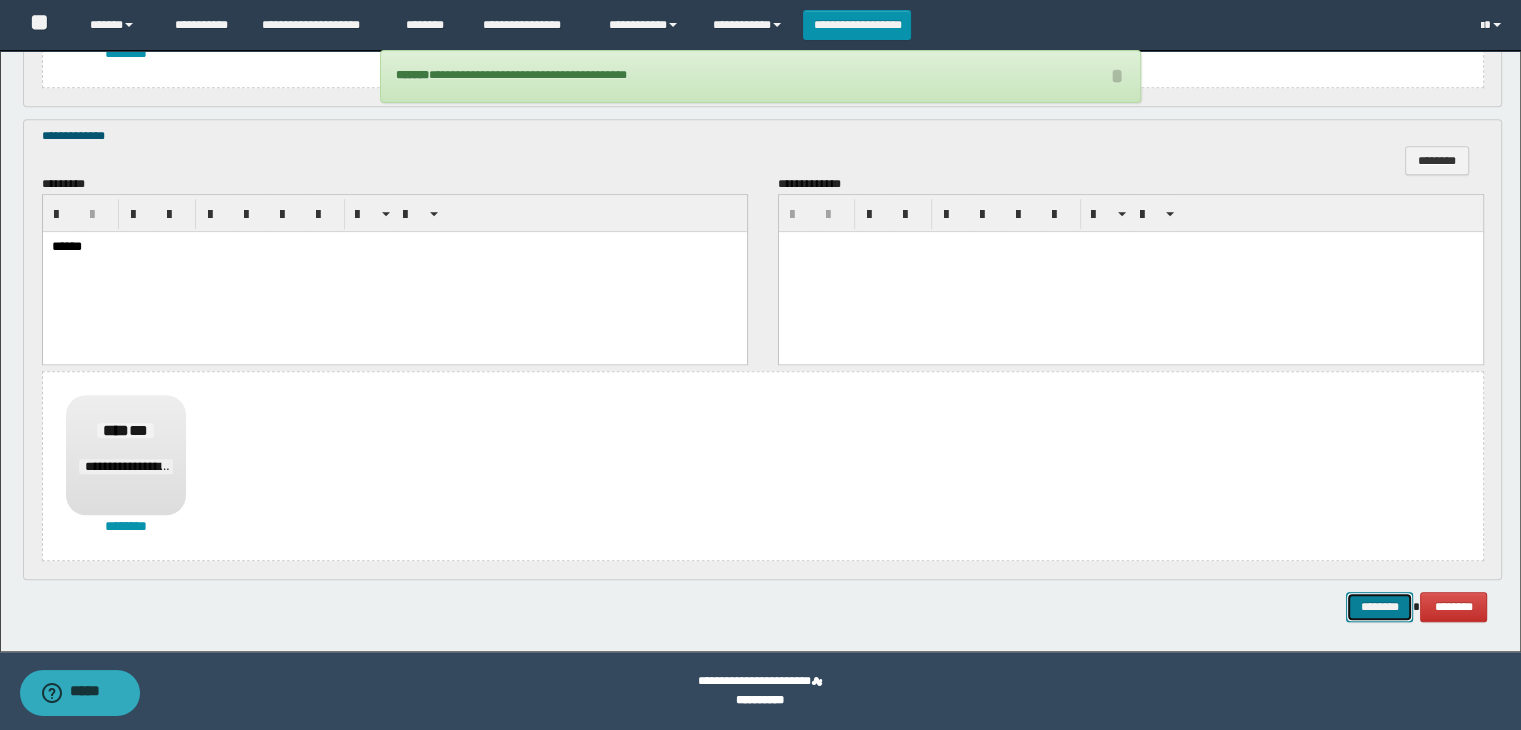 click on "********" at bounding box center [1379, 607] 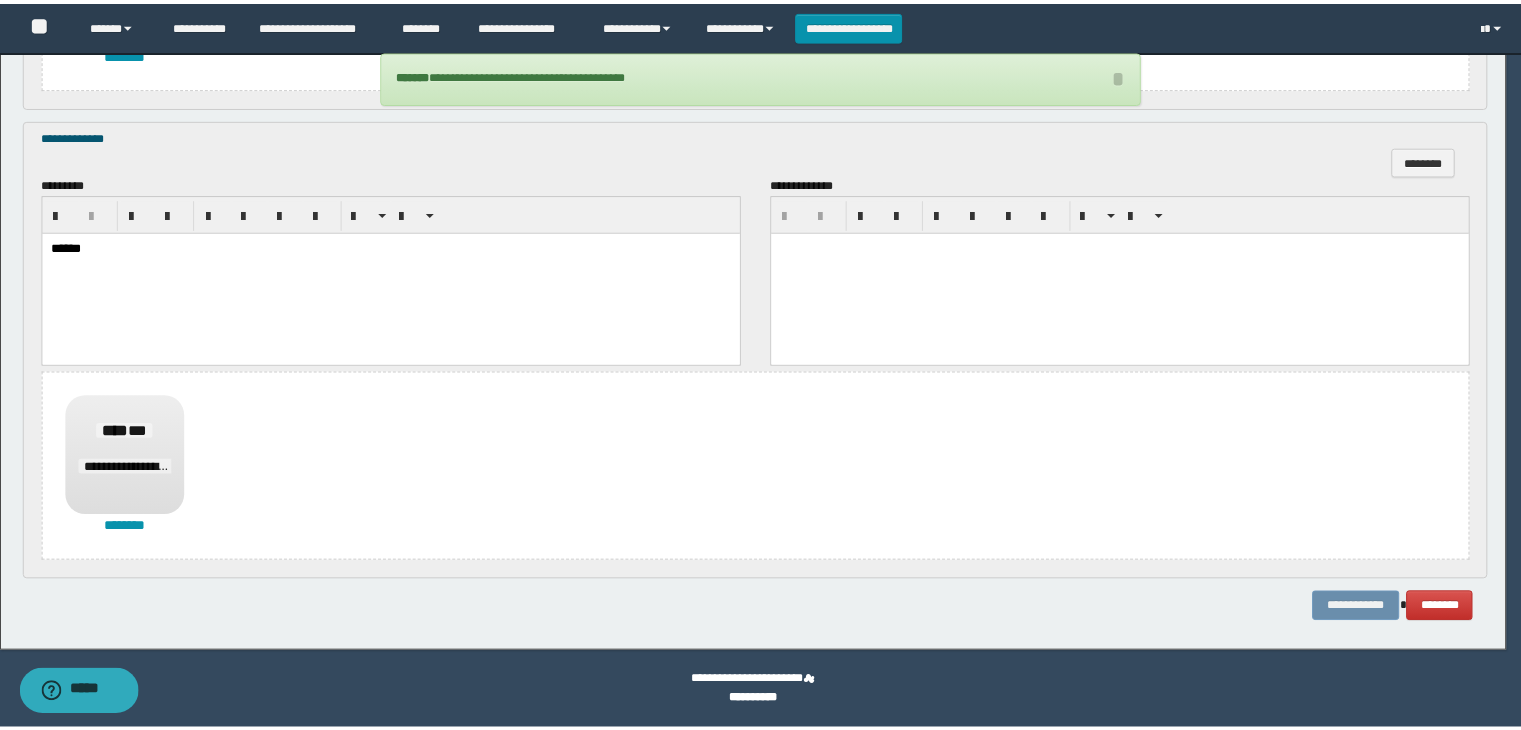 scroll, scrollTop: 0, scrollLeft: 0, axis: both 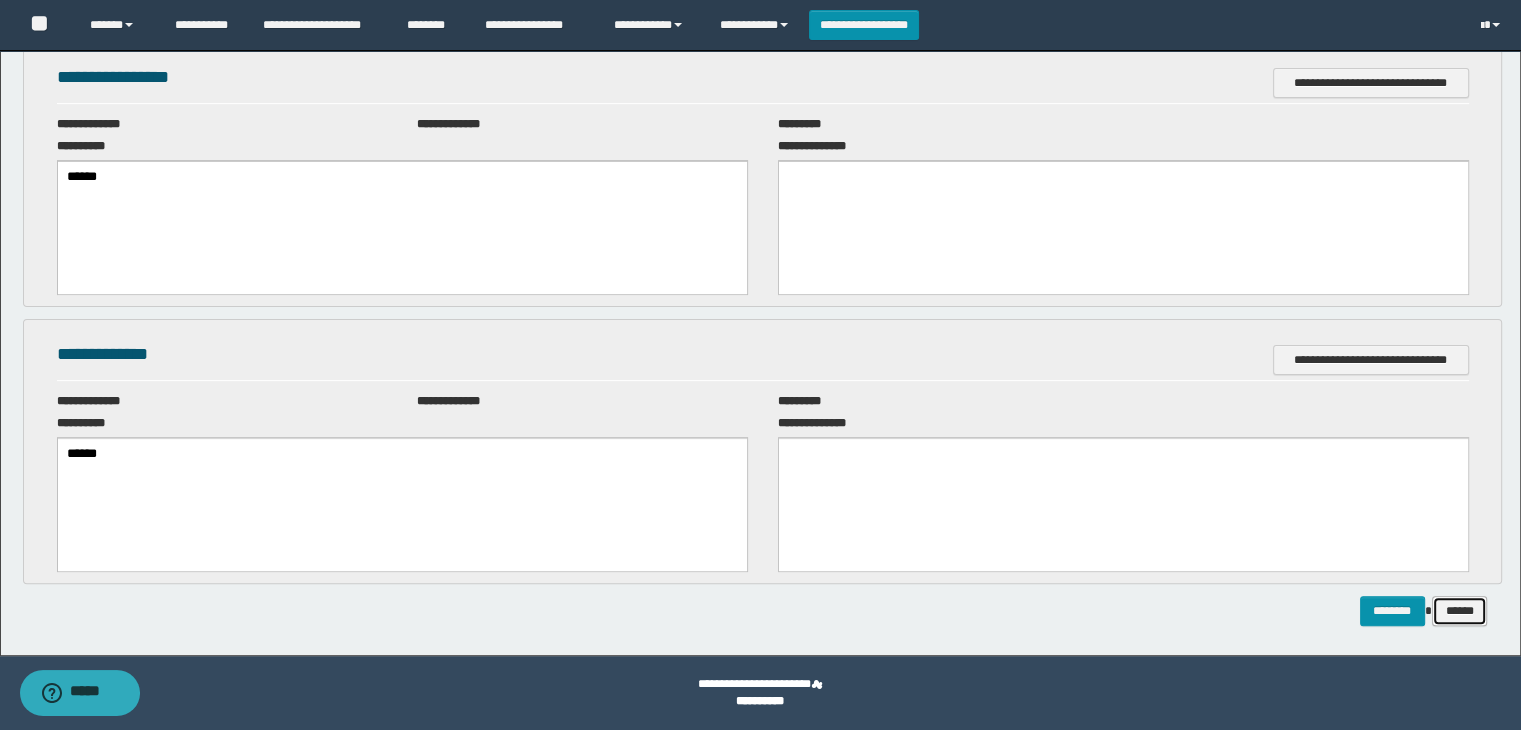 click on "******" at bounding box center (1460, 611) 